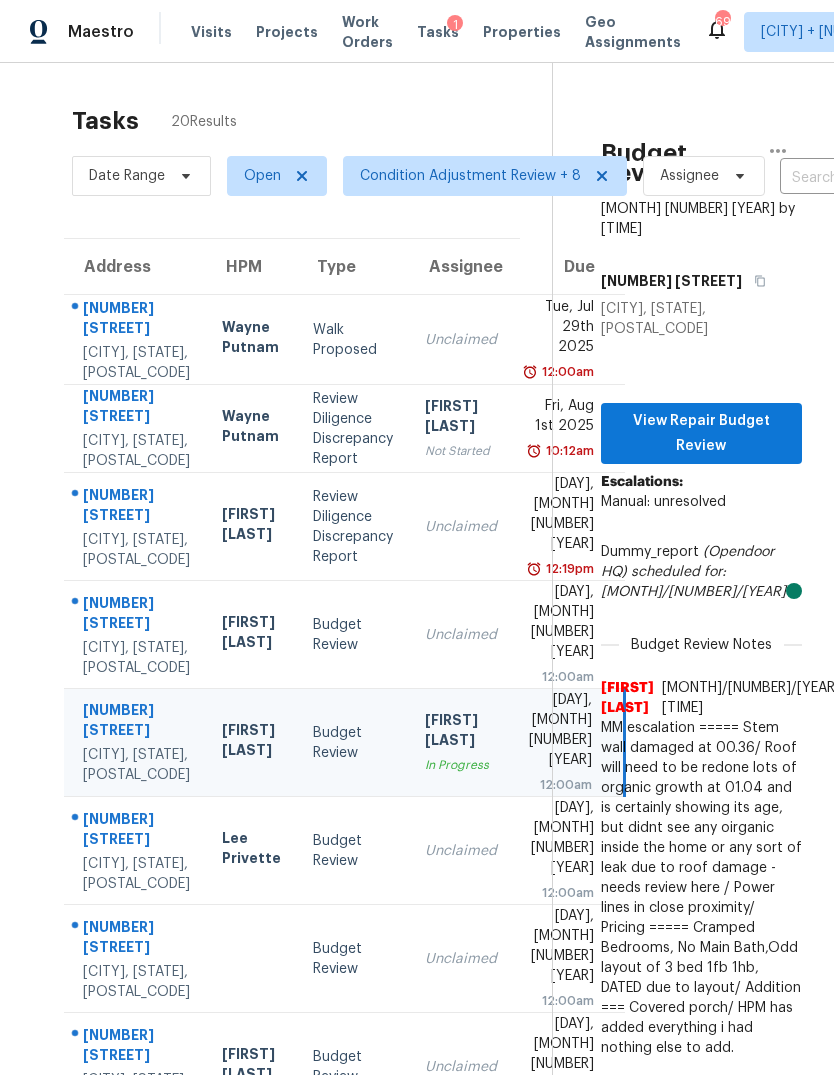 scroll, scrollTop: 75, scrollLeft: 0, axis: vertical 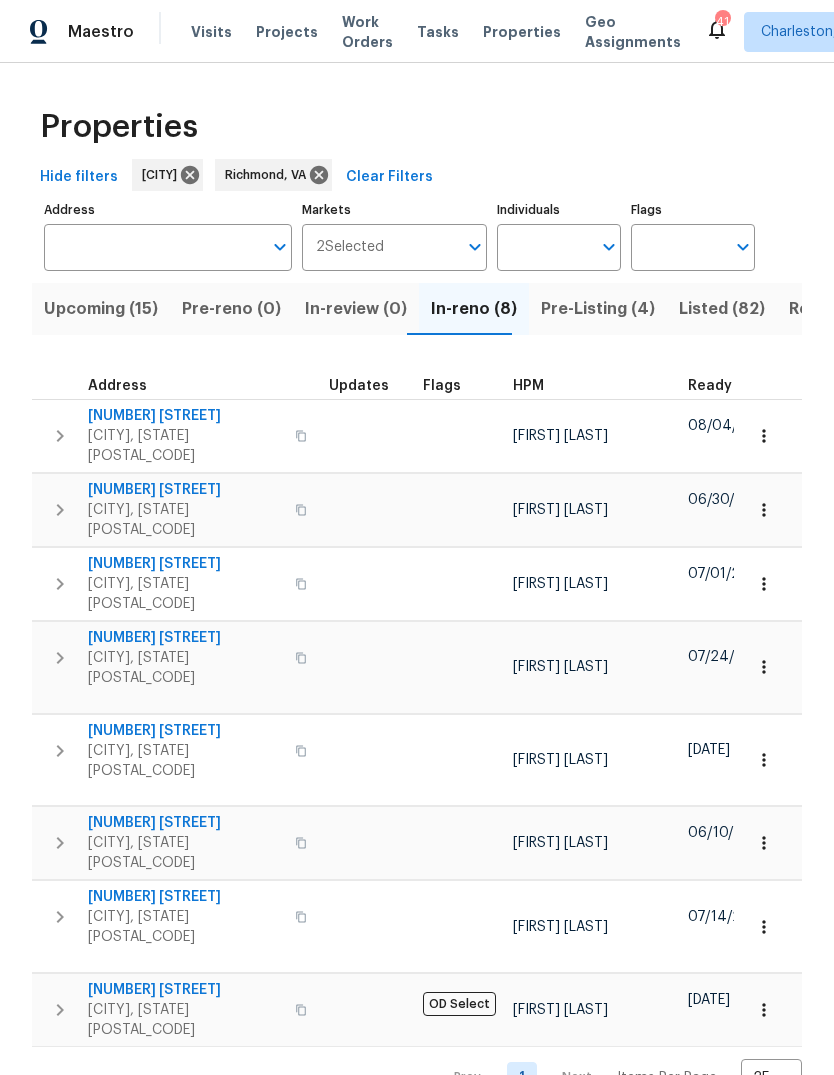 click on "Properties" at bounding box center [417, 127] 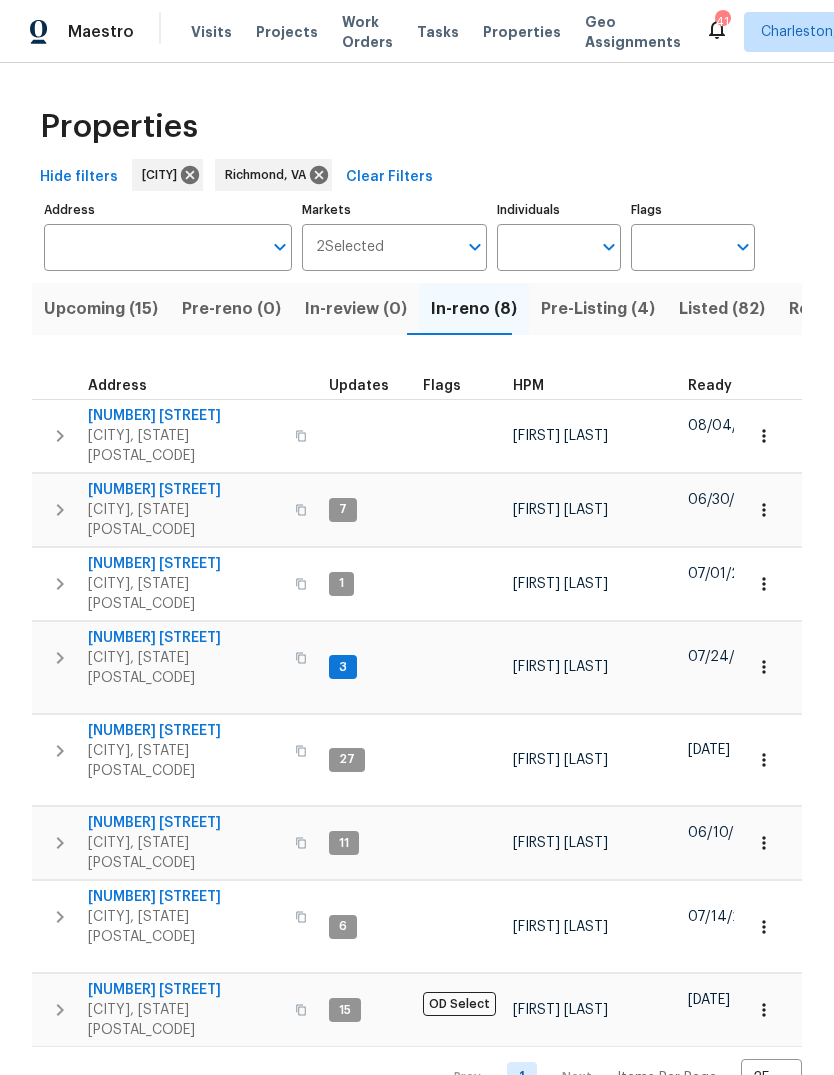 click 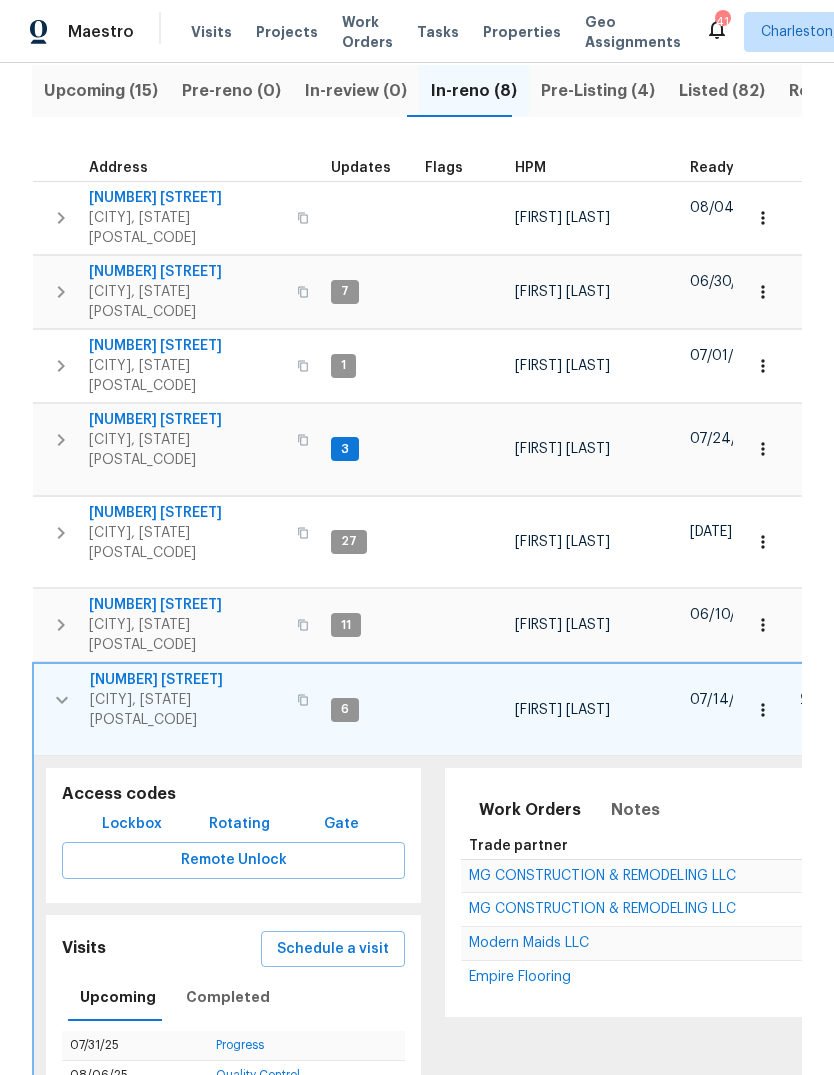 scroll, scrollTop: 217, scrollLeft: 0, axis: vertical 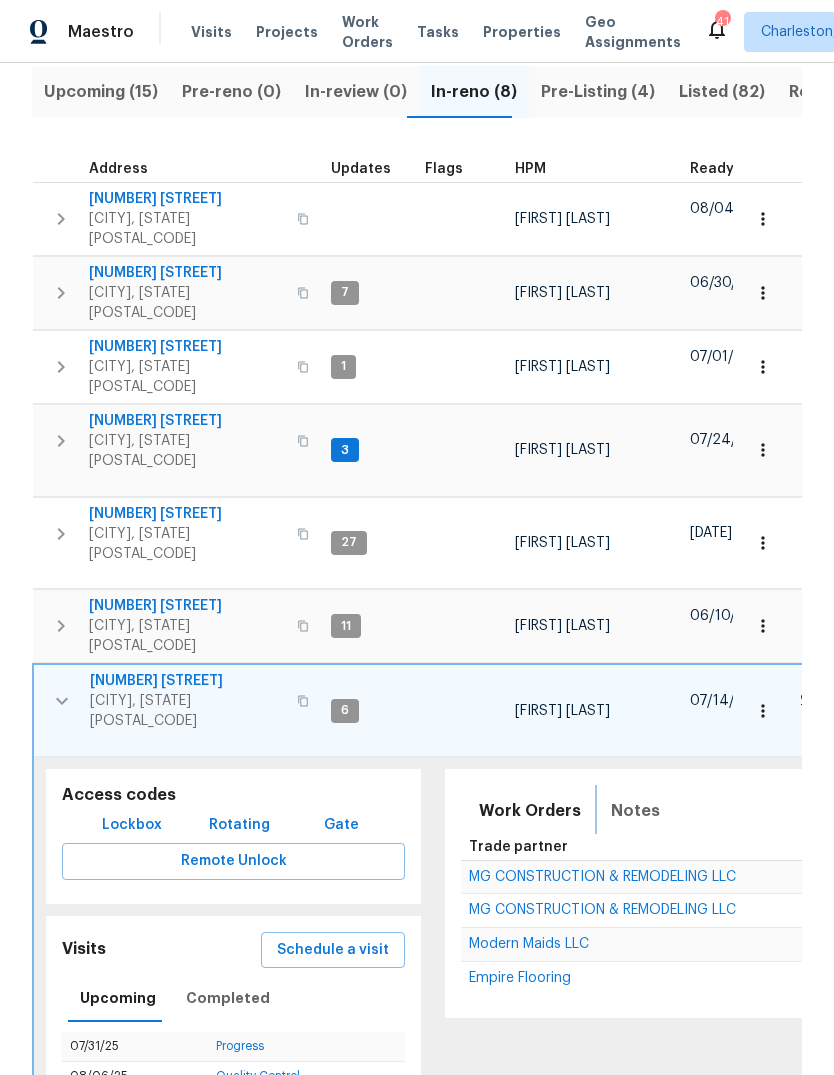 click on "Notes" at bounding box center [635, 811] 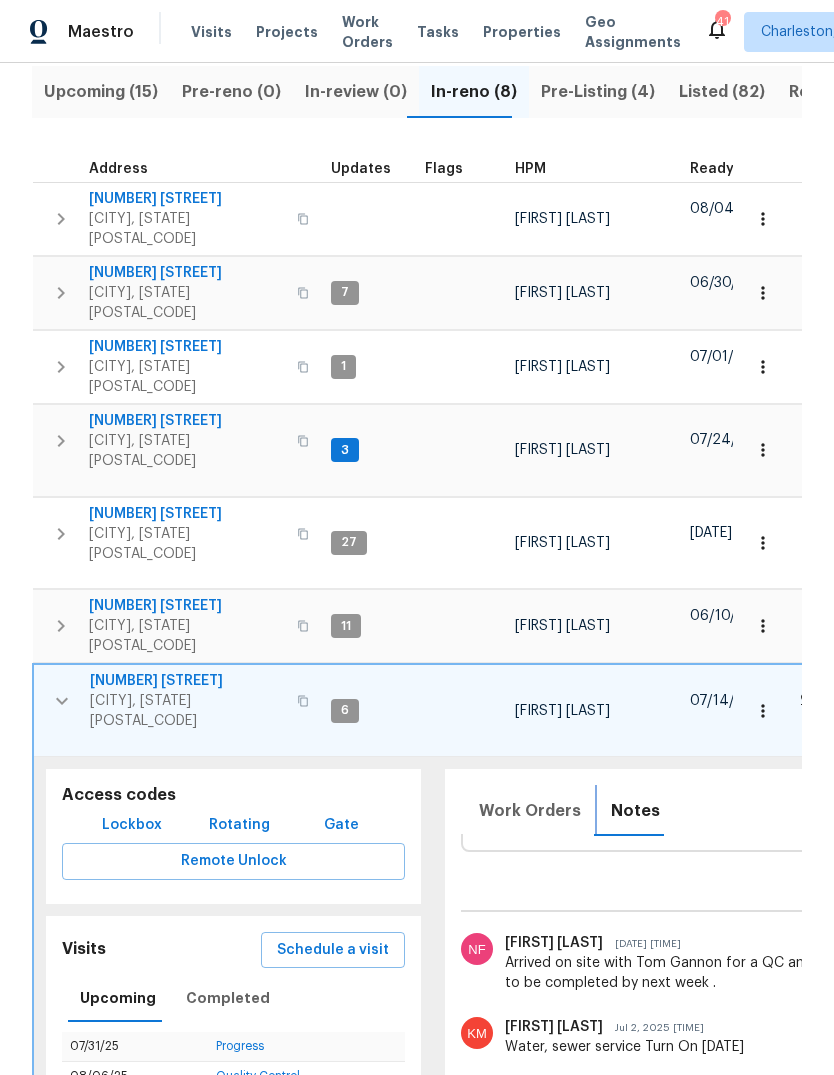 scroll, scrollTop: 90, scrollLeft: 0, axis: vertical 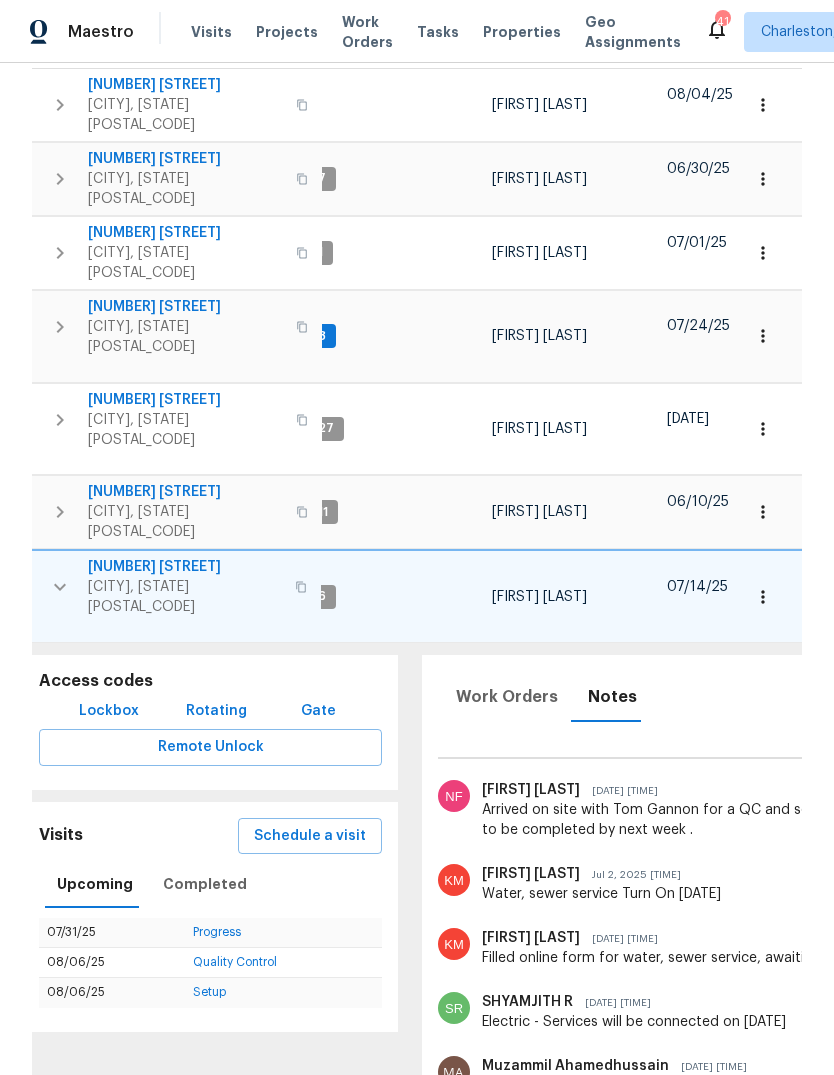 click on "1715 Calais Ct" at bounding box center (185, 567) 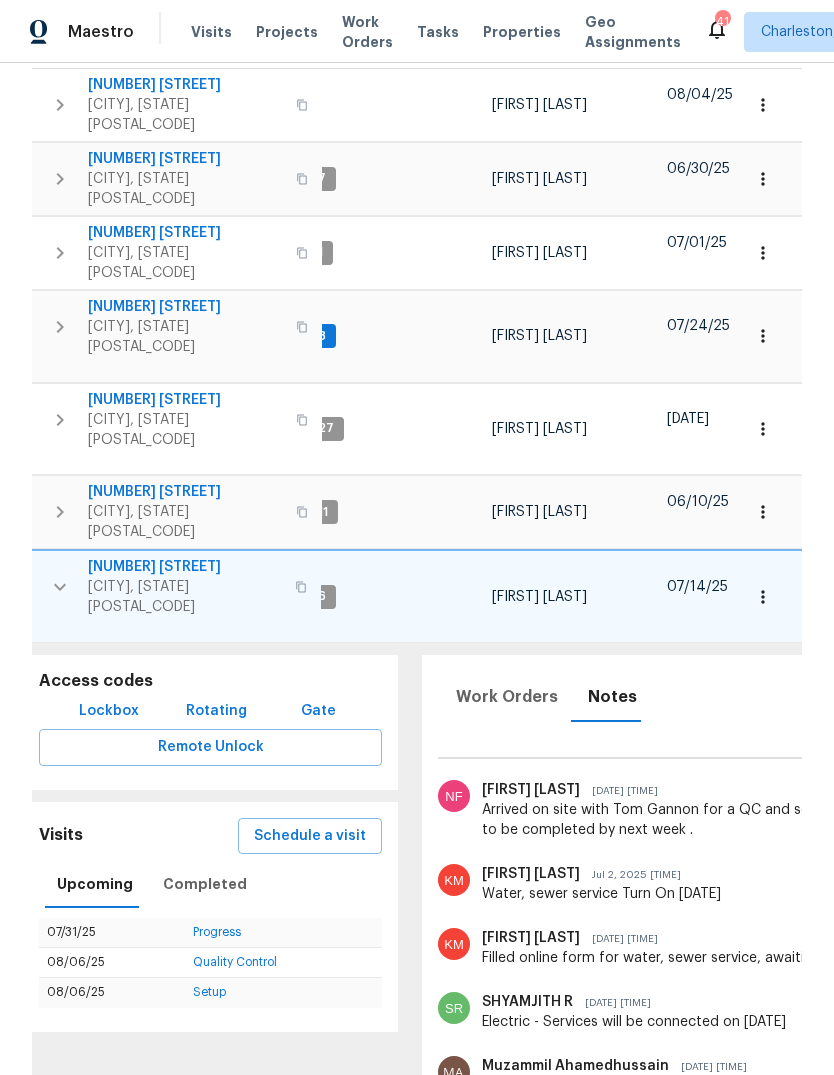 click 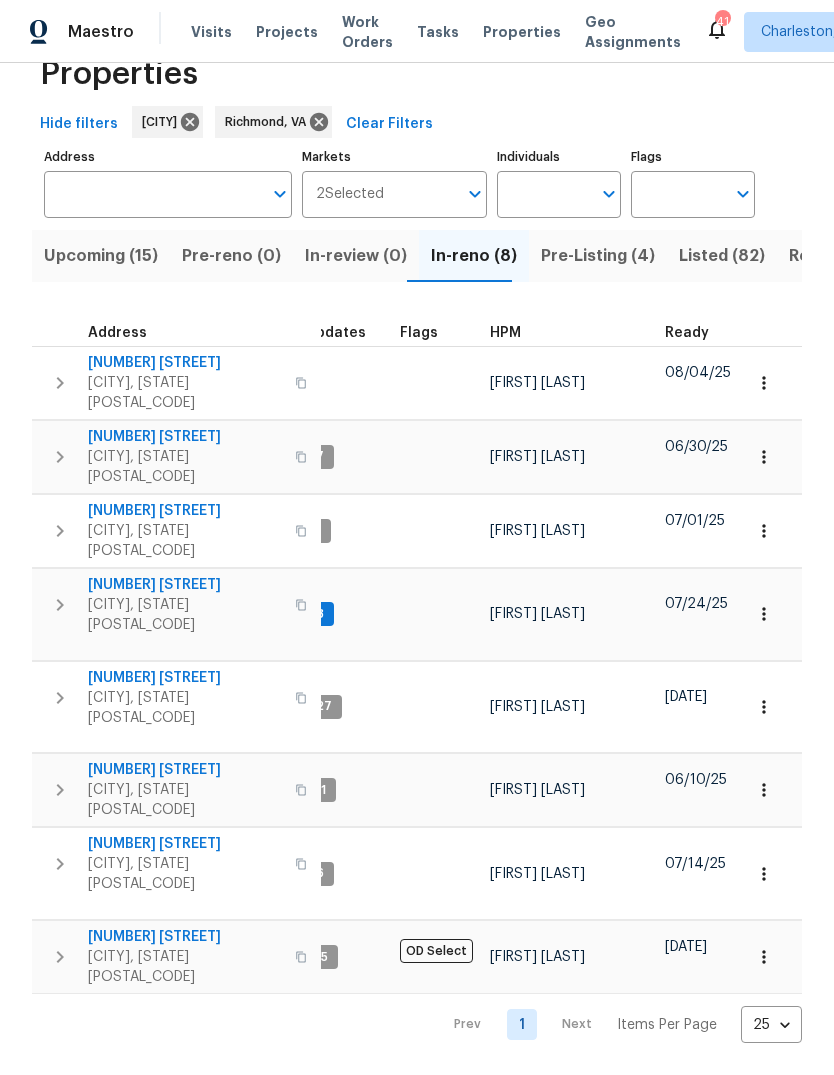 scroll, scrollTop: 0, scrollLeft: 0, axis: both 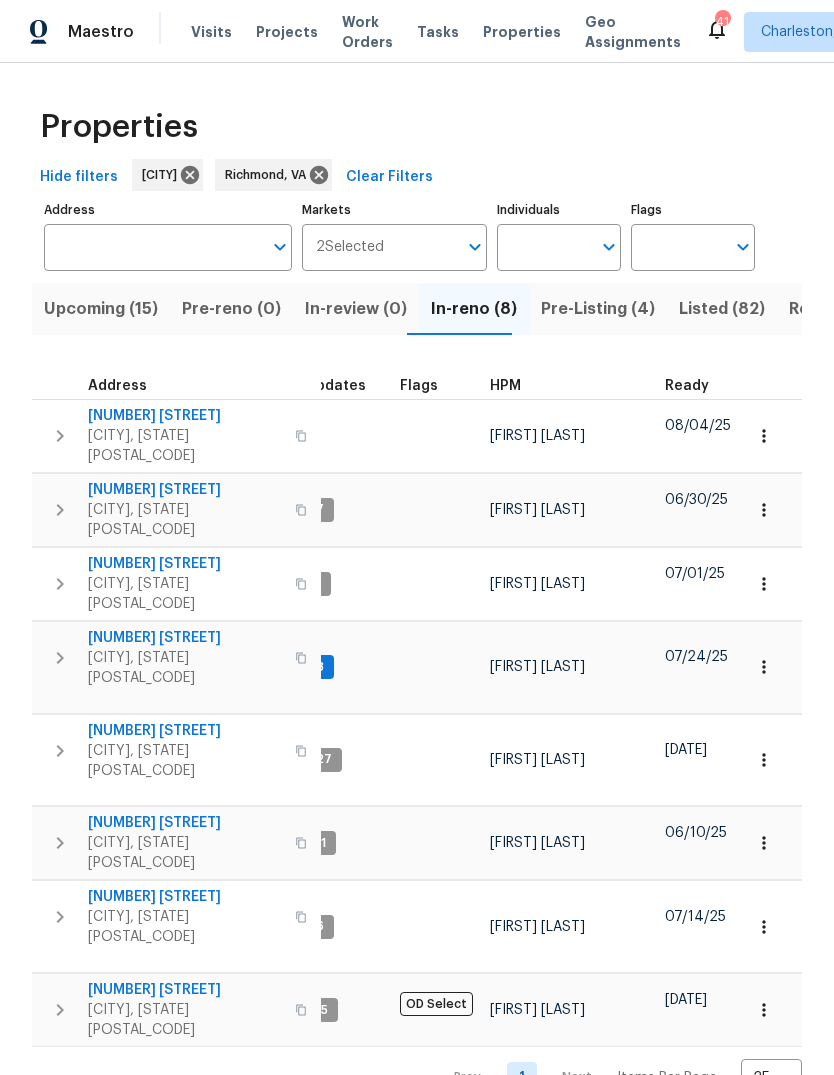 click 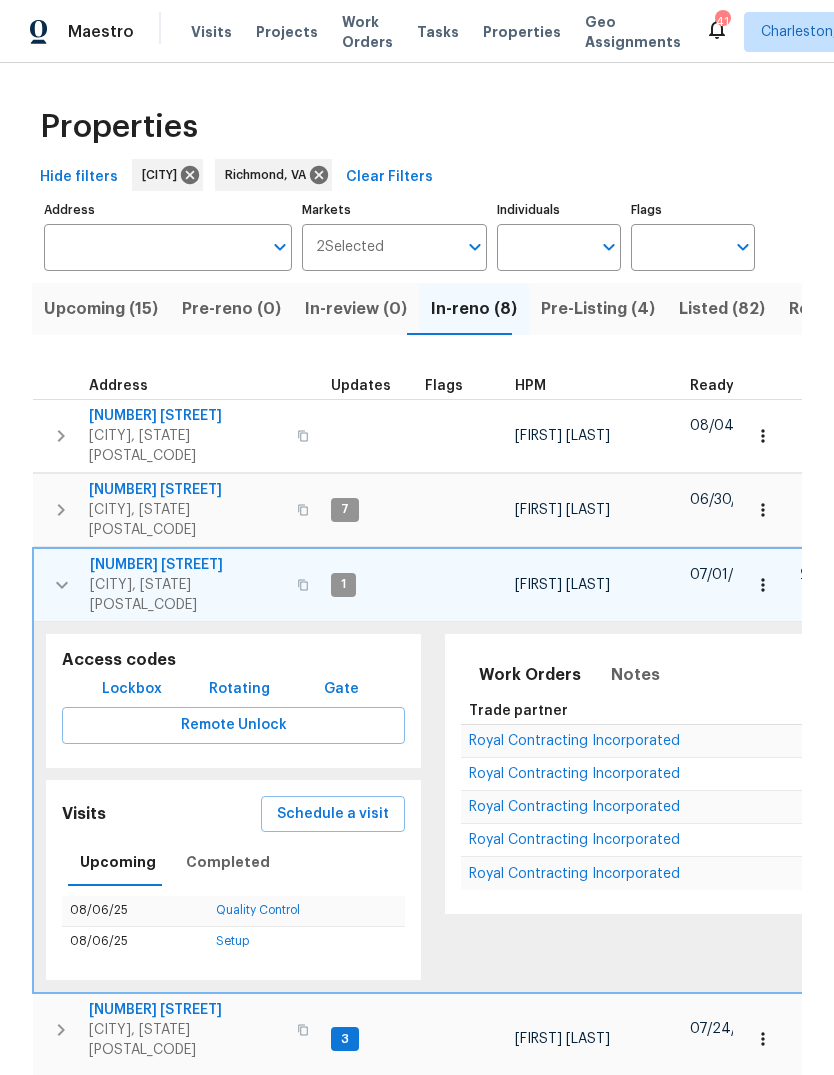 scroll, scrollTop: 0, scrollLeft: 0, axis: both 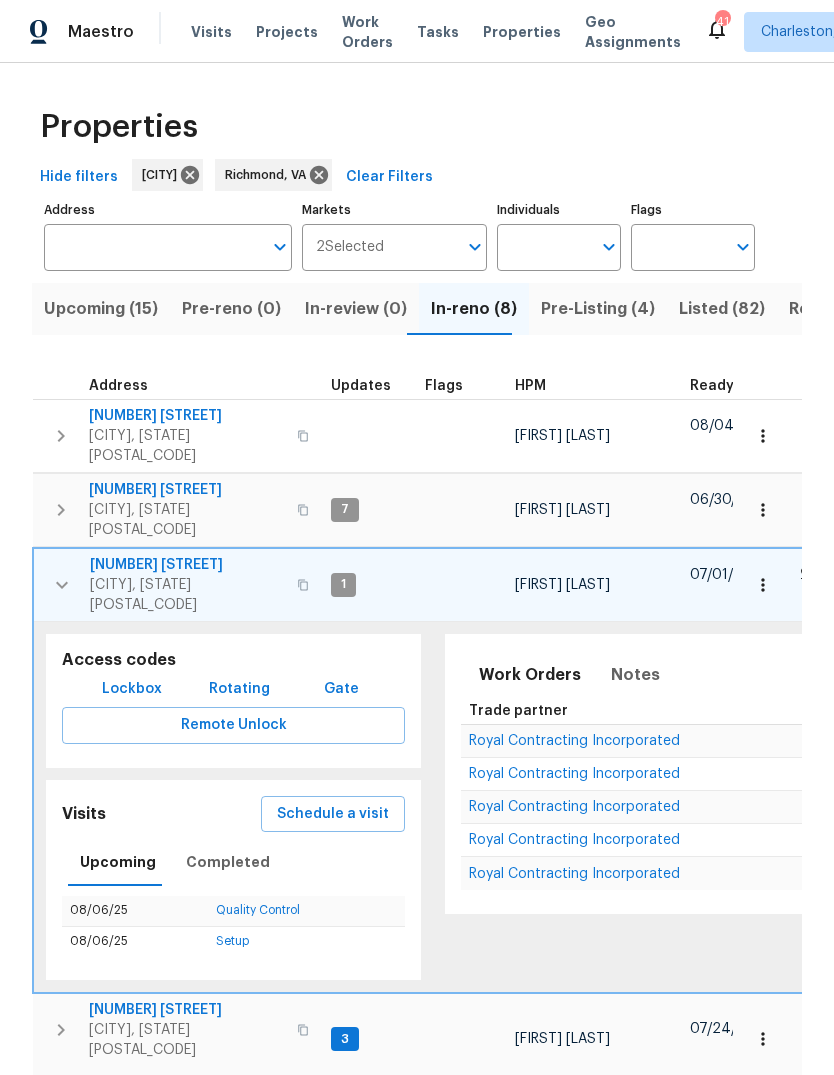 click on "Royal Contracting Incorporated" at bounding box center [574, 741] 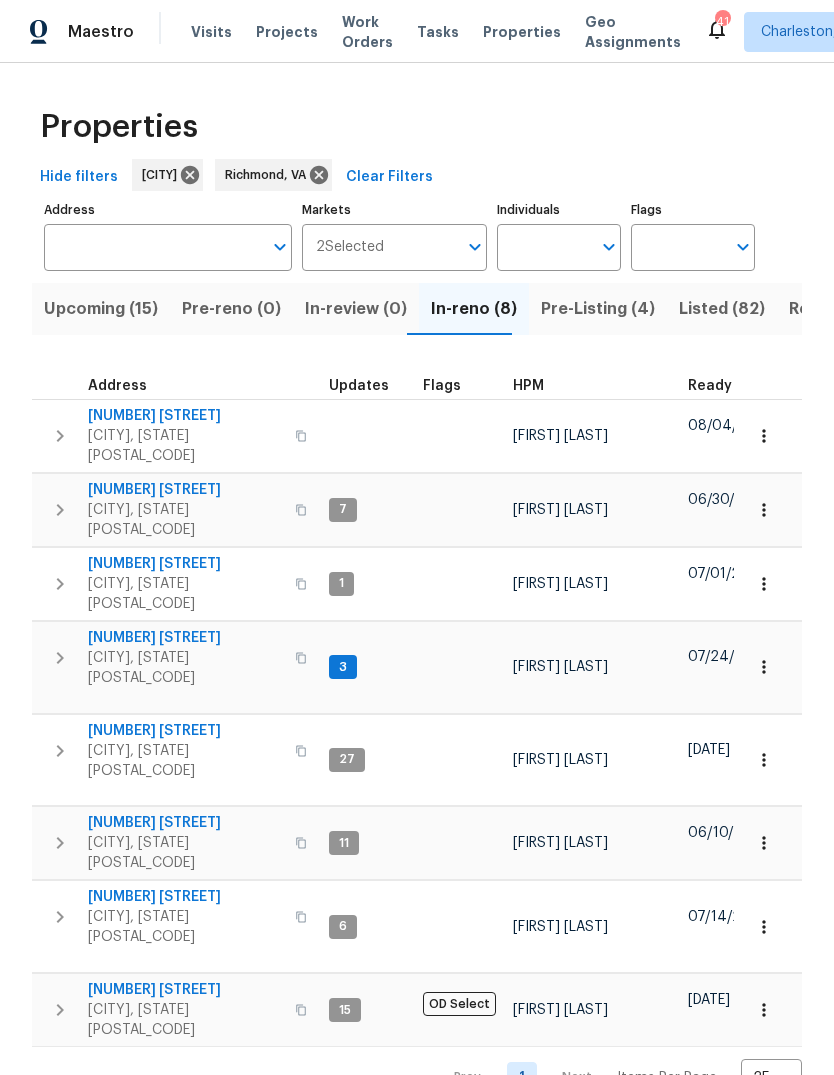 click on "Maestro Visits Projects Work Orders Tasks Properties Geo Assignments 41 Charleston, SC + 2 Nicholas Russell Properties Hide filters Washington, DC Richmond, VA Clear Filters Address Address Markets 2  Selected Markets Individuals Individuals Flags Flags Upcoming (15) Pre-reno (0) In-review (0) In-reno (8) Pre-Listing (4) Listed (82) Resale (25) Done (553) Unknown (0) Address Updates Flags HPM Ready Start Target Finish Overall WO Completion Reno Progress Last Seen Work Complete Setup Complete QC Complete 10806 Woodland Dr Fredericksburg, VA 22407 Christopher Pace 08/04/25 08/04/25 08/15/25 08/15/25 1 WIP 5 Sent 0 %   0 / 13 No 1d  ago 107 Burning Bush Pl La Plata, MD 20646 7 Christopher Pace 06/30/25 07/01/25 + 1 07/08/25 07/26/25 +18 +27 1 QC 6 Done 100 %   11 / 11 No 33d  ago 08/02/25 08/02/25 1101 Pine Ln Accokeek, MD 20607 1 Nelson Flores 07/01/25 07/24/25 + 23 08/01/25 08/07/25 +6 +6 2 QC 3 WIP 23 %   10 / 43 No 21d  ago 8 Birch Ln Stafford, VA 22554 3 Christopher Pace 07/24/25 07/28/25 + 4 07/25/25 +9 15" at bounding box center [417, 537] 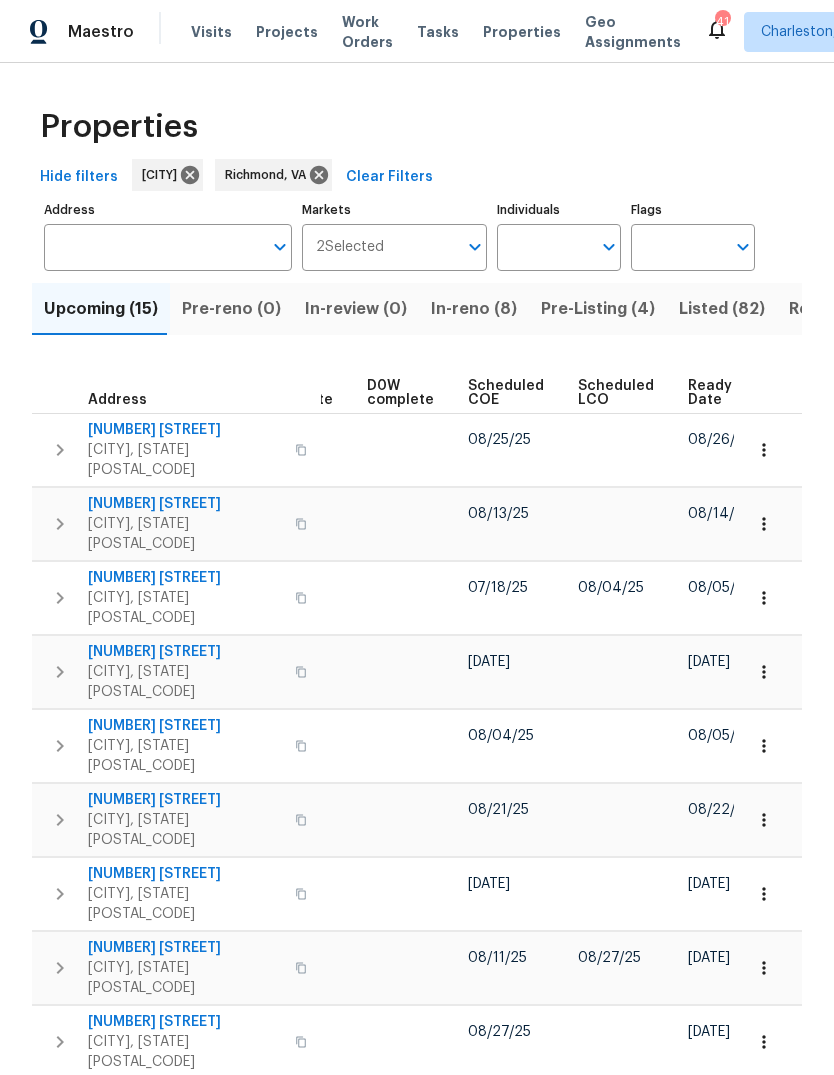 scroll, scrollTop: 0, scrollLeft: 524, axis: horizontal 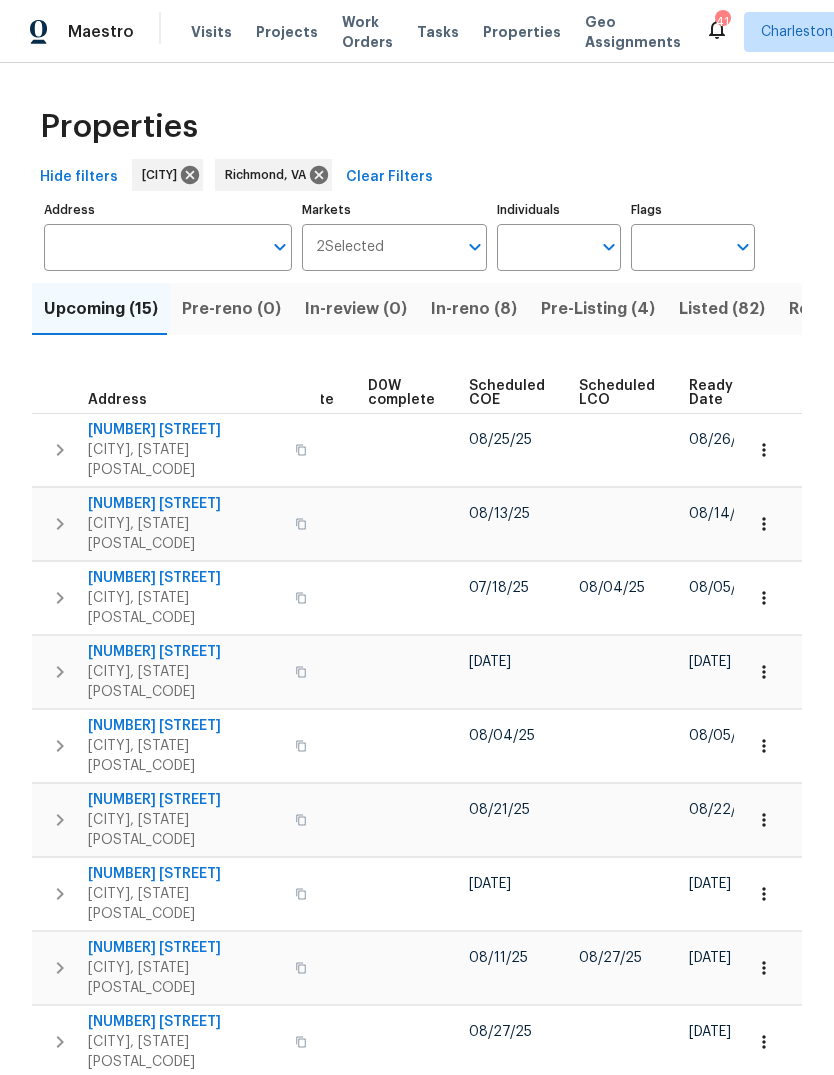 click on "Ready Date" at bounding box center (712, 393) 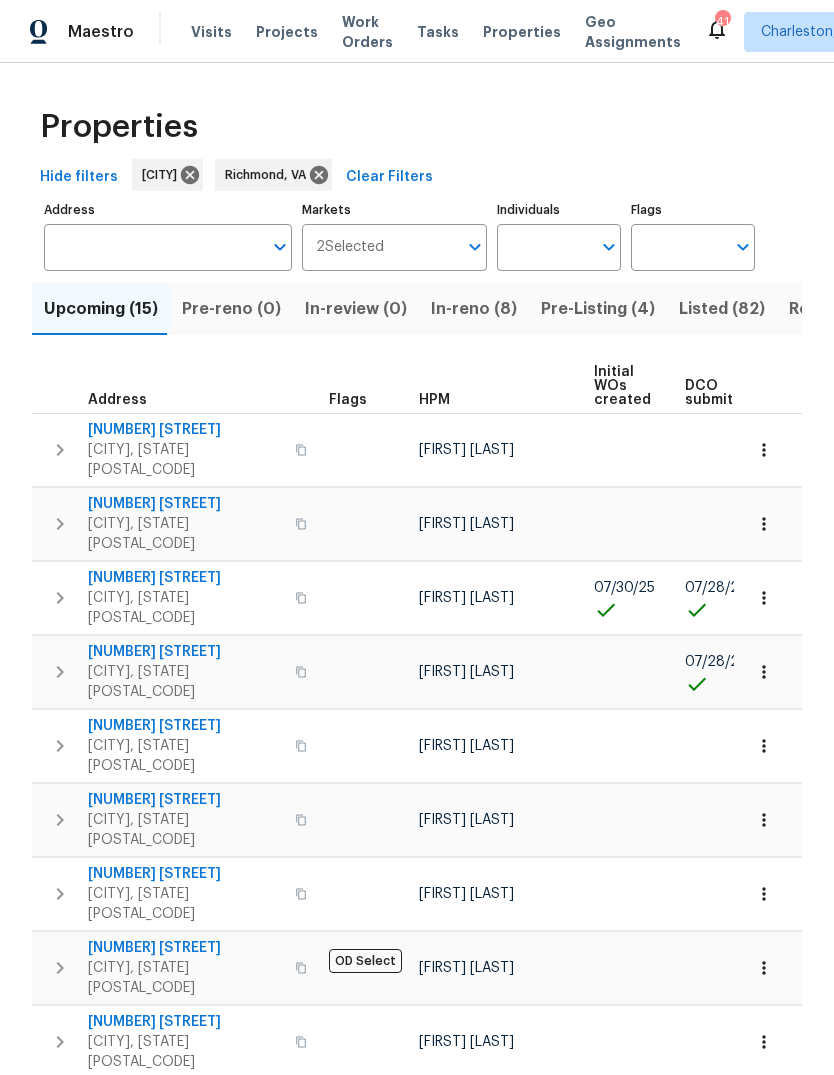 scroll, scrollTop: 0, scrollLeft: 0, axis: both 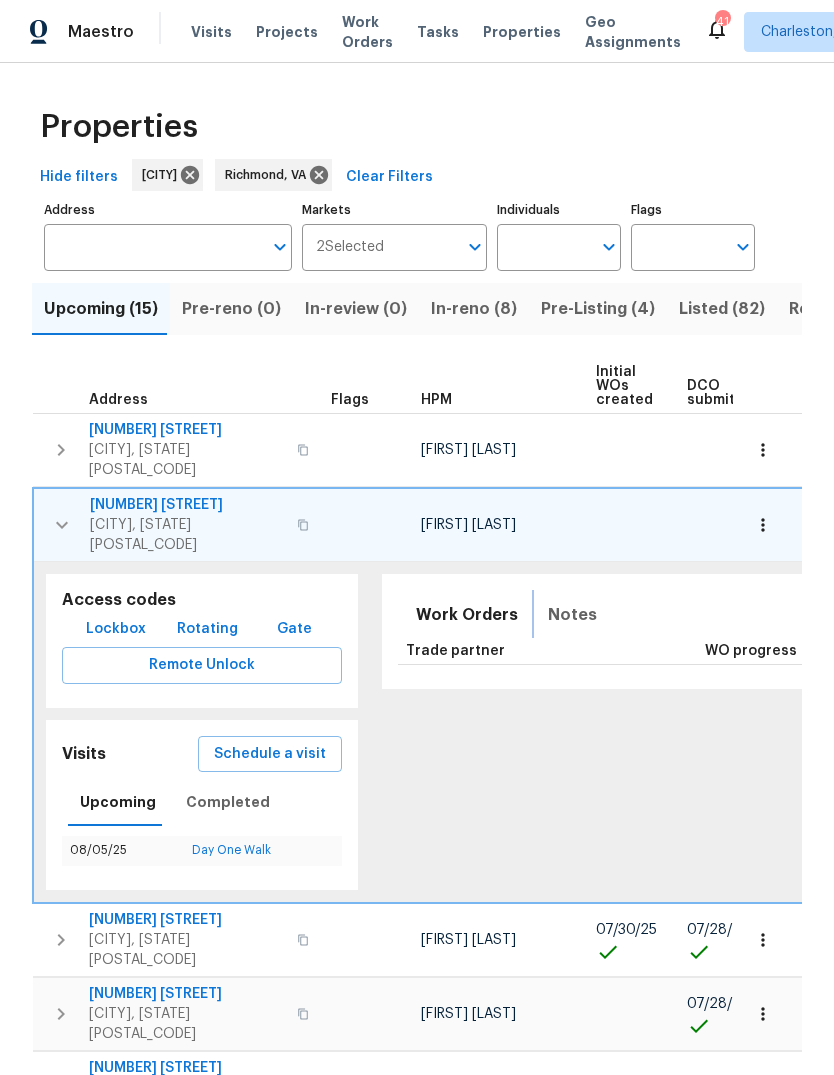click on "Notes" at bounding box center (572, 615) 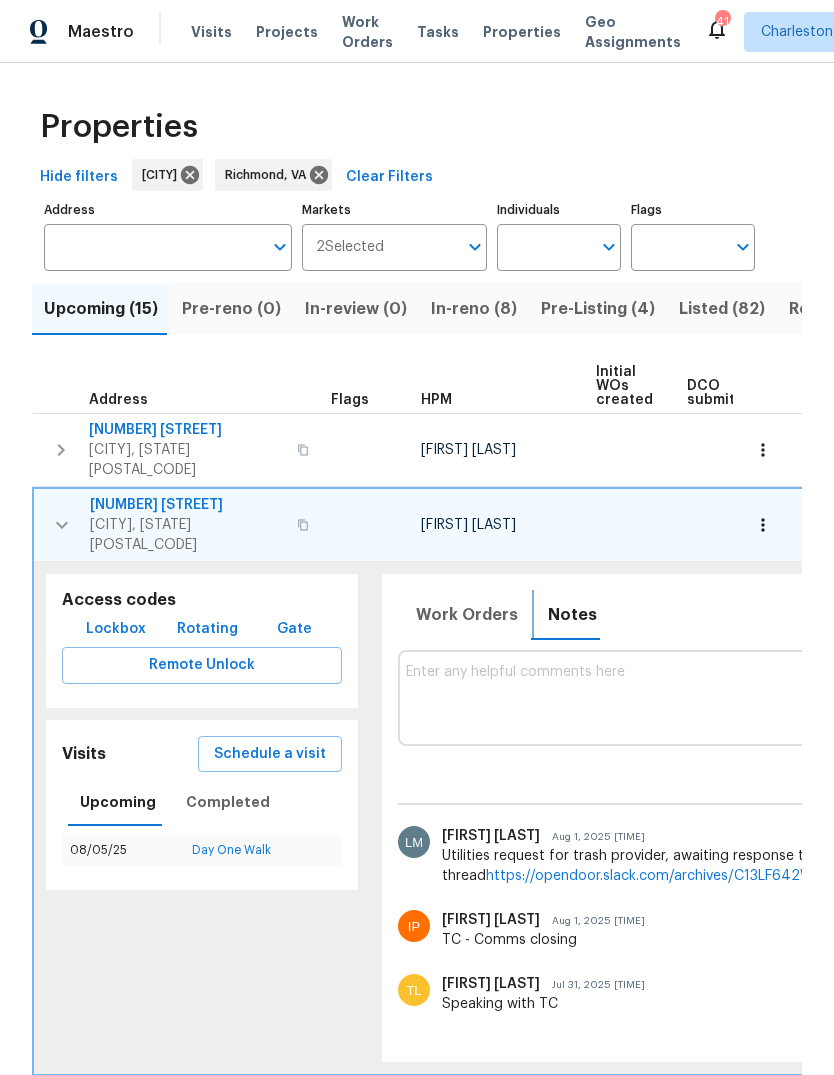 scroll, scrollTop: 0, scrollLeft: 0, axis: both 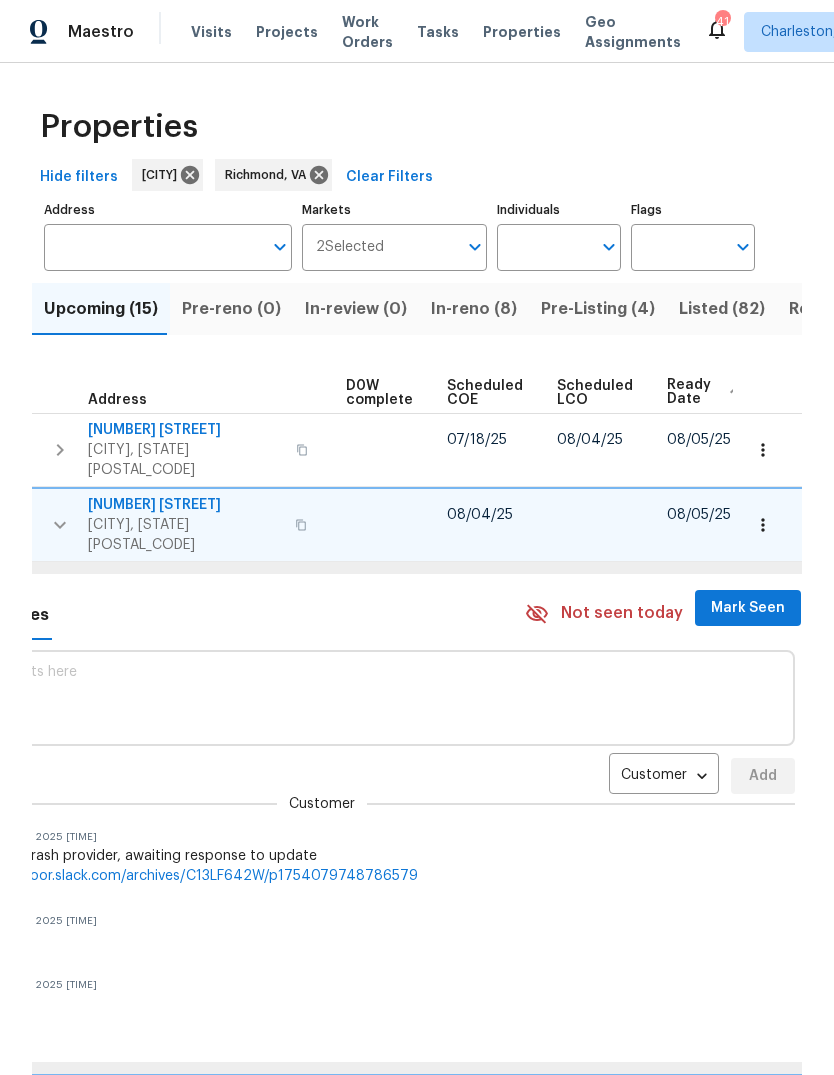 click on "Maestro Visits Projects Work Orders Tasks Properties Geo Assignments 41 Charleston, SC + 2 Nicholas Russell Properties Hide filters Washington, DC Richmond, VA Clear Filters Address Address Markets 2  Selected Markets Individuals Individuals Flags Flags Upcoming (15) Pre-reno (0) In-review (0) In-reno (8) Pre-Listing (4) Listed (82) Resale (25) Done (553) Unknown (0) Address Flags HPM Initial WOs created DCO submitted DCO complete D0W complete Scheduled COE Scheduled LCO Ready Date 45458 Oak Trail Sq Sterling, VA 20164 Nicolas Campuzano 07/18/25 08/04/25 08/05/25 5165 Atlantis Ln White Plains, MD 20695 Nelson Flores 08/04/25 08/05/25 Access codes Lockbox Rotating Gate Remote Unlock Visits Schedule a visit Upcoming Completed 08/05/25 Day One Walk Work Orders Notes Not seen today Mark Seen Customer CONTACT ​ Add Customer Lou Martinez Aug 1, 2025   5:39 PM Utilities request for trash provider, awaiting response to update thread
https://opendoor.slack.com/archives/C13LF642W/p1754079748786579 Ingrid Pinheiro" at bounding box center (417, 537) 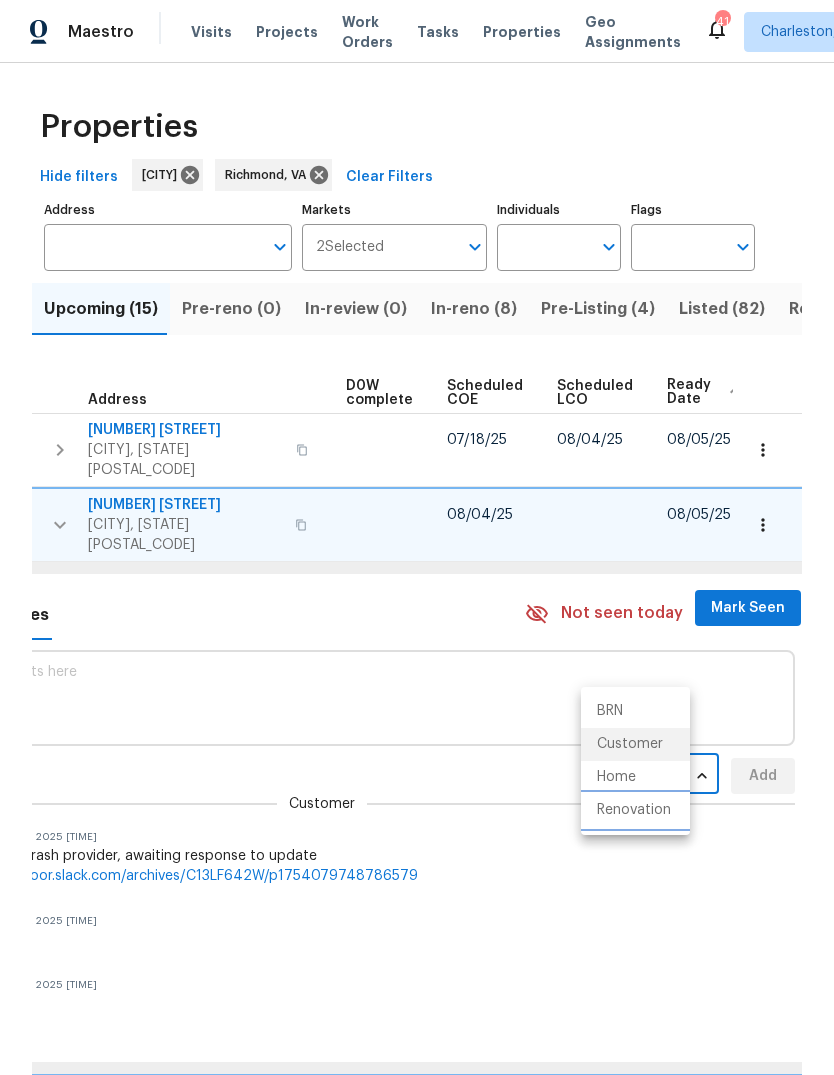 click on "Renovation" at bounding box center (635, 810) 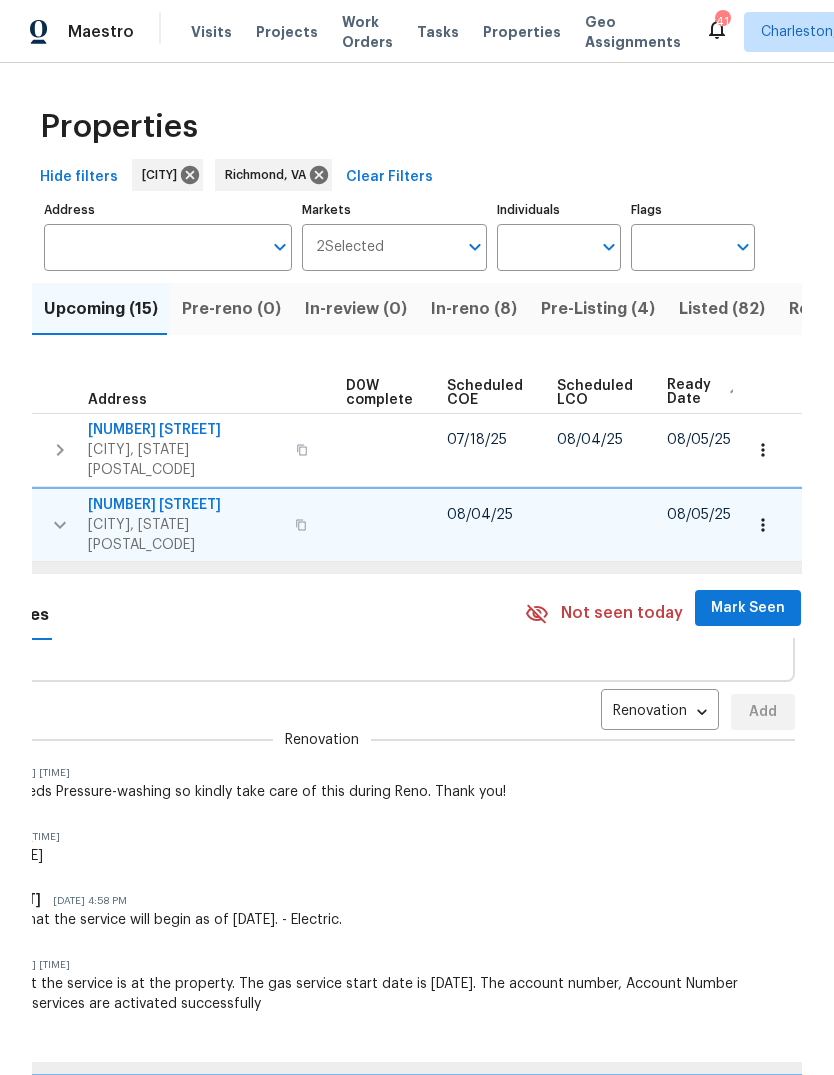 scroll, scrollTop: 64, scrollLeft: 0, axis: vertical 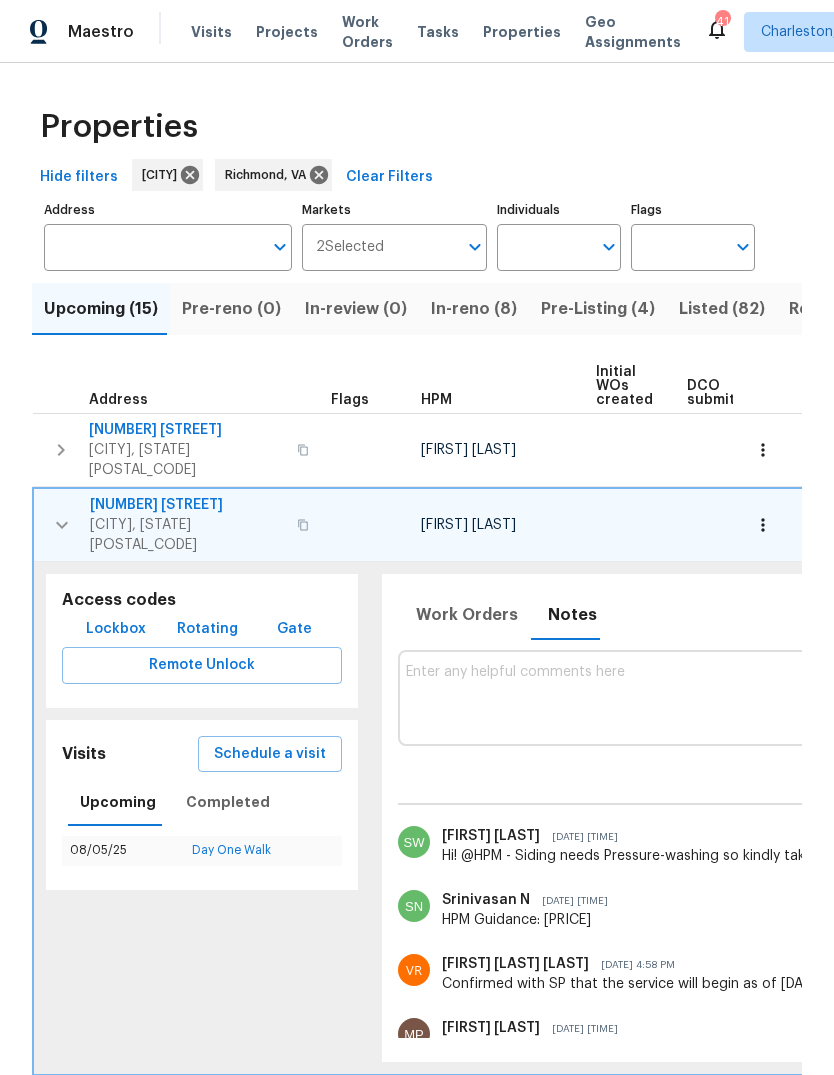 click 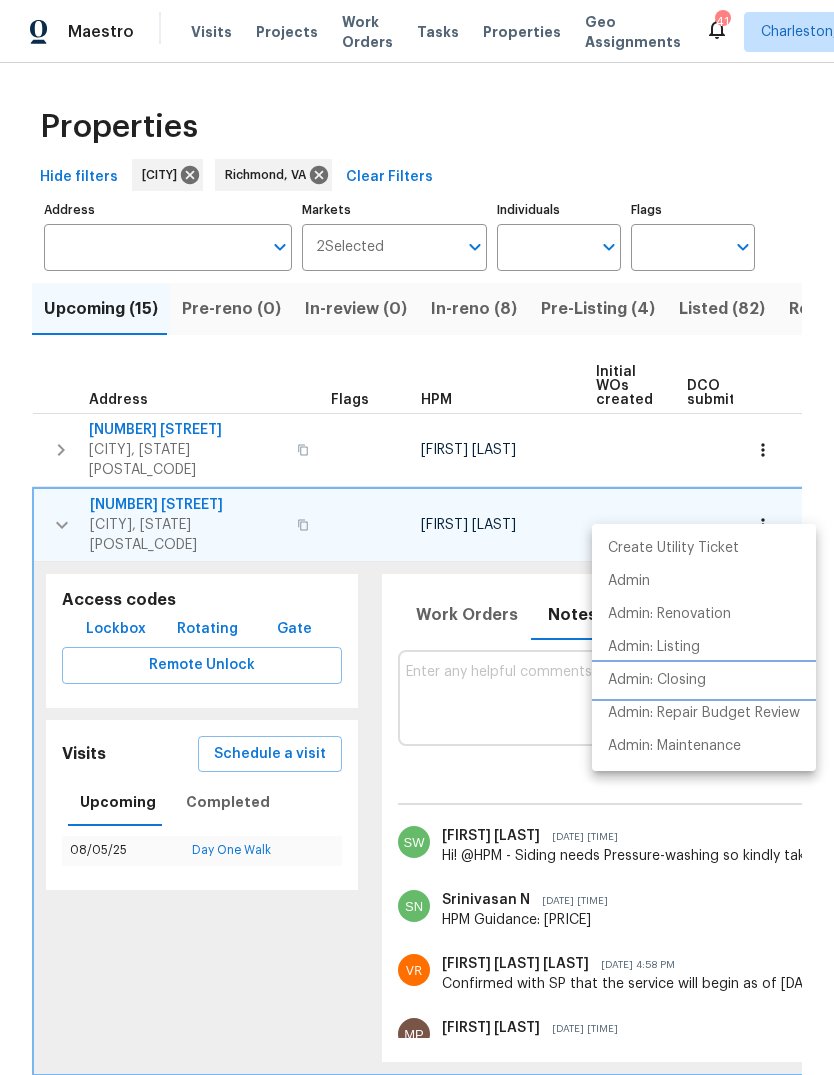 click on "Admin: Closing" at bounding box center [657, 680] 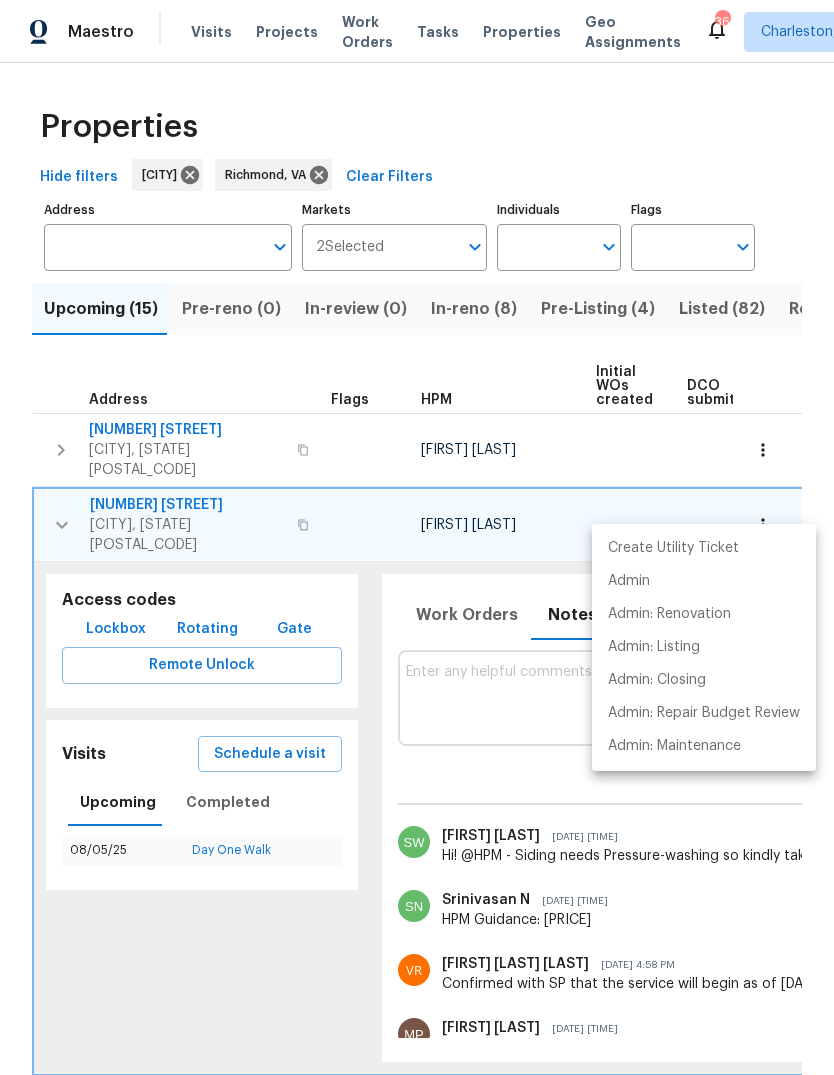 click at bounding box center (417, 537) 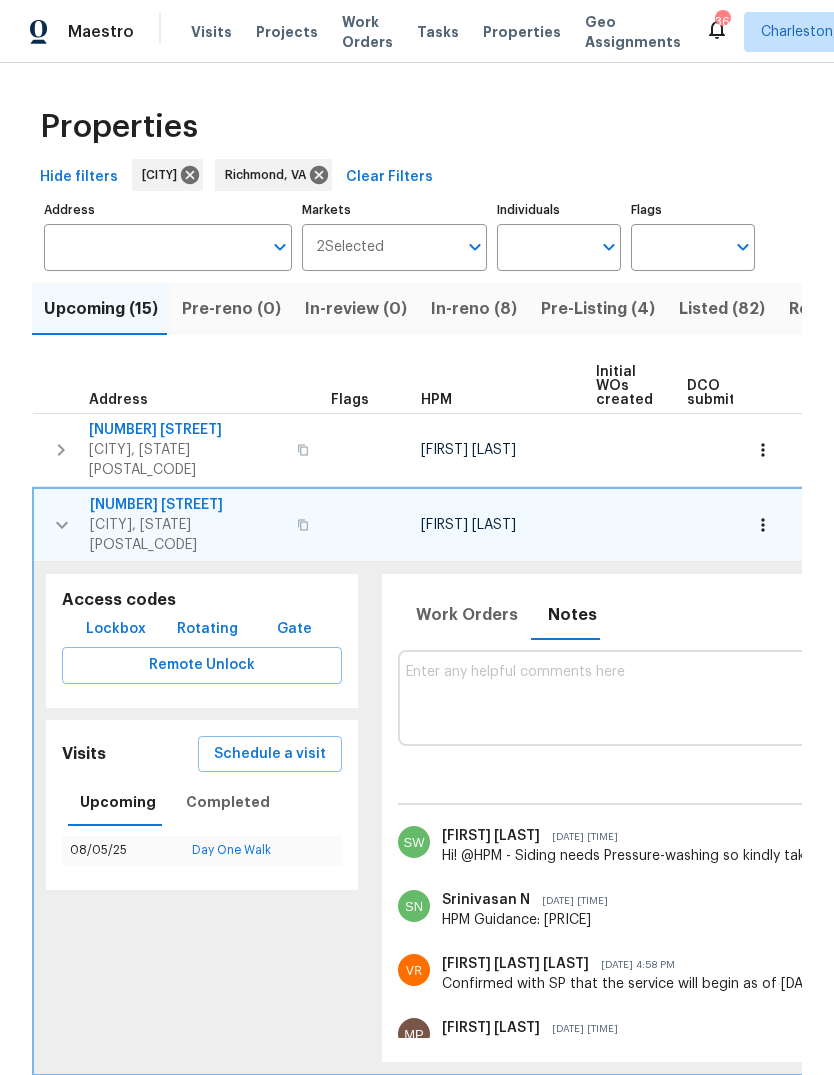 click 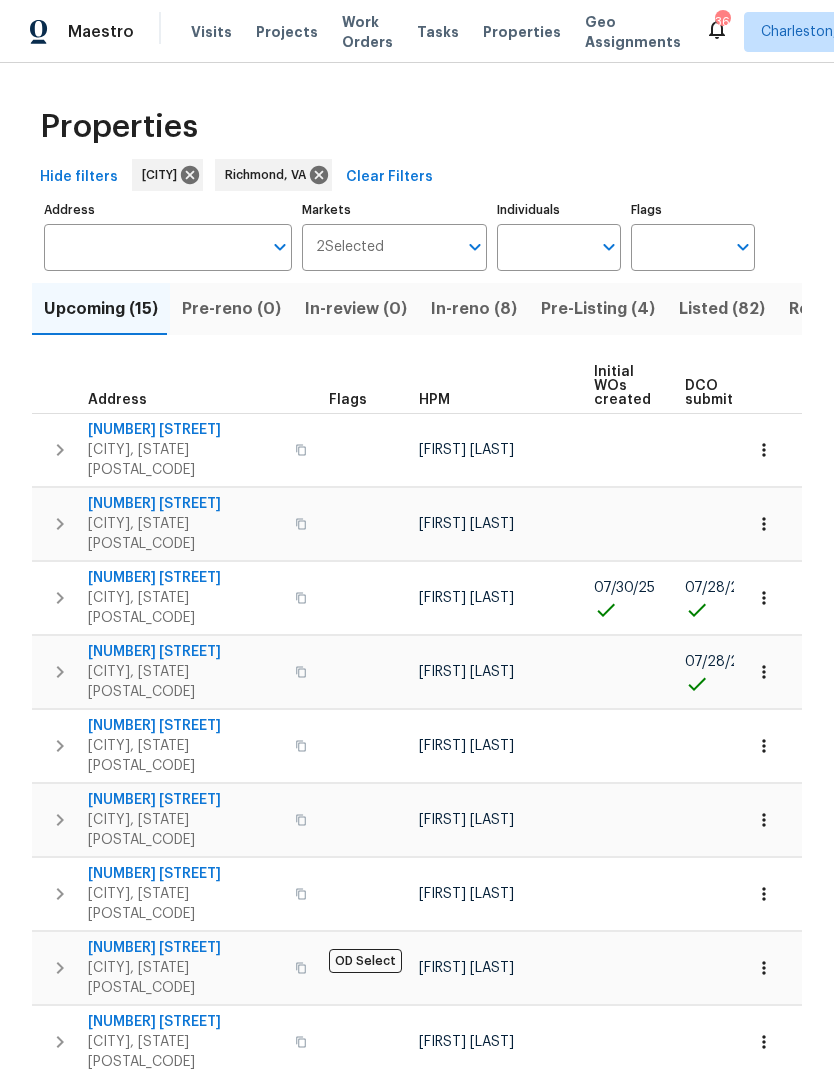 scroll, scrollTop: 0, scrollLeft: 0, axis: both 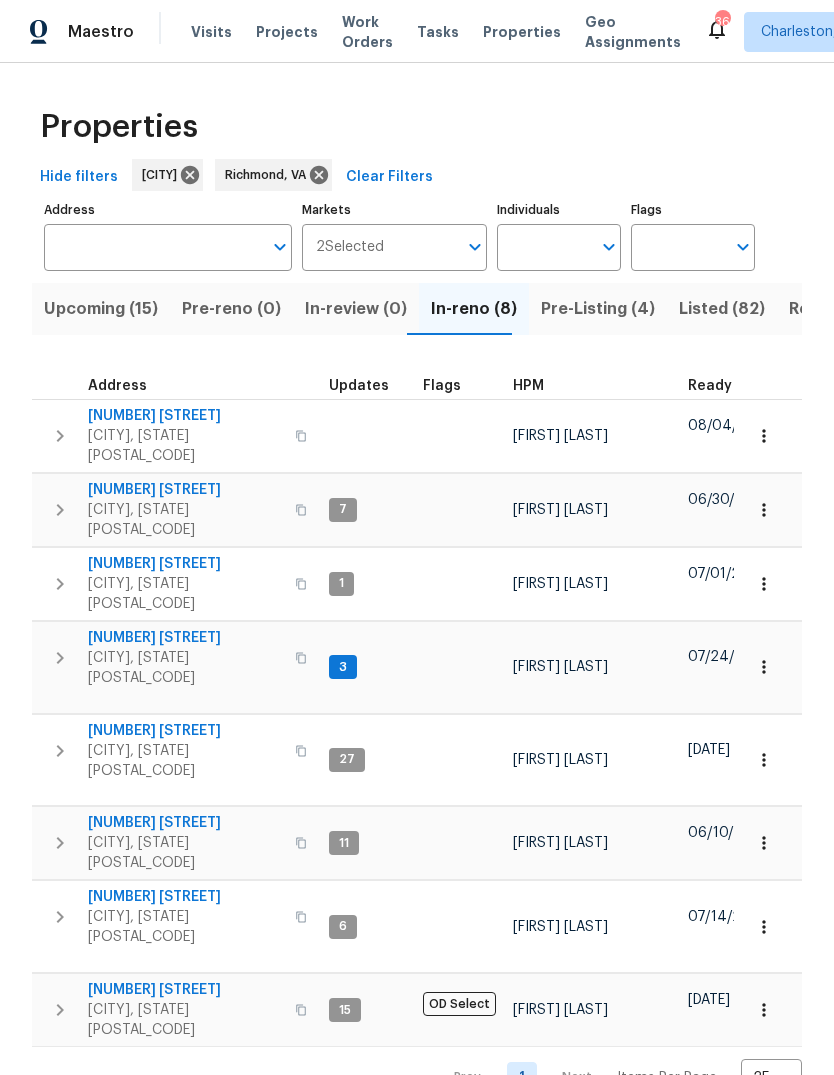 click on "[NUMBER] [STREET]" at bounding box center [185, 638] 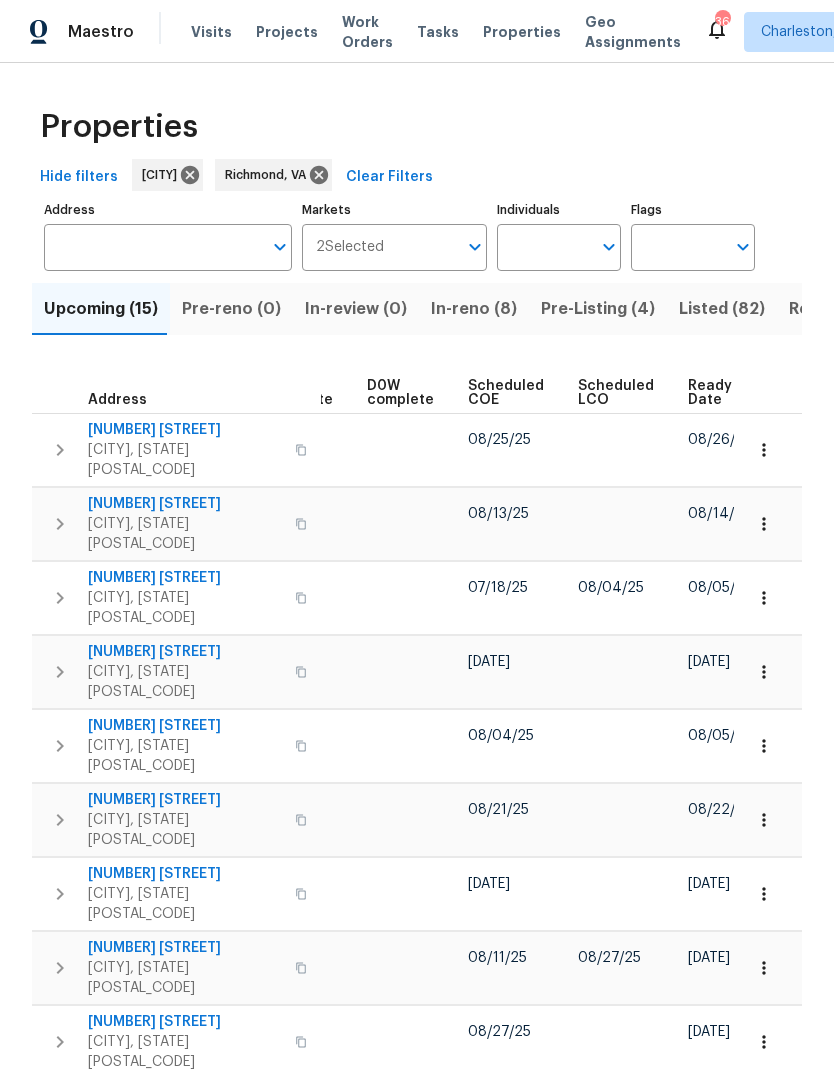 scroll, scrollTop: 0, scrollLeft: 524, axis: horizontal 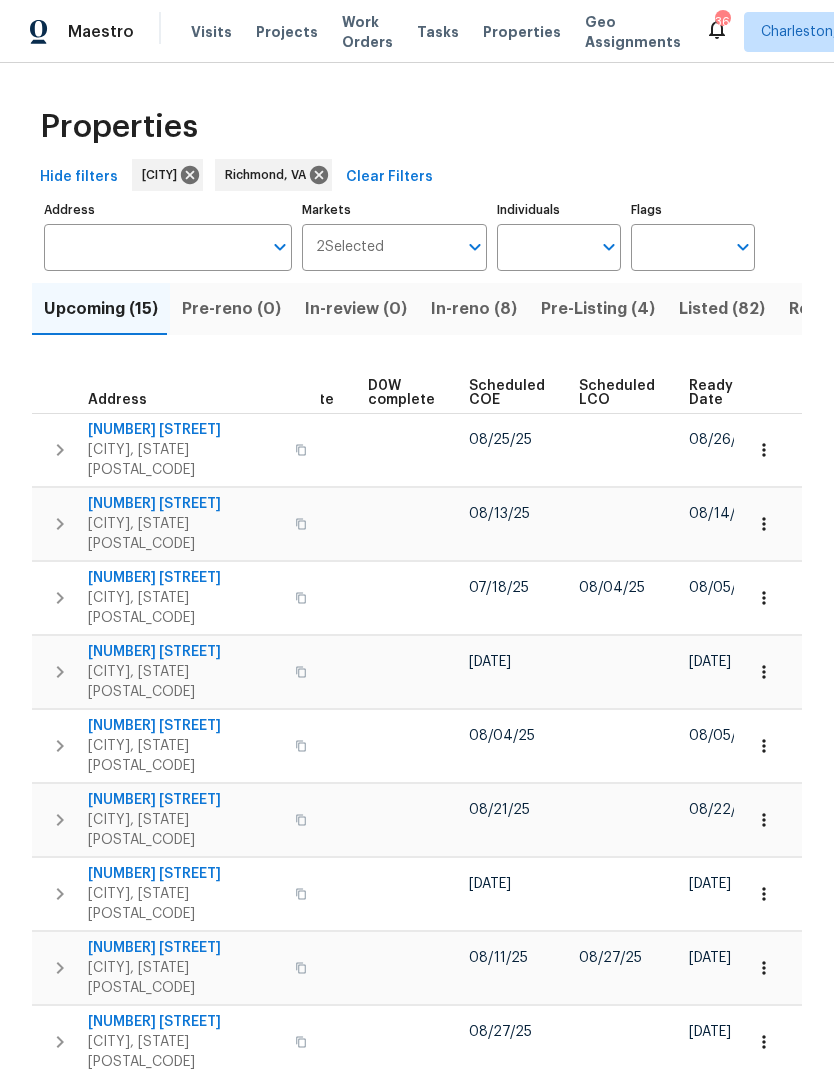 click on "Ready Date" at bounding box center [712, 393] 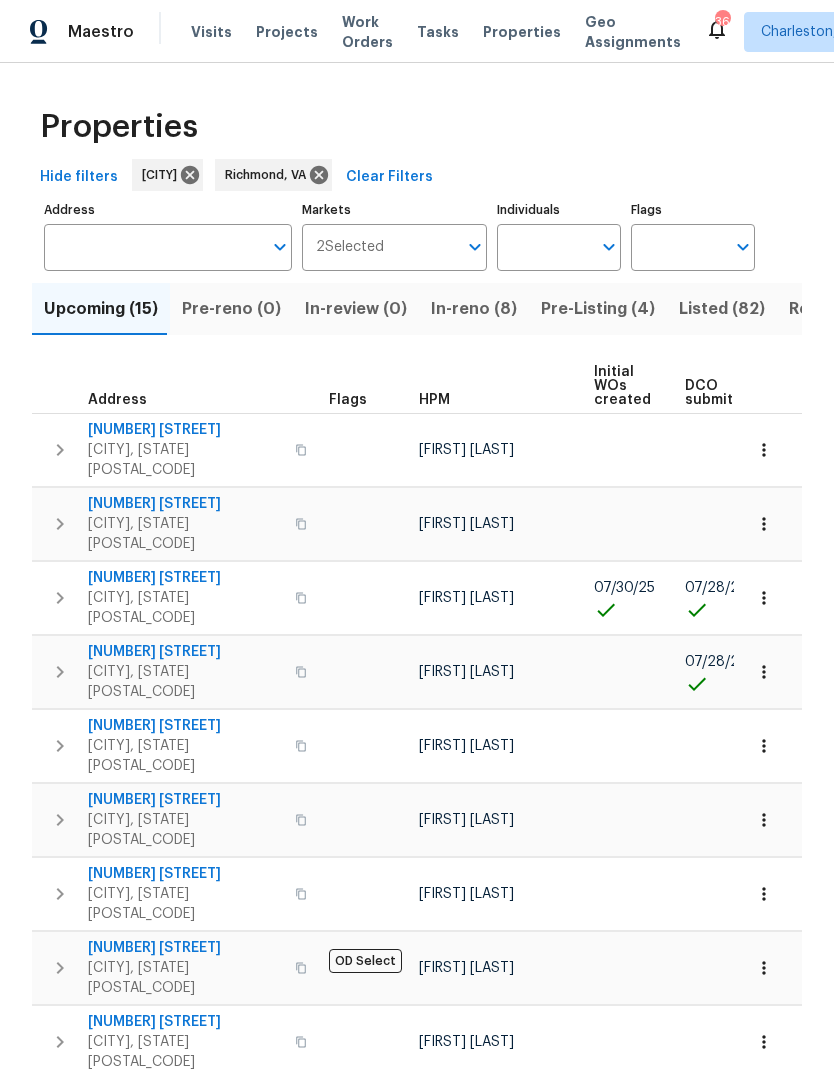 scroll, scrollTop: 0, scrollLeft: 0, axis: both 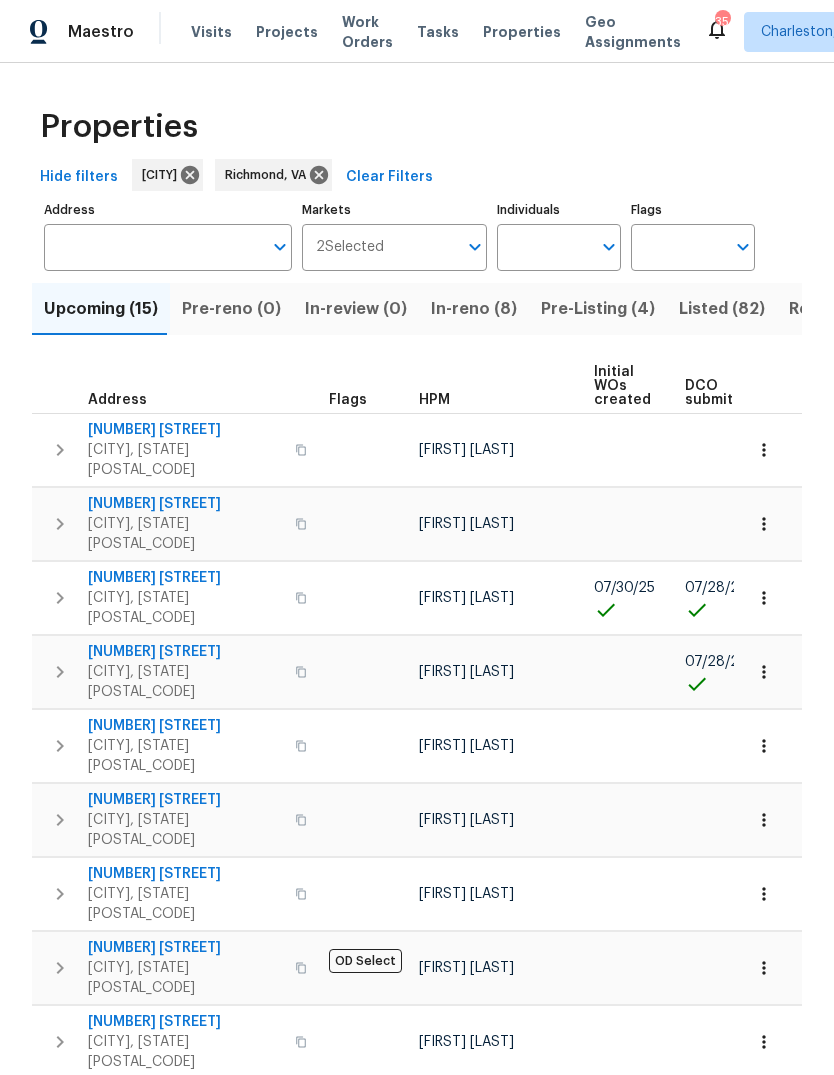 click on "Listed (82)" at bounding box center (722, 309) 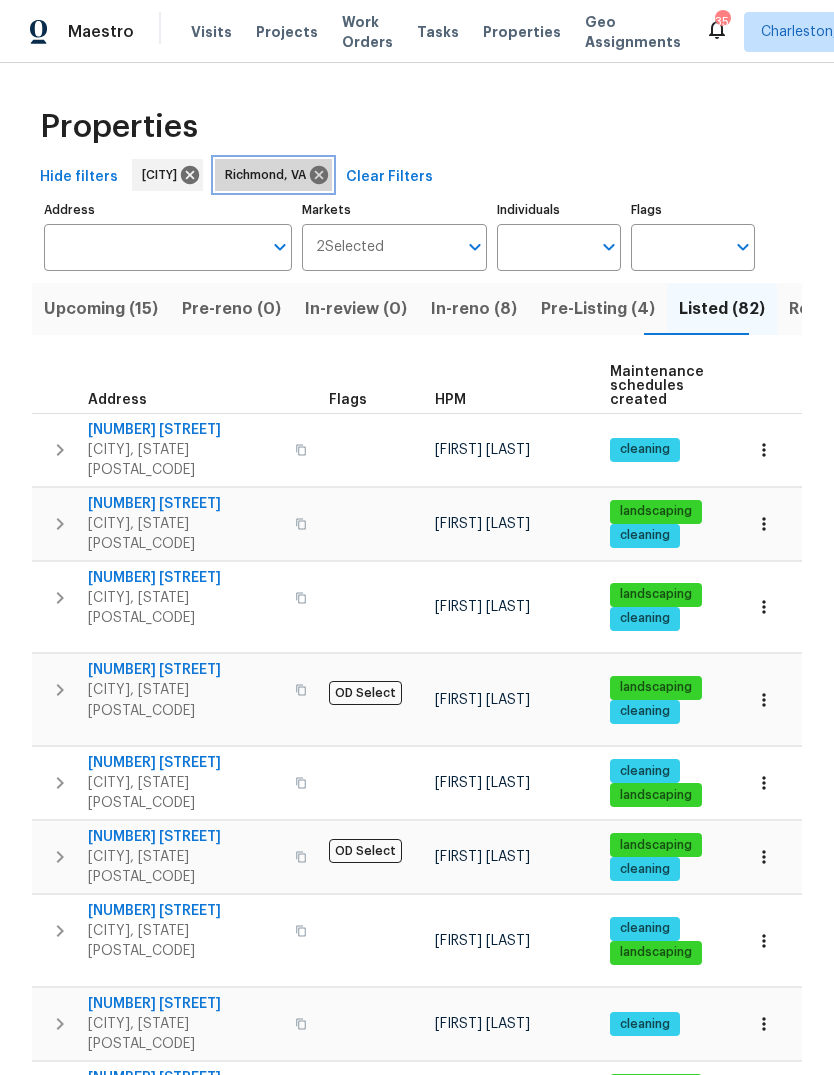 click 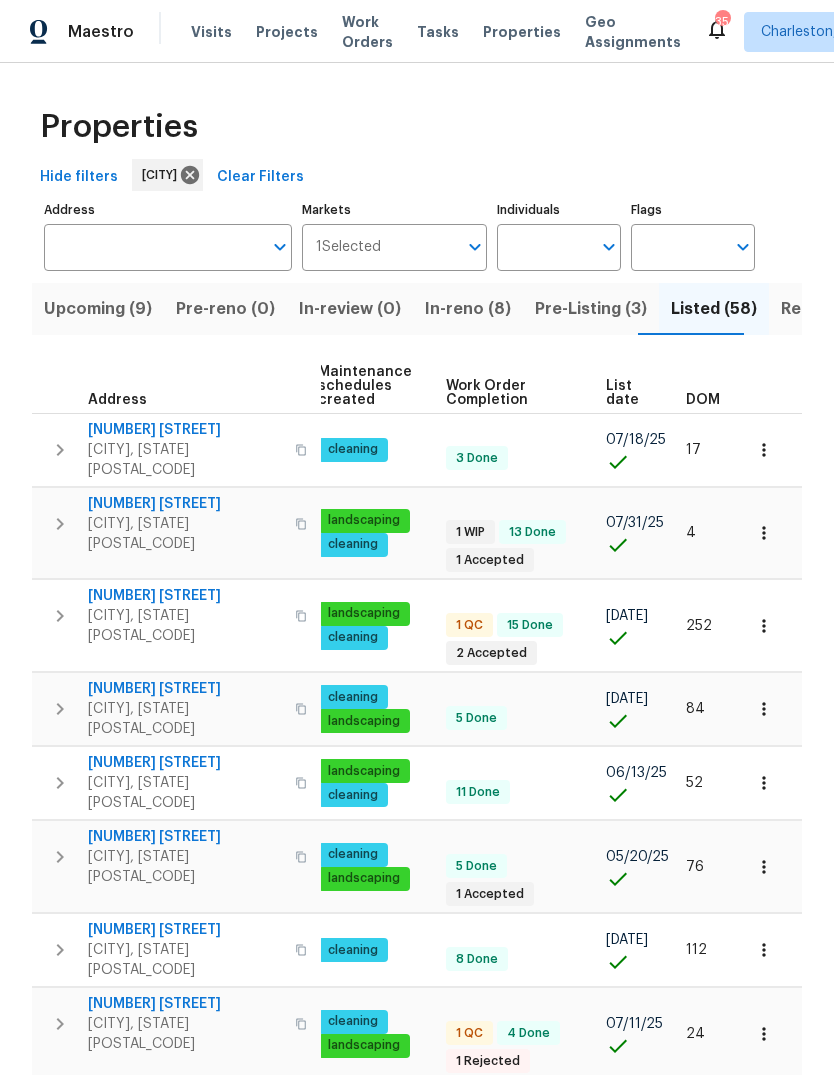 scroll, scrollTop: 0, scrollLeft: 291, axis: horizontal 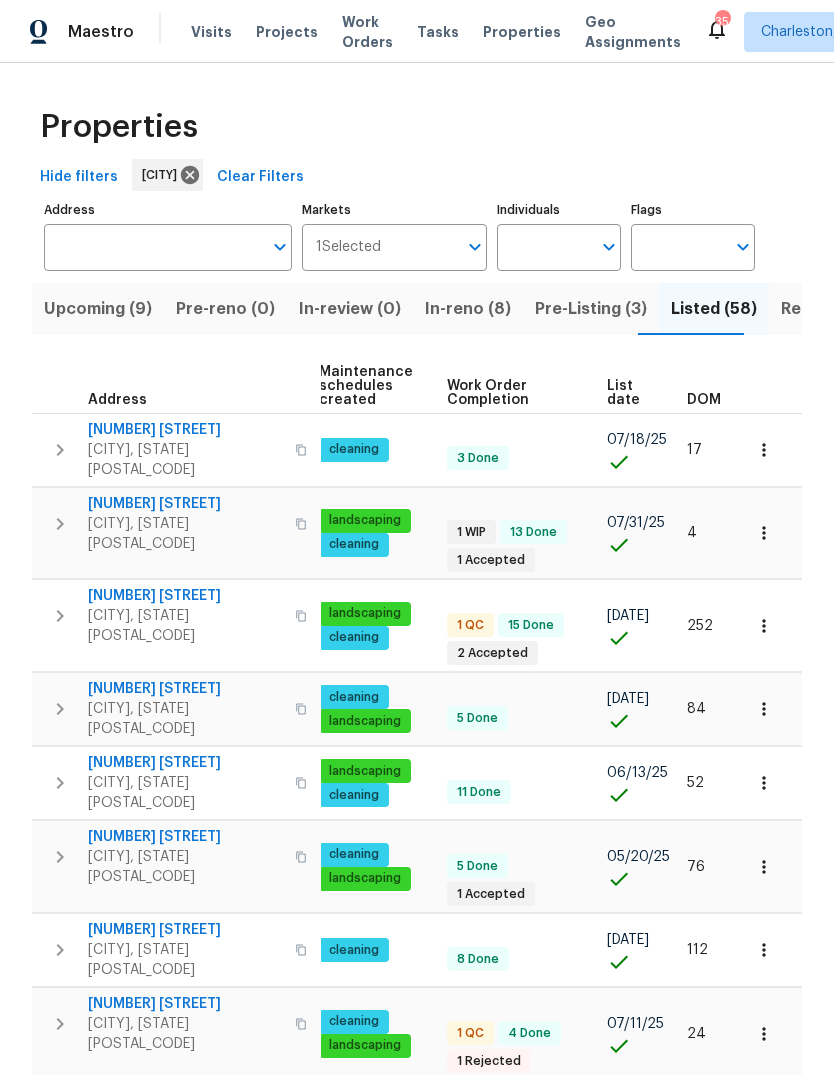 click on "DOM" at bounding box center (704, 400) 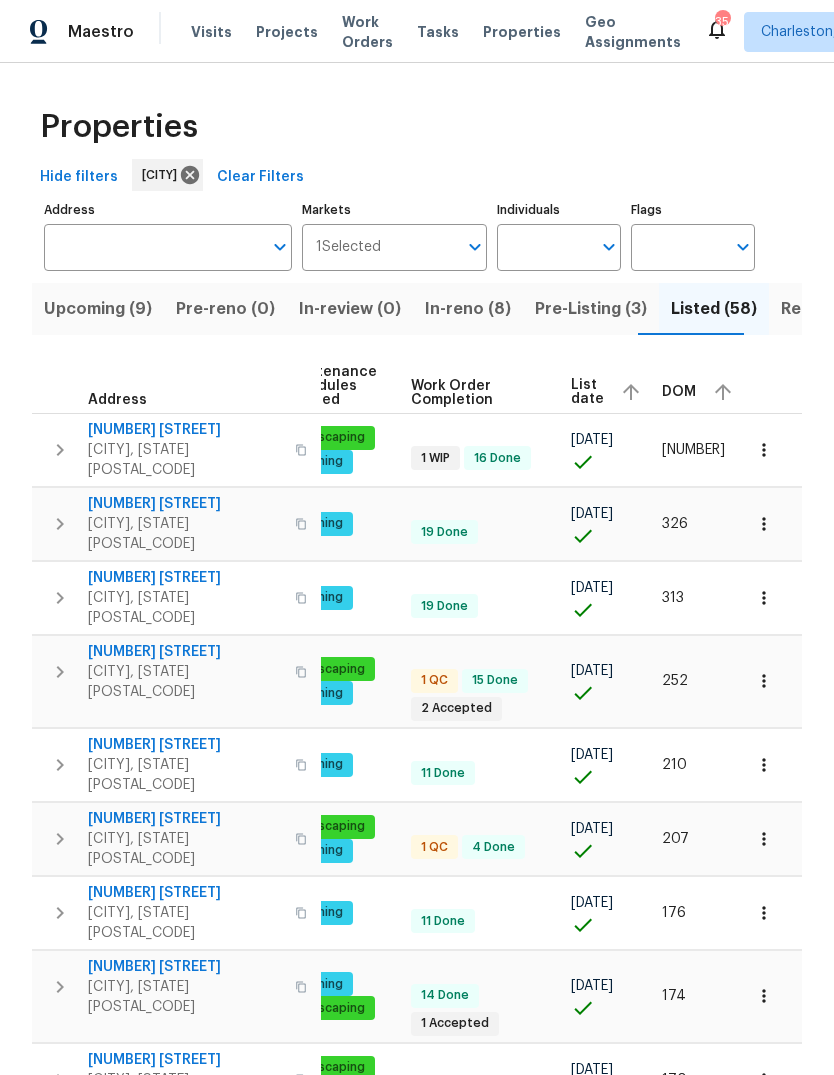 scroll, scrollTop: 0, scrollLeft: 326, axis: horizontal 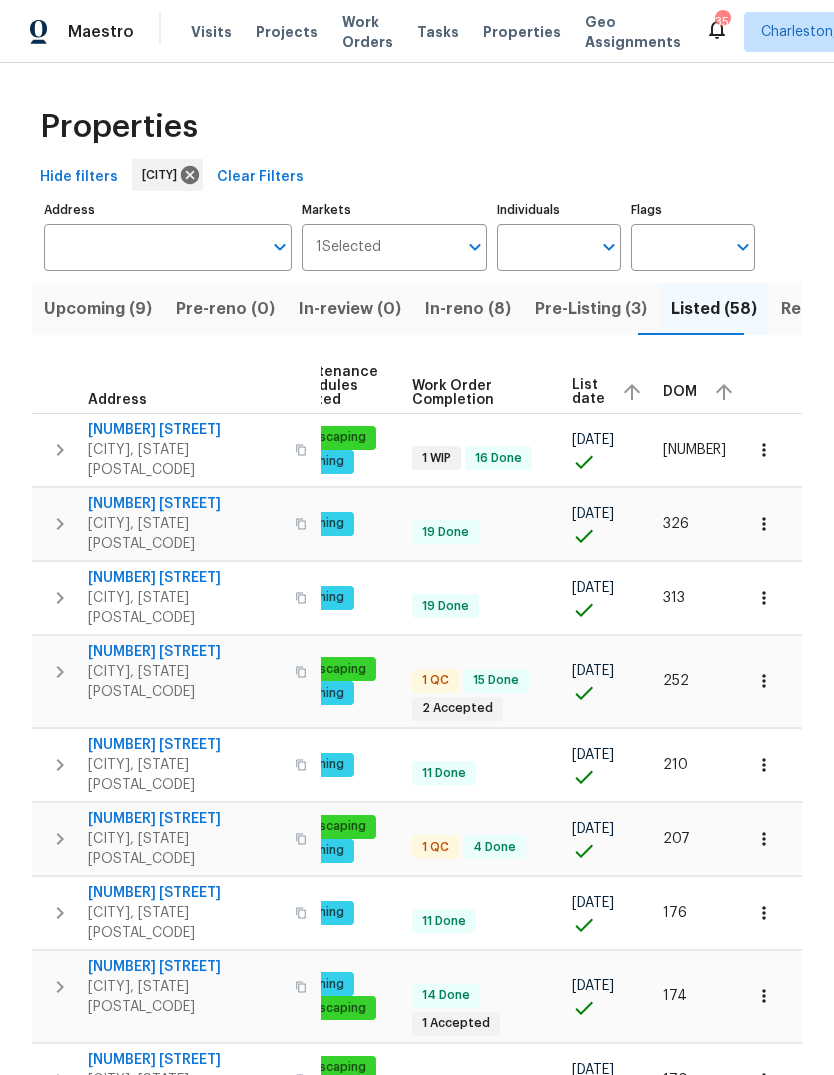 click on "DOM" at bounding box center [680, 392] 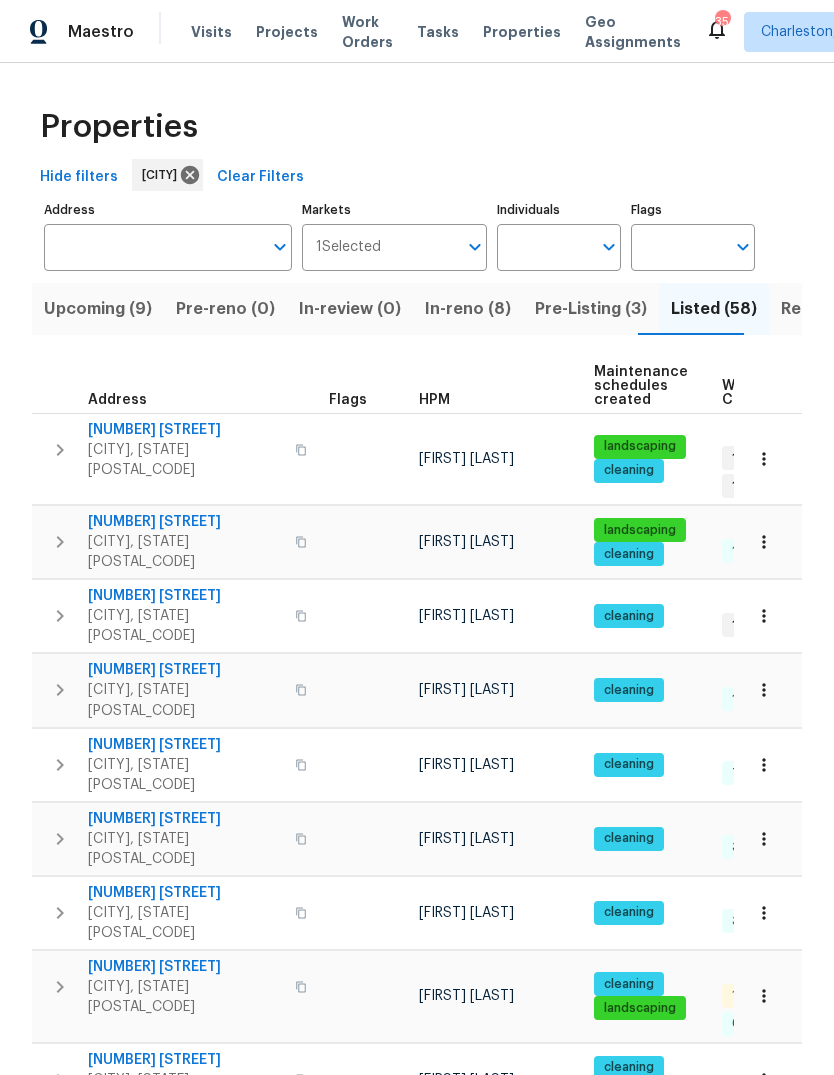 scroll, scrollTop: 16, scrollLeft: 0, axis: vertical 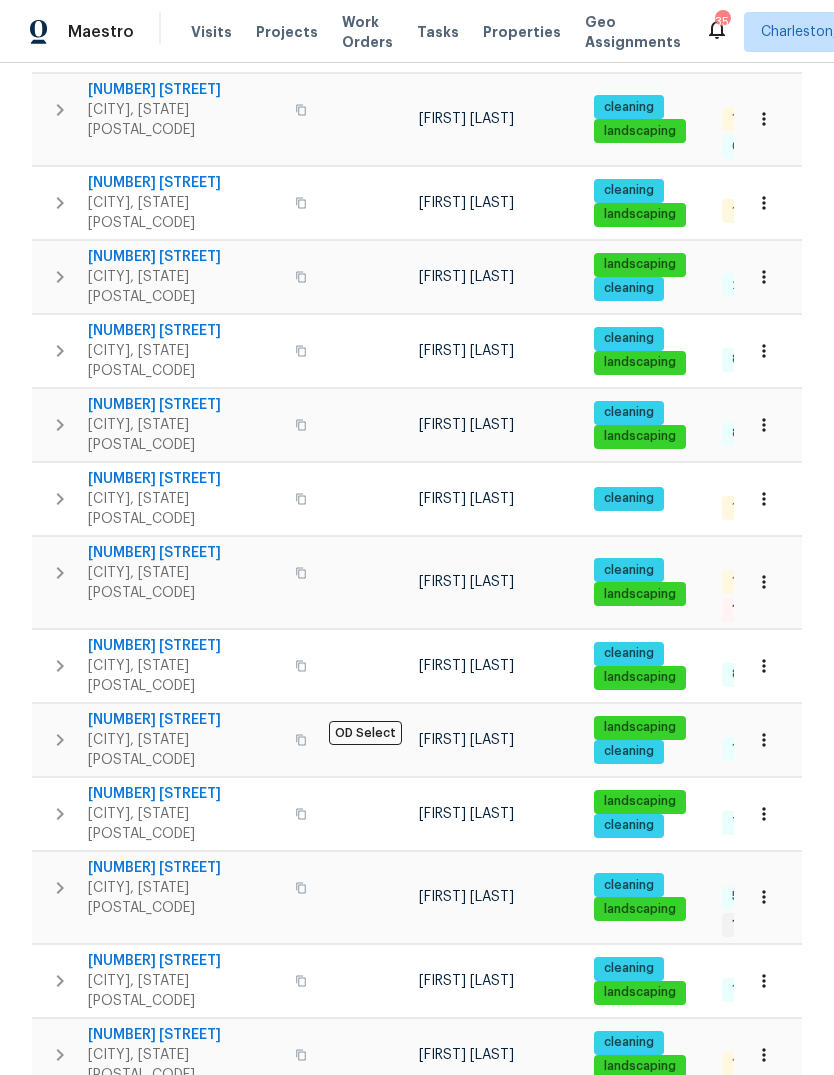 click 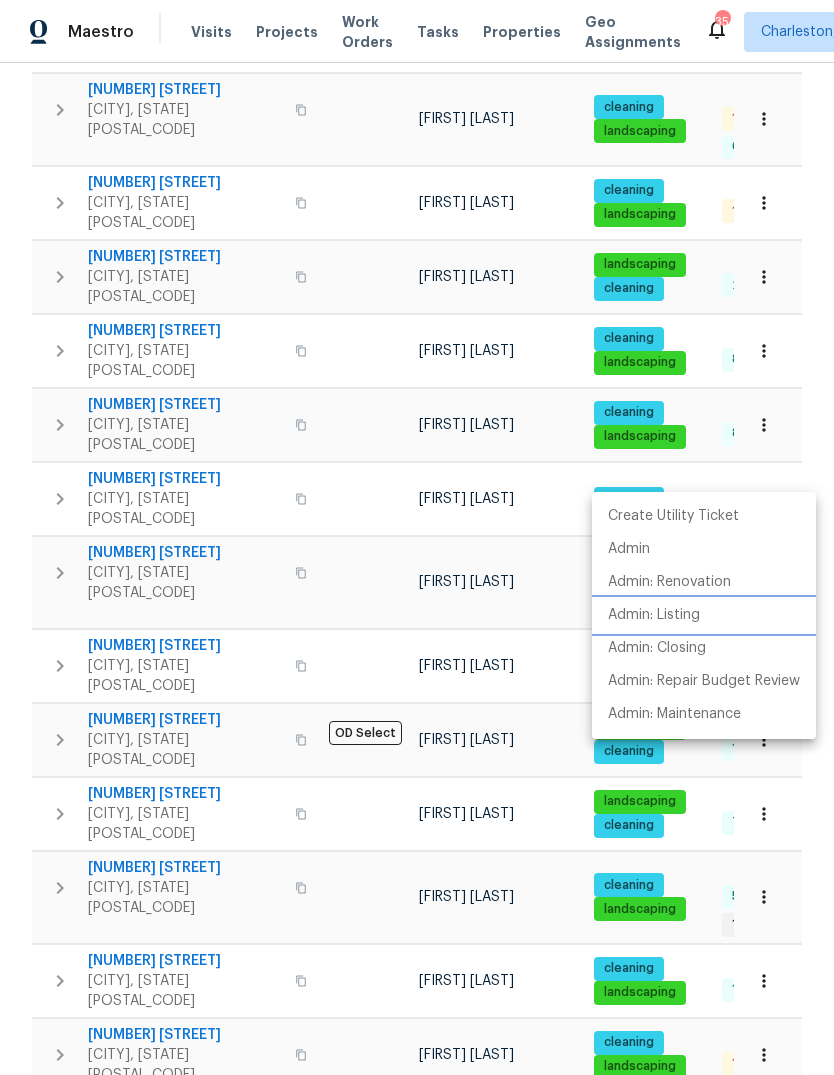 click on "Admin: Listing" at bounding box center (654, 615) 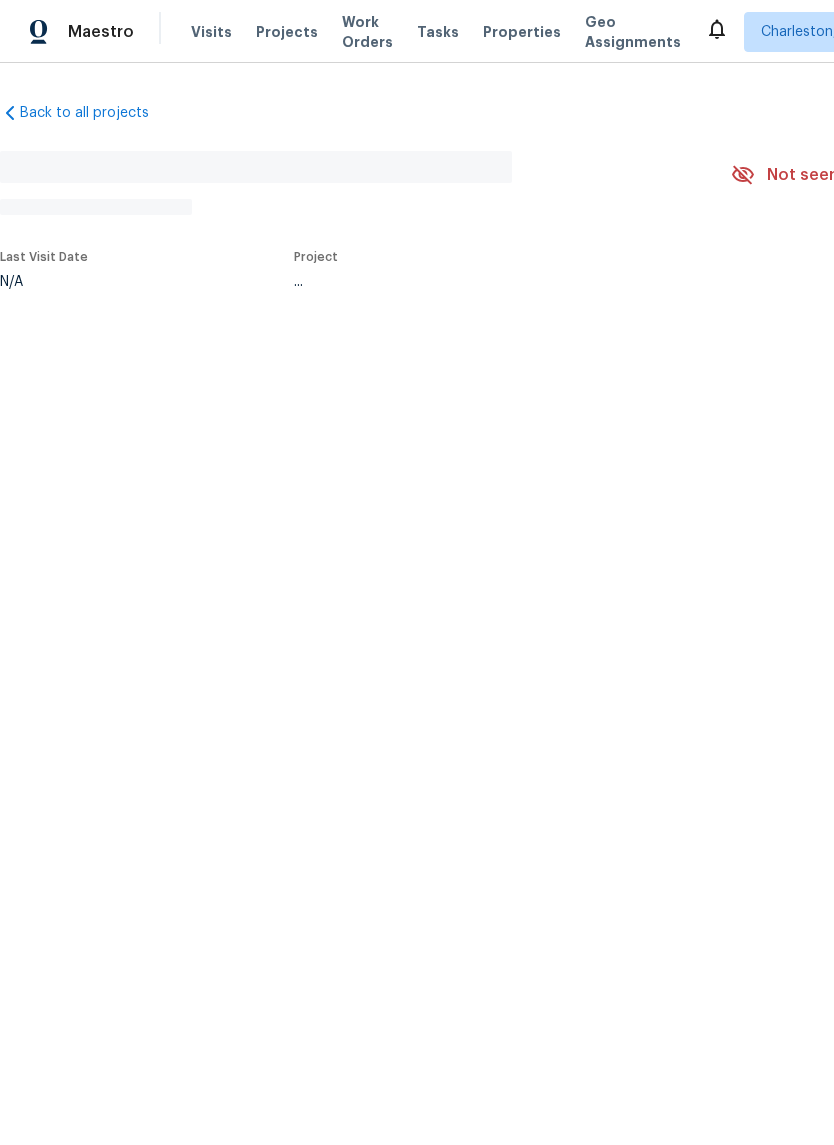 scroll, scrollTop: 0, scrollLeft: 0, axis: both 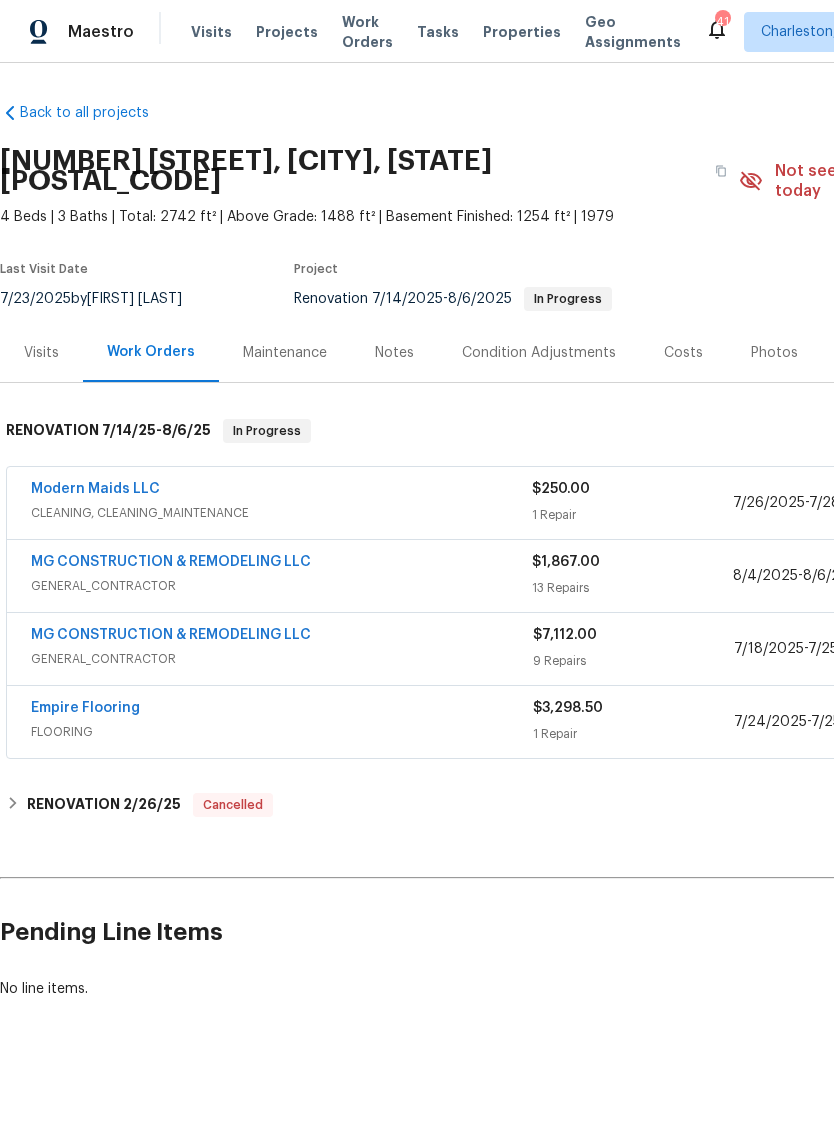 click on "MG CONSTRUCTION & REMODELING LLC" at bounding box center (281, 564) 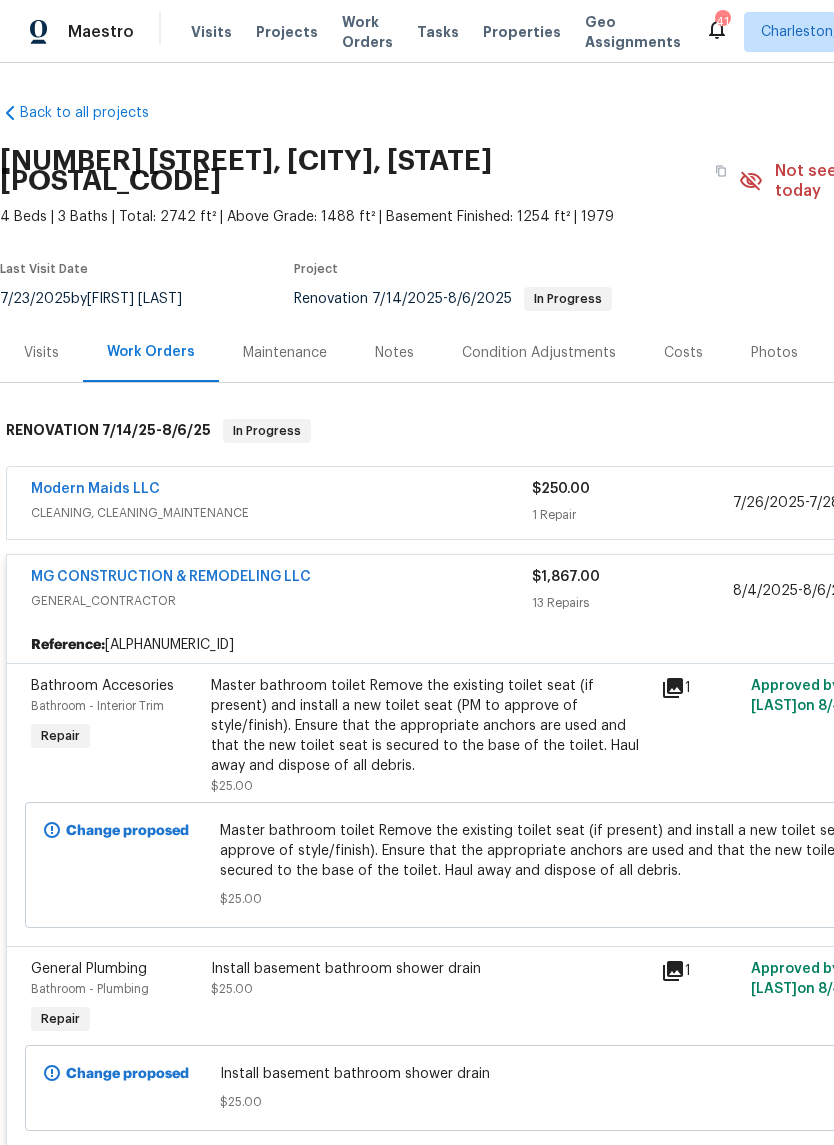 click on "MG CONSTRUCTION & REMODELING LLC" at bounding box center [171, 577] 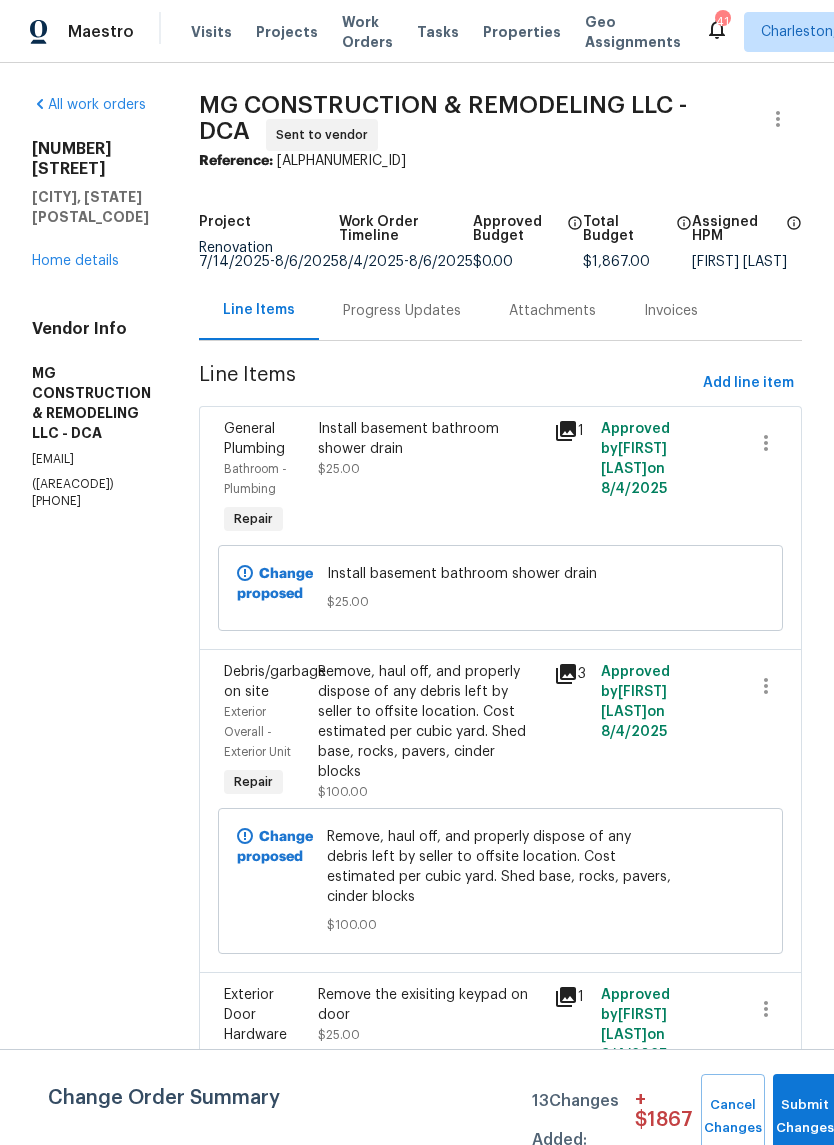 click on "Progress Updates" at bounding box center [402, 311] 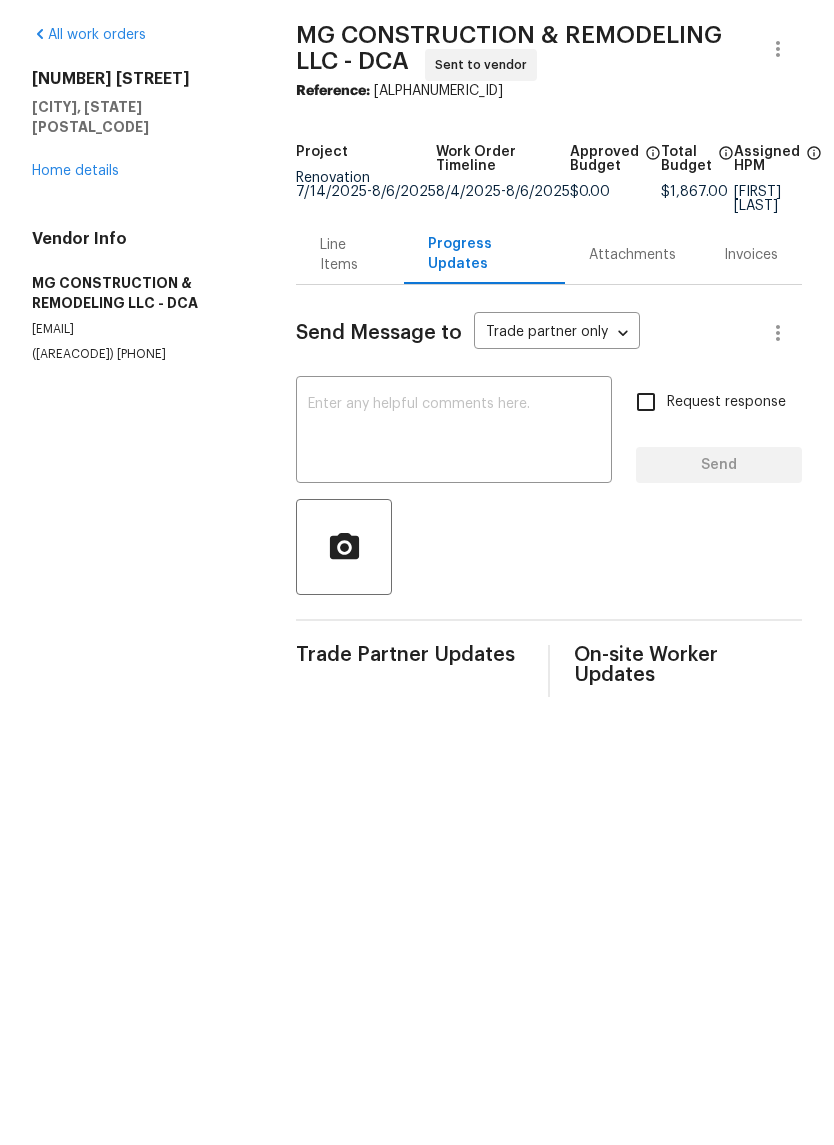 click on "1715 Calais Ct Oxon Hill, MD 20745 Home details" at bounding box center [140, 195] 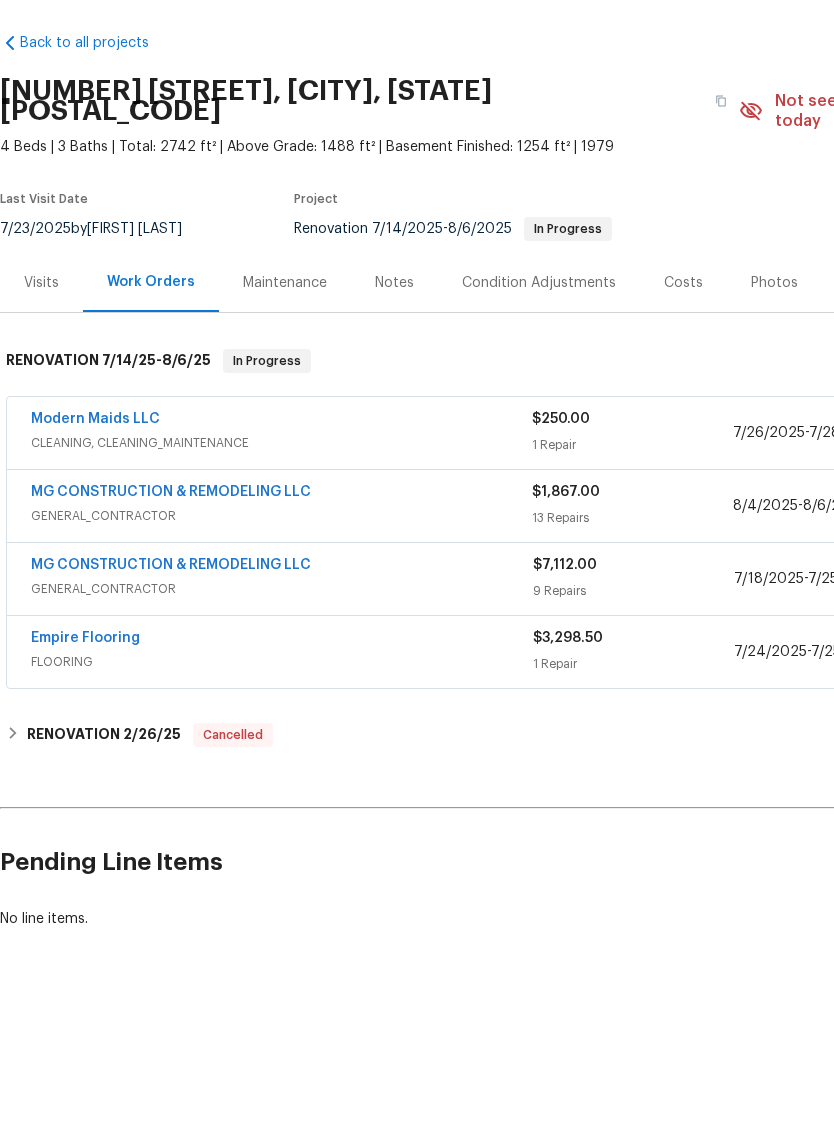 click on "MG CONSTRUCTION & REMODELING LLC" at bounding box center (171, 635) 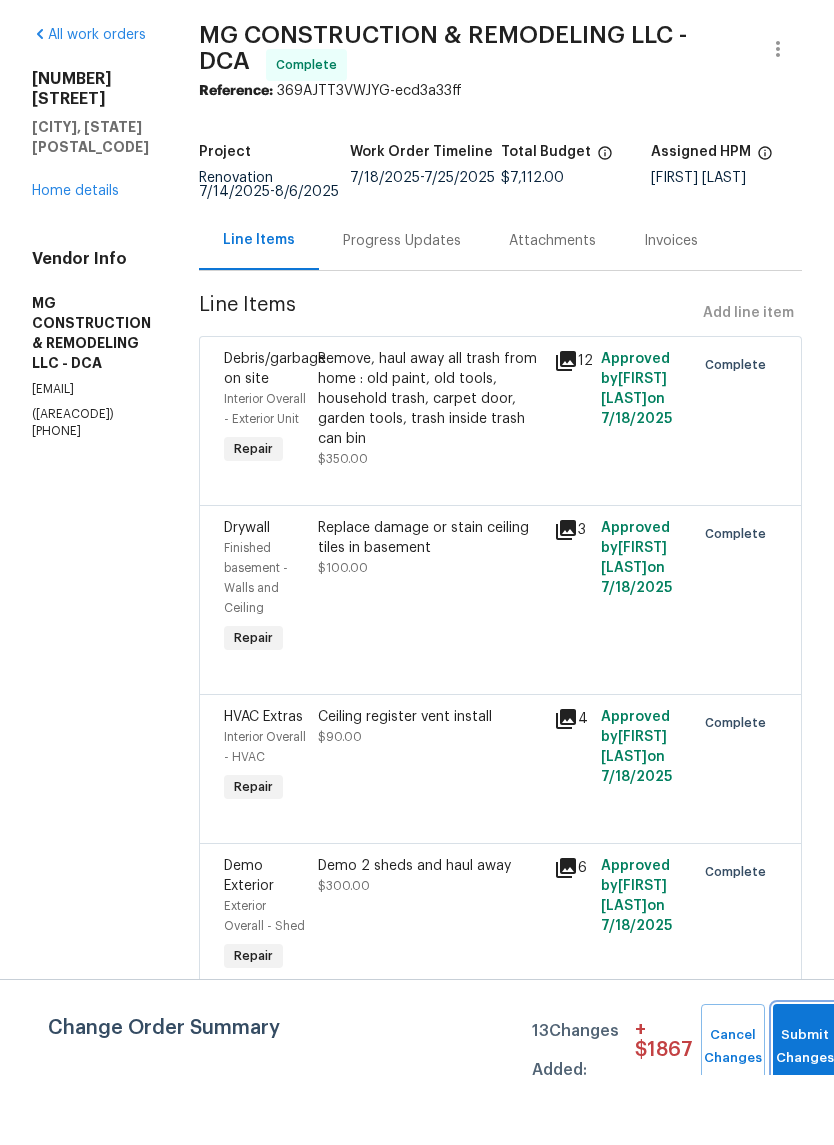 click on "Submit Changes" at bounding box center [805, 1117] 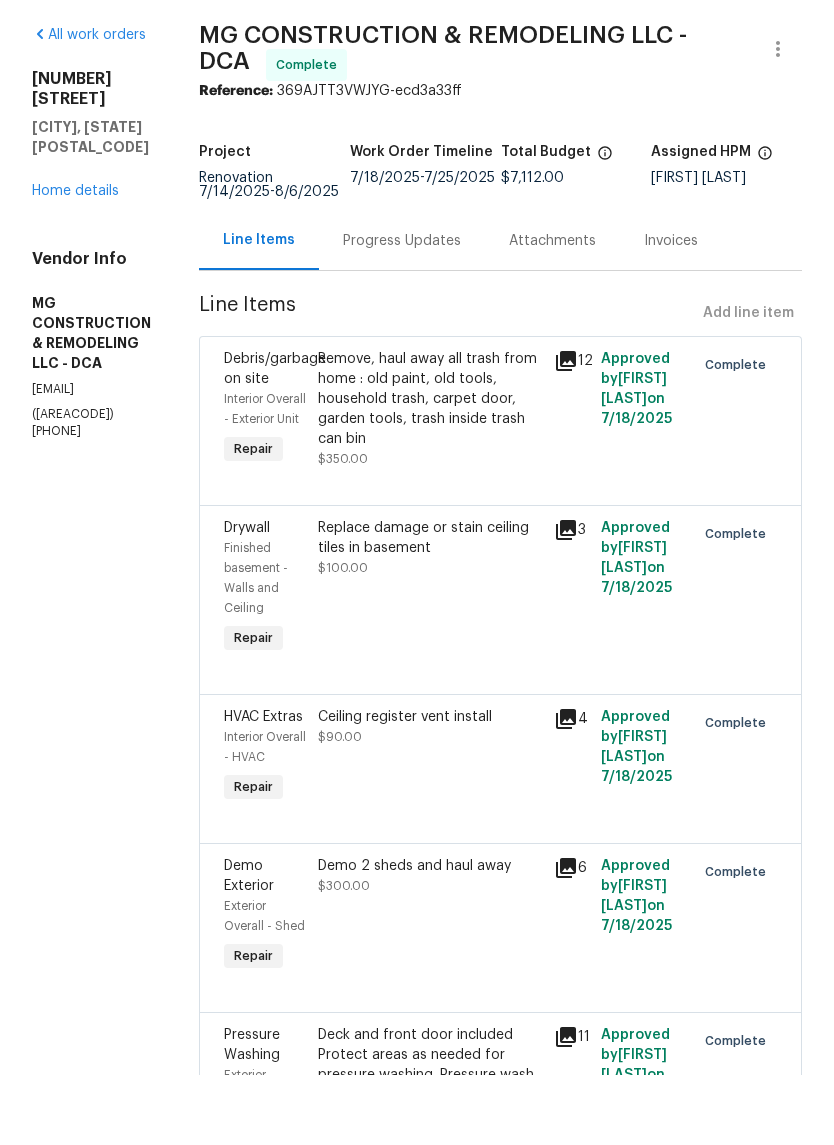 click on "Progress Updates" at bounding box center (402, 311) 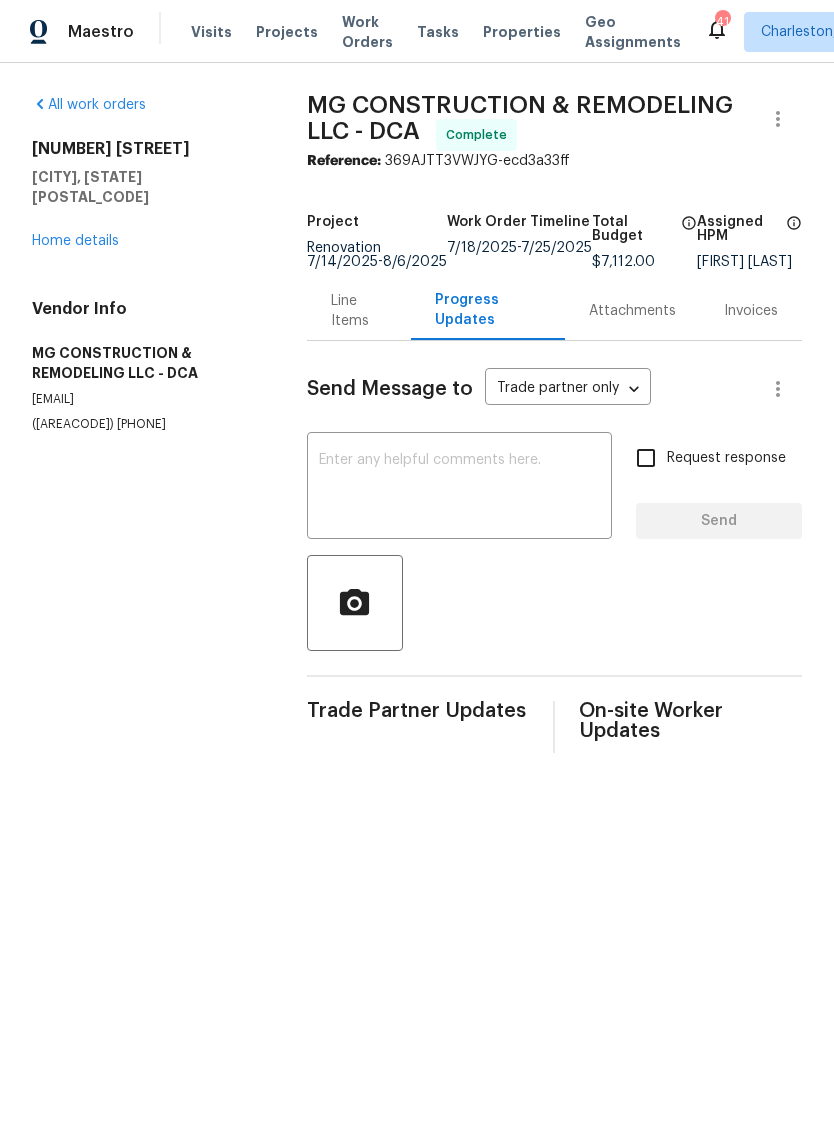 click on "1715 Calais Ct Oxon Hill, MD 20745 Home details" at bounding box center (145, 195) 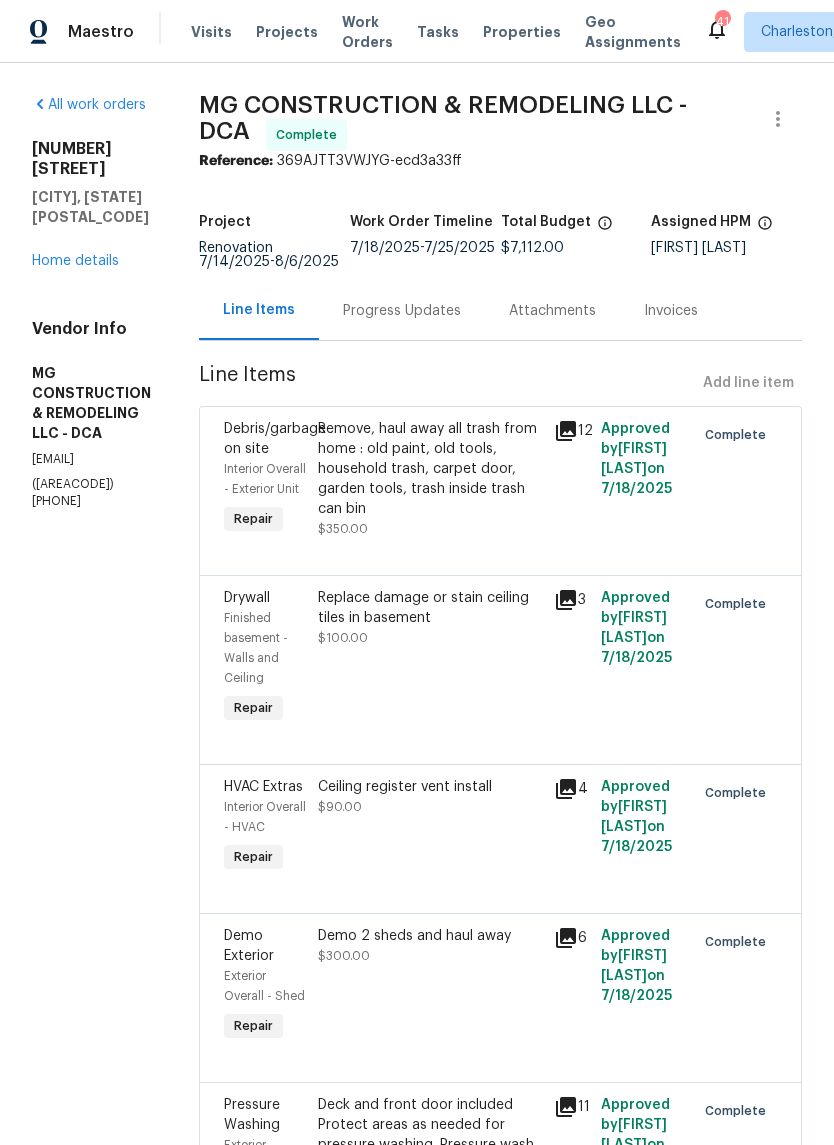 click on "Progress Updates" at bounding box center (402, 311) 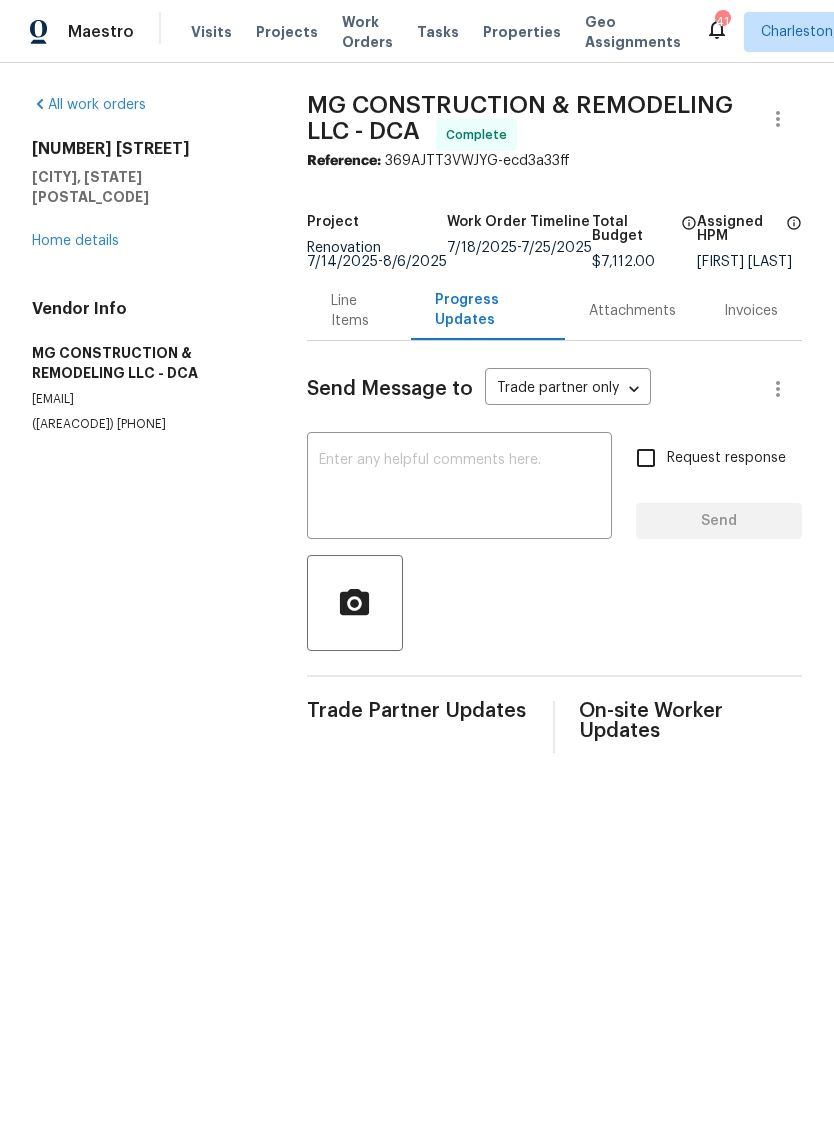 click on "Maestro Visits Projects Work Orders Tasks Properties Geo Assignments 41 Charleston, SC + 2 Nicholas Russell All work orders 1715 Calais Ct Oxon Hill, MD 20745 Home details Vendor Info MG CONSTRUCTION & REMODELING LLC - DCA mgconstructionremodeling75@gmail.com (703) 499-3098 MG CONSTRUCTION & REMODELING LLC - DCA Complete Reference:   369AJTT3VWJYG-ecd3a33ff Project Renovation   7/14/2025  -  8/6/2025 Work Order Timeline 7/18/2025  -  7/25/2025 Total Budget $7,112.00 Assigned HPM Nelson Flores Line Items Progress Updates Attachments Invoices Send Message to Trade partner only Trade partner only ​ x ​ Request response Send Trade Partner Updates On-site Worker Updates" at bounding box center [417, 392] 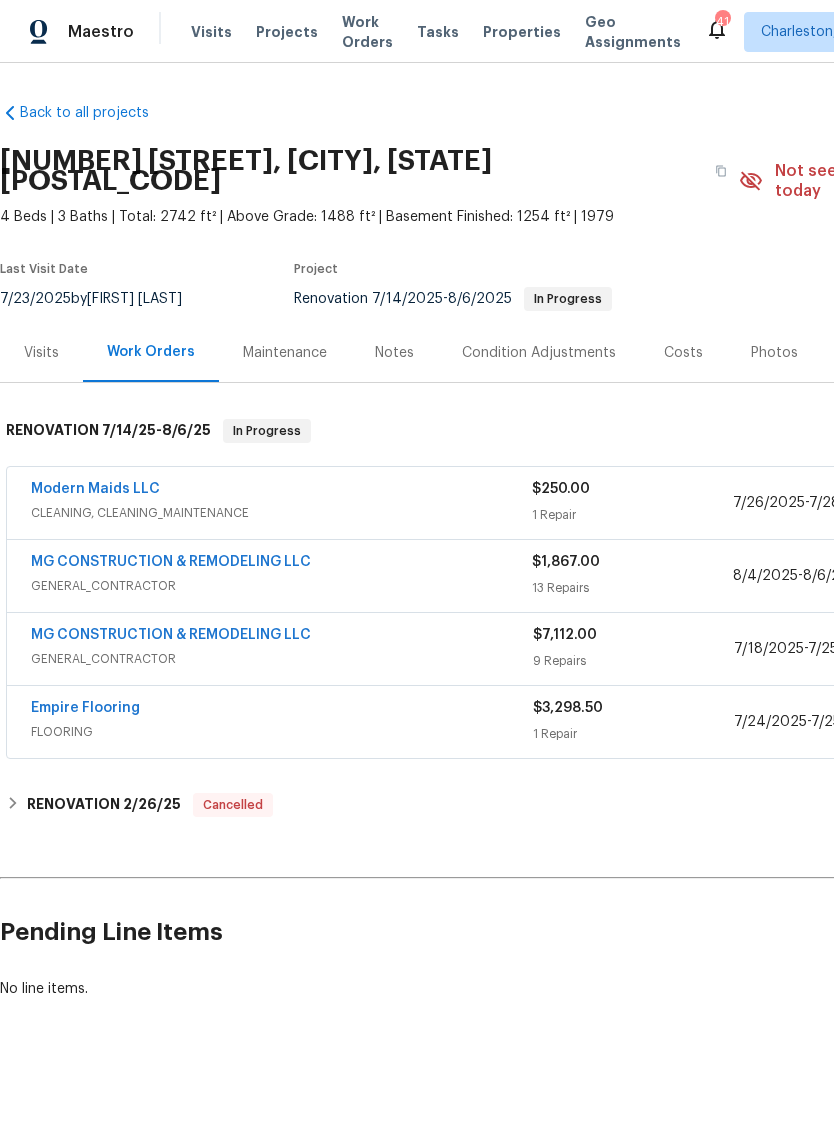scroll, scrollTop: 0, scrollLeft: 0, axis: both 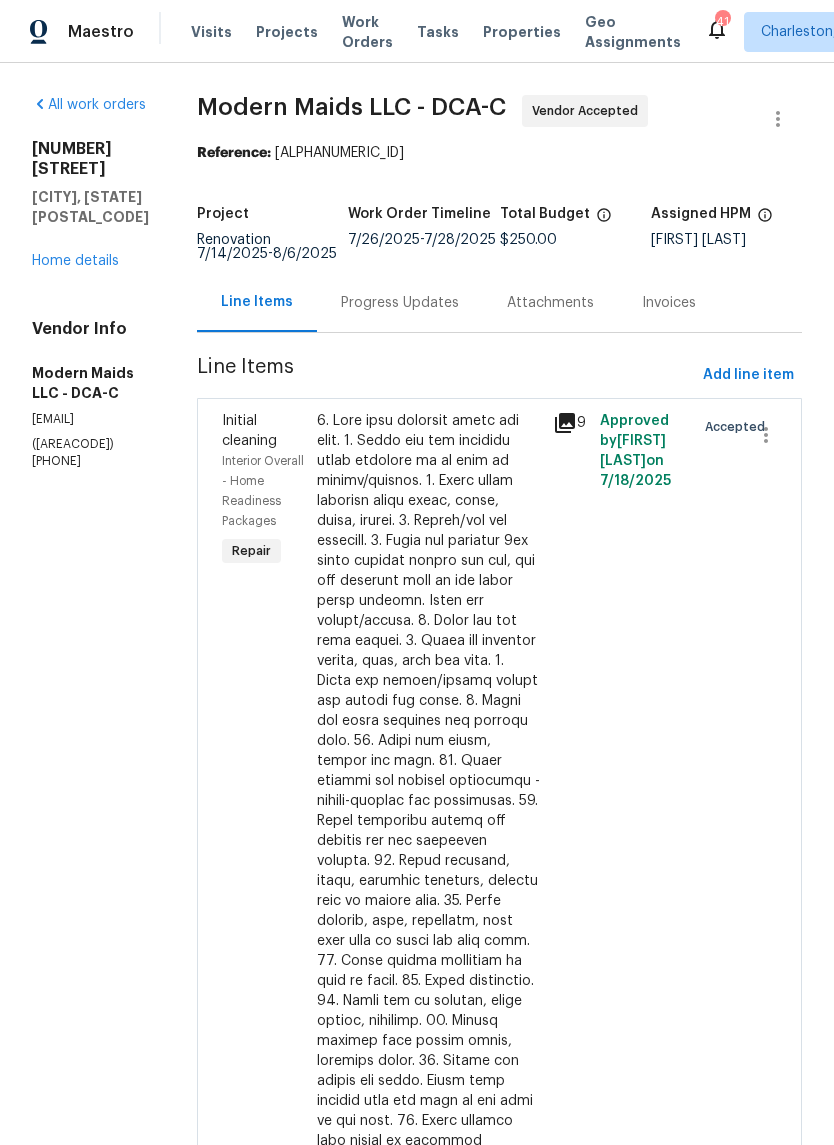 click on "Progress Updates" at bounding box center [400, 302] 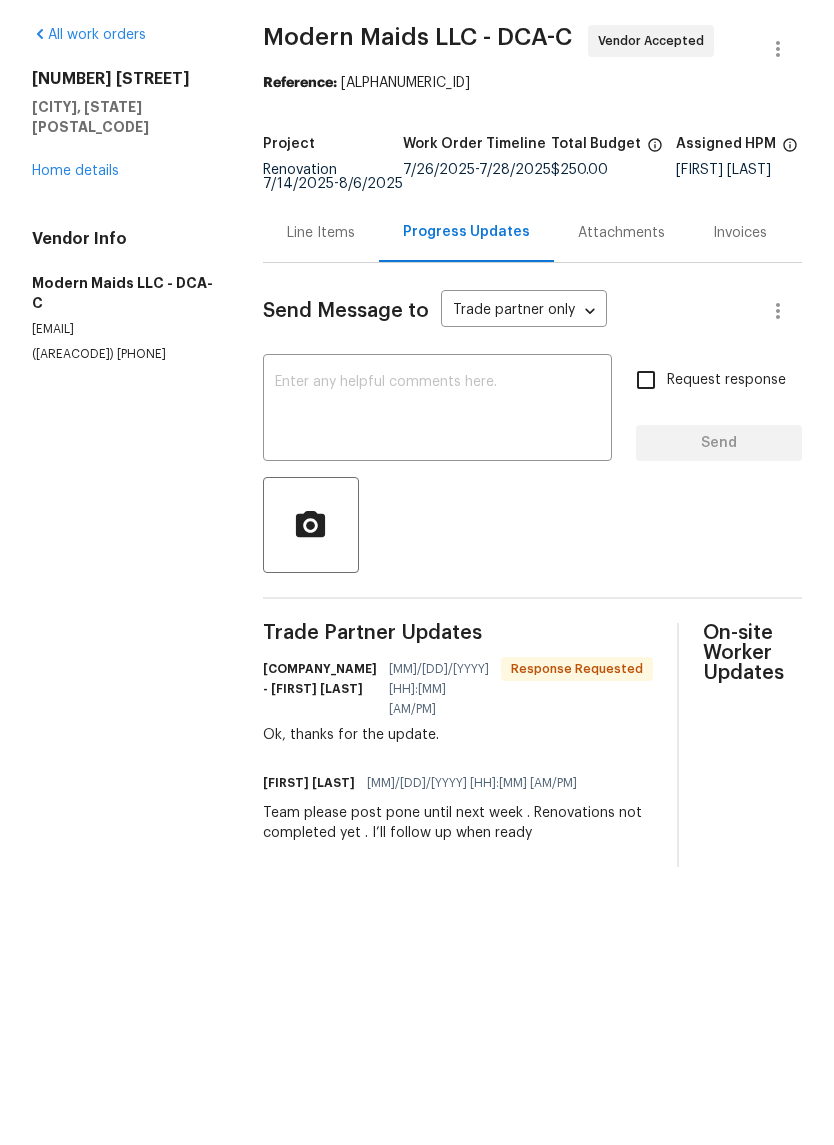 click on "Maestro Visits Projects Work Orders Tasks Properties Geo Assignments 41 Charleston, SC + 2 Nicholas Russell All work orders 1715 Calais Ct Oxon Hill, MD 20745 Home details Vendor Info Modern Maids LLC - DCA-C services@modernmaidsco.com (512) 925-8391 Modern Maids LLC - DCA-C Vendor Accepted Reference:   369AJTT3VWJYG-6cf8530f8 Project Renovation   7/14/2025  -  8/6/2025 Work Order Timeline 7/26/2025  -  7/28/2025 Total Budget $250.00 Assigned HPM Nelson Flores Line Items Progress Updates Attachments Invoices Send Message to Trade partner only Trade partner only ​ x ​ Request response Send Trade Partner Updates Modern Maids - Justin Carpenter 07/31/2025 5:15 PM Response Requested Ok, thanks for the update. Nelson Flores 07/31/2025 1:34 PM Team please post pone until next week . Renovations not completed yet . I’ll follow up when ready On-site Worker Updates" at bounding box center [417, 484] 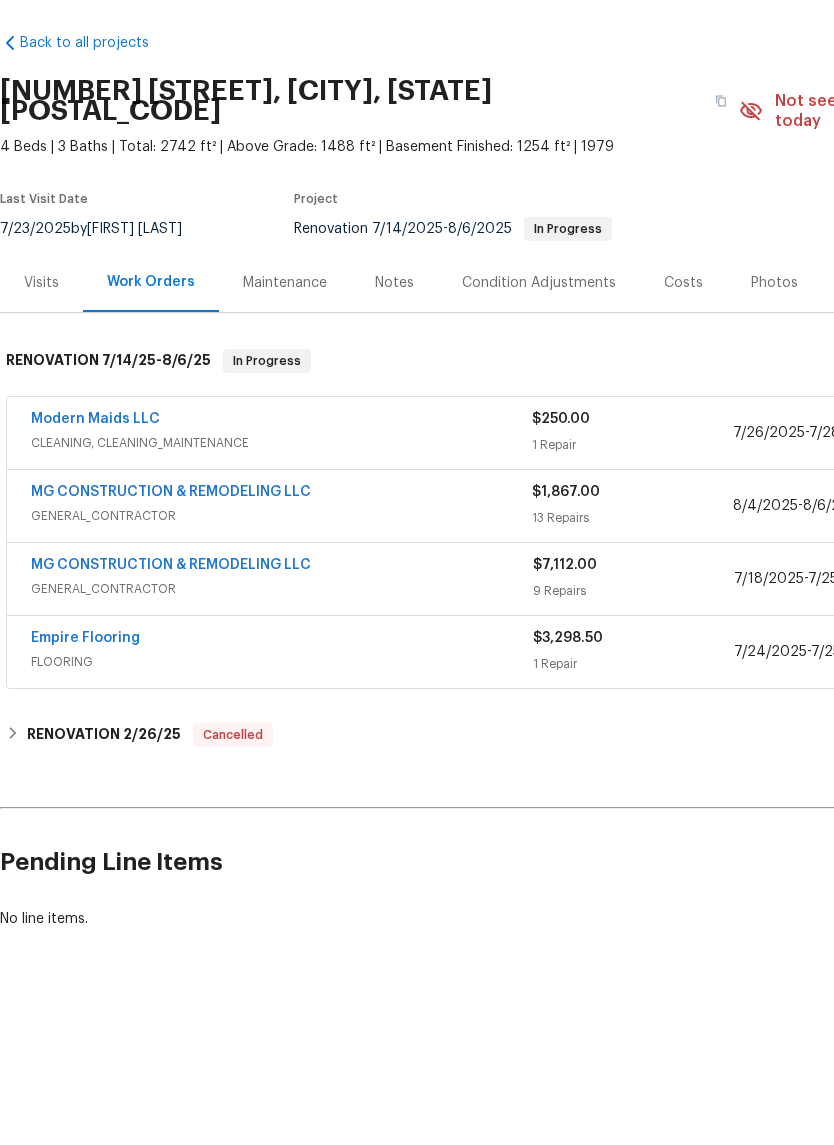 click on "Notes" at bounding box center [394, 353] 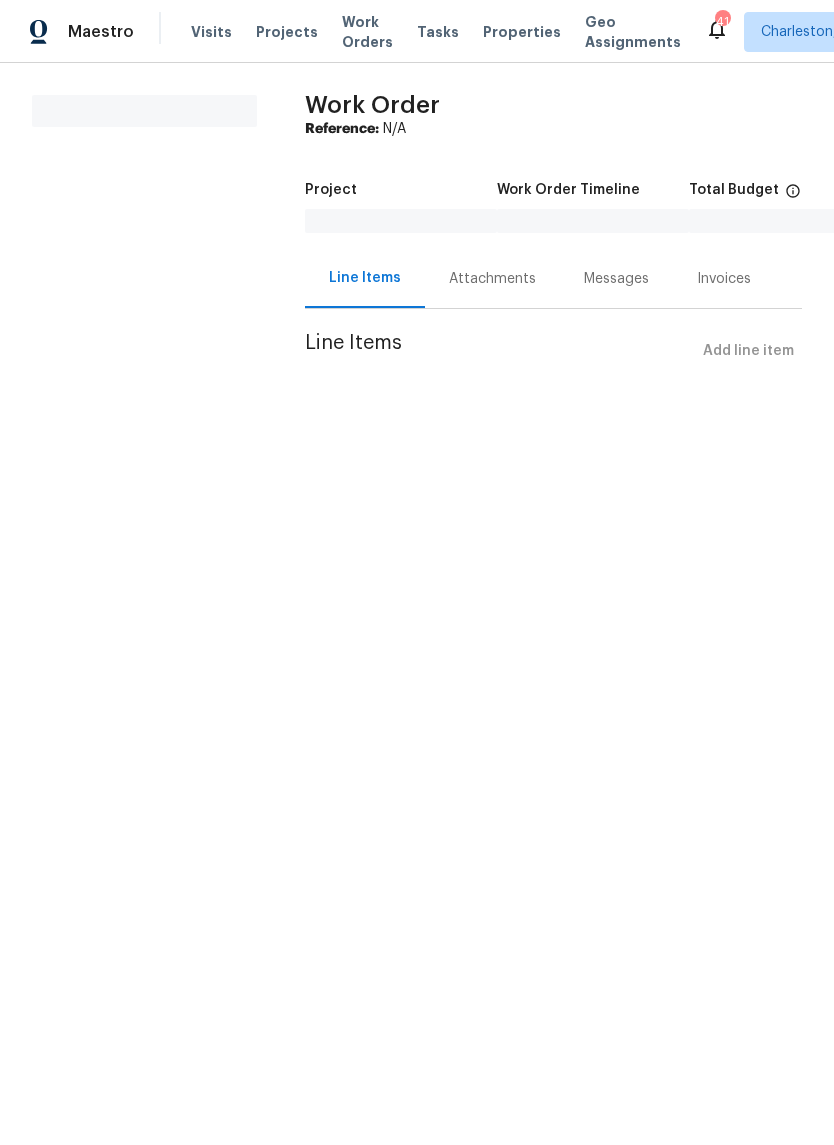 scroll, scrollTop: 0, scrollLeft: 0, axis: both 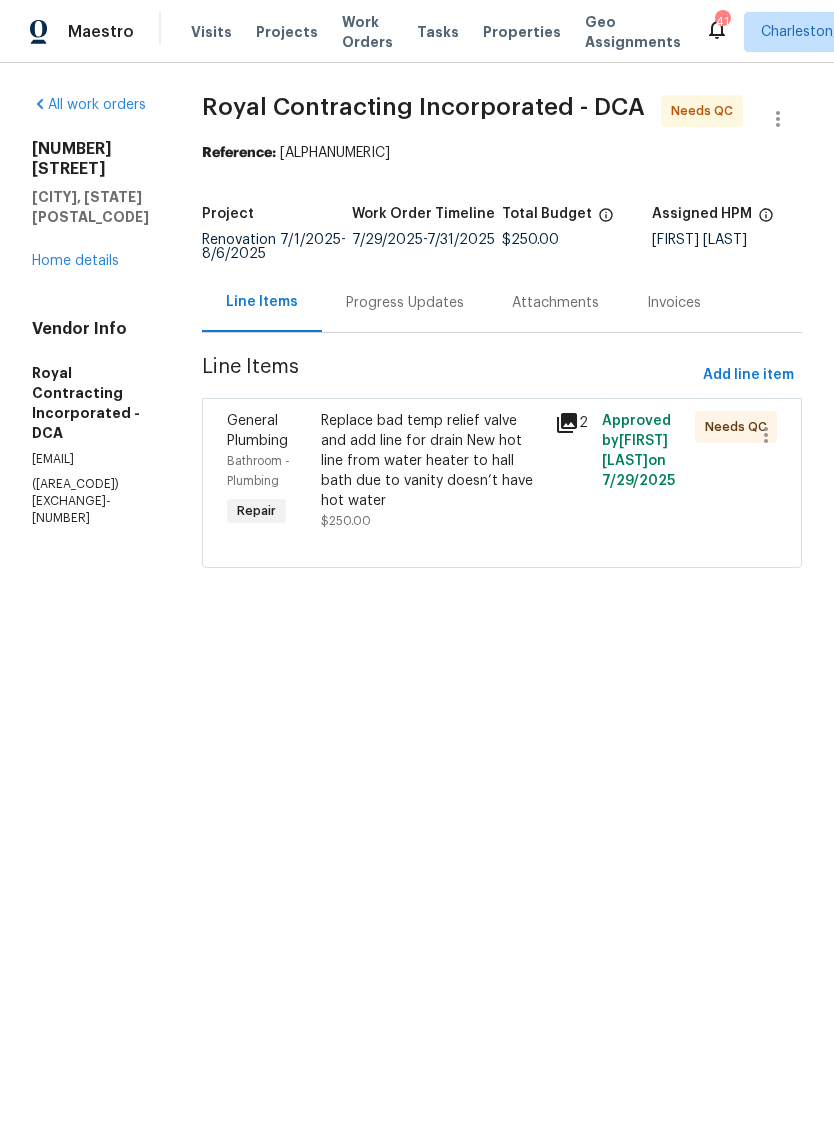 click on "Progress Updates" at bounding box center (405, 303) 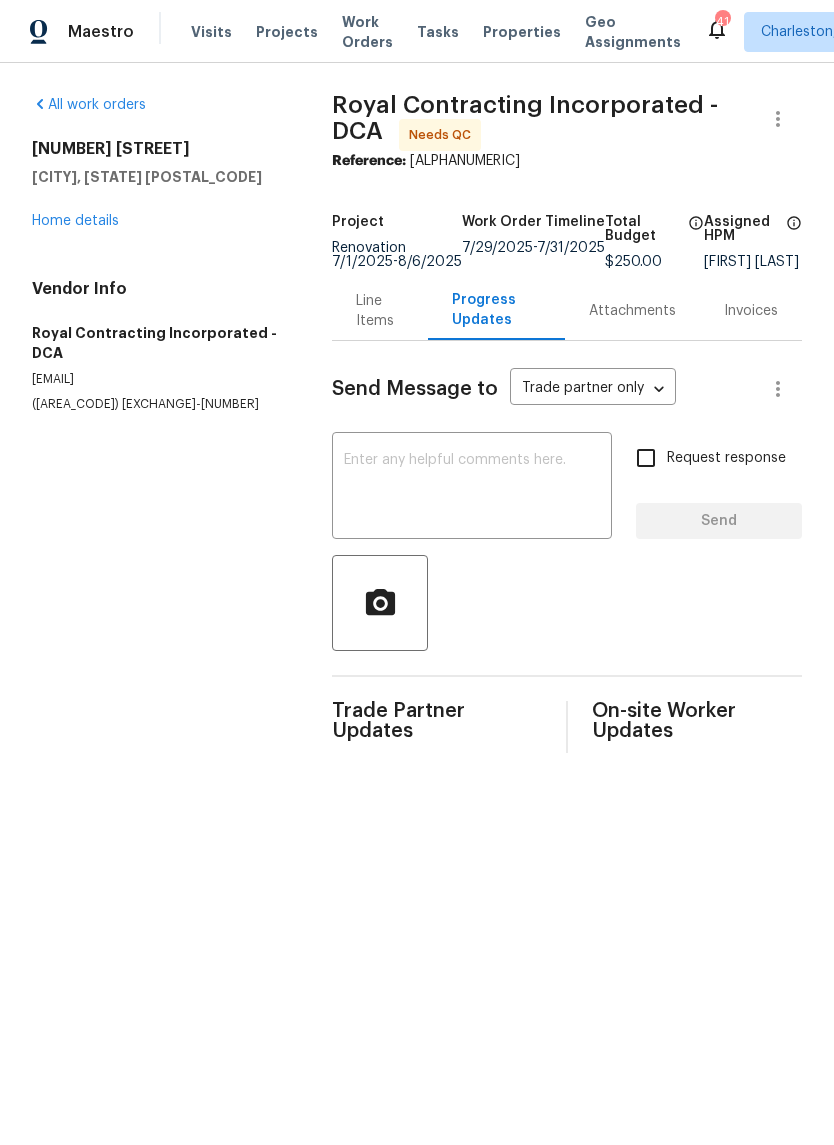click on "Home details" at bounding box center [75, 221] 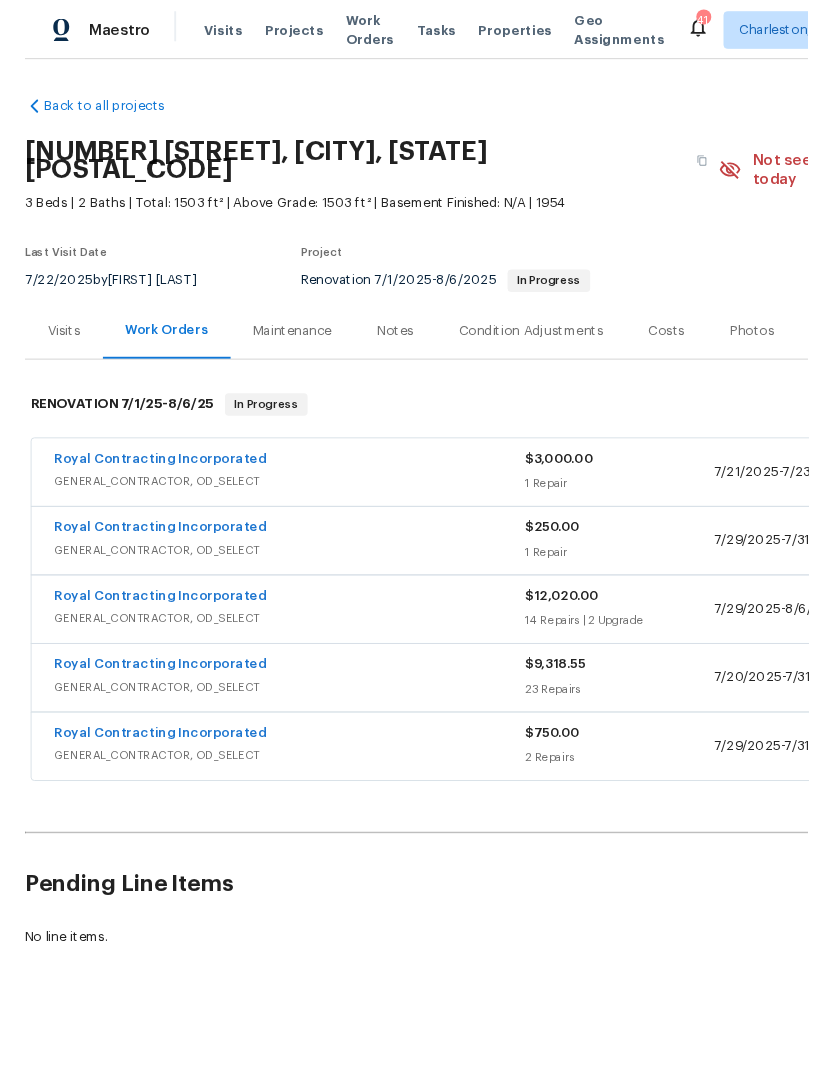 scroll, scrollTop: 0, scrollLeft: 0, axis: both 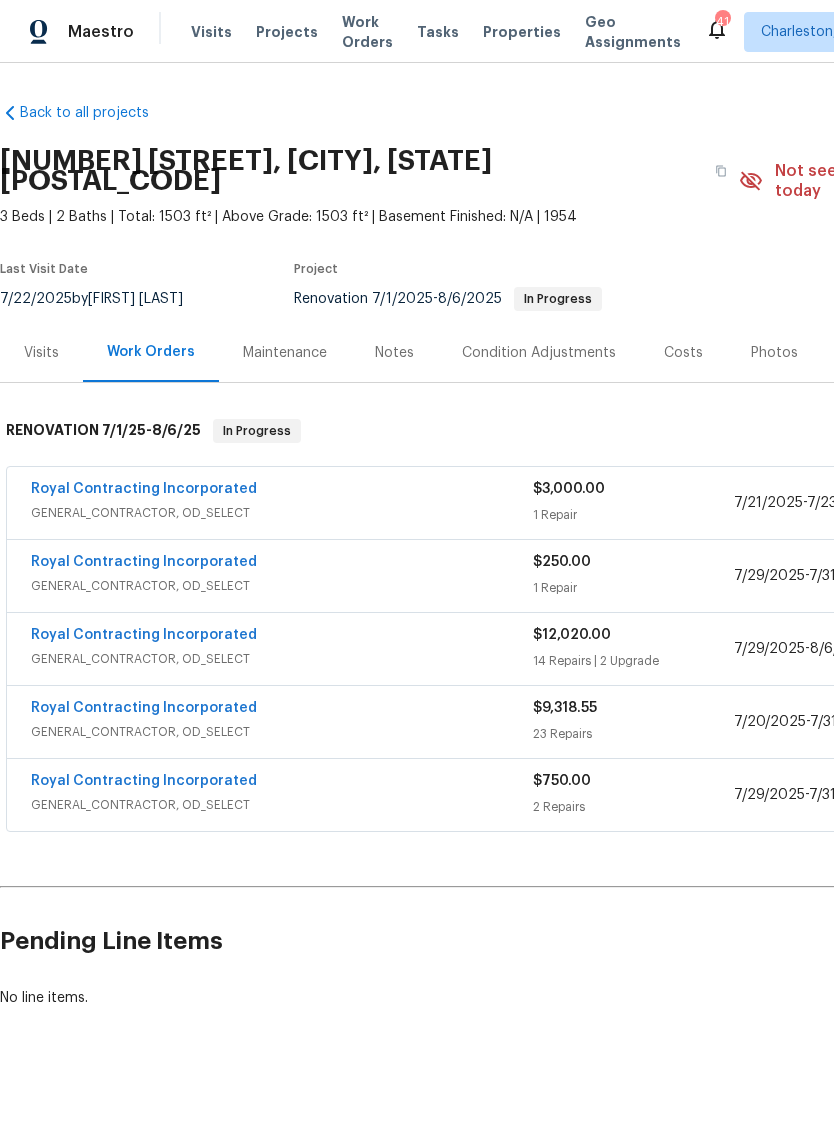 click on "Royal Contracting Incorporated" at bounding box center [144, 489] 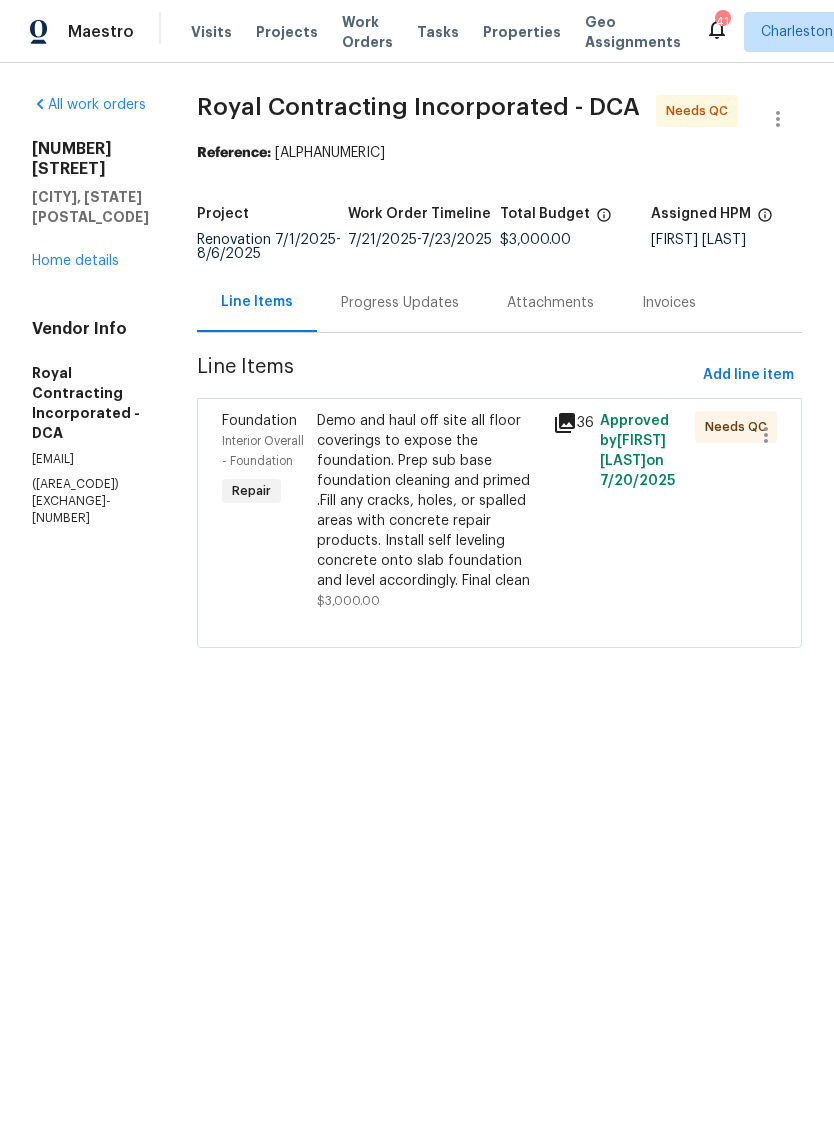 click on "Demo and haul off site all floor coverings to expose the foundation.
Prep sub base foundation cleaning and primed .Fill any cracks, holes, or spalled areas with concrete repair products.
Install self leveling concrete onto slab foundation and level accordingly. Final clean" at bounding box center (429, 501) 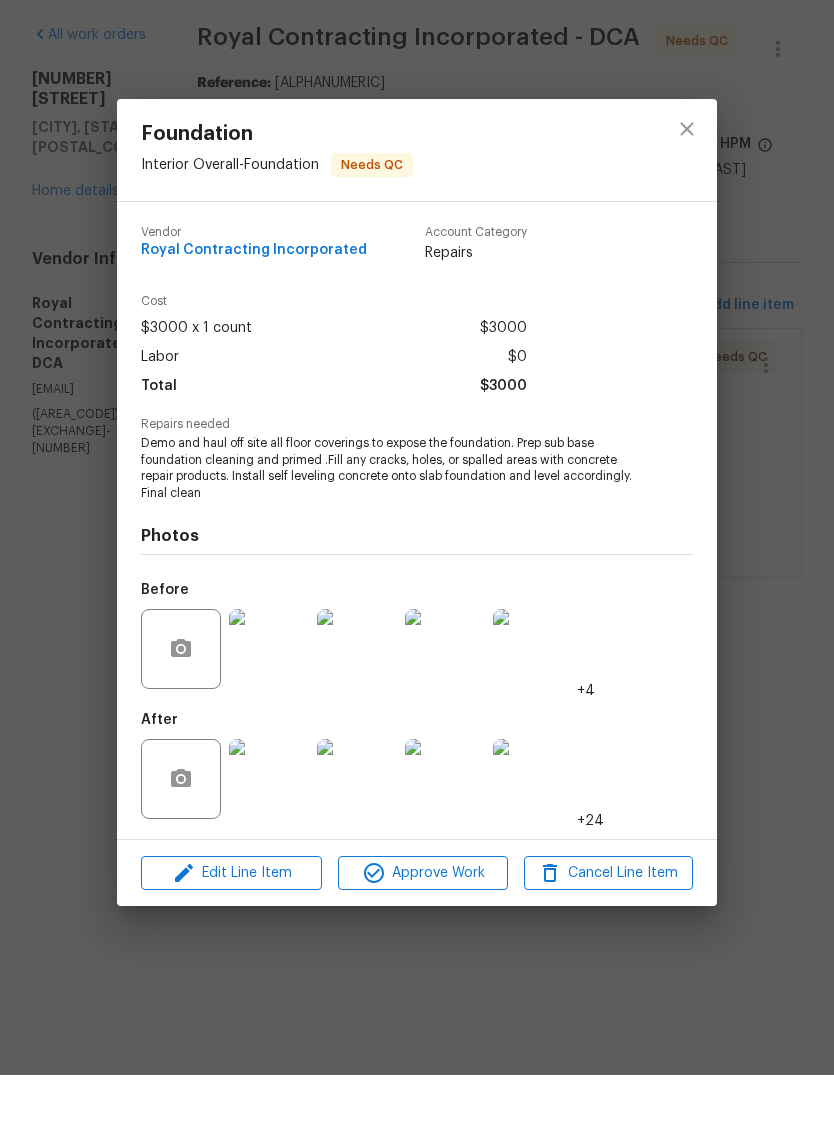 click at bounding box center (269, 849) 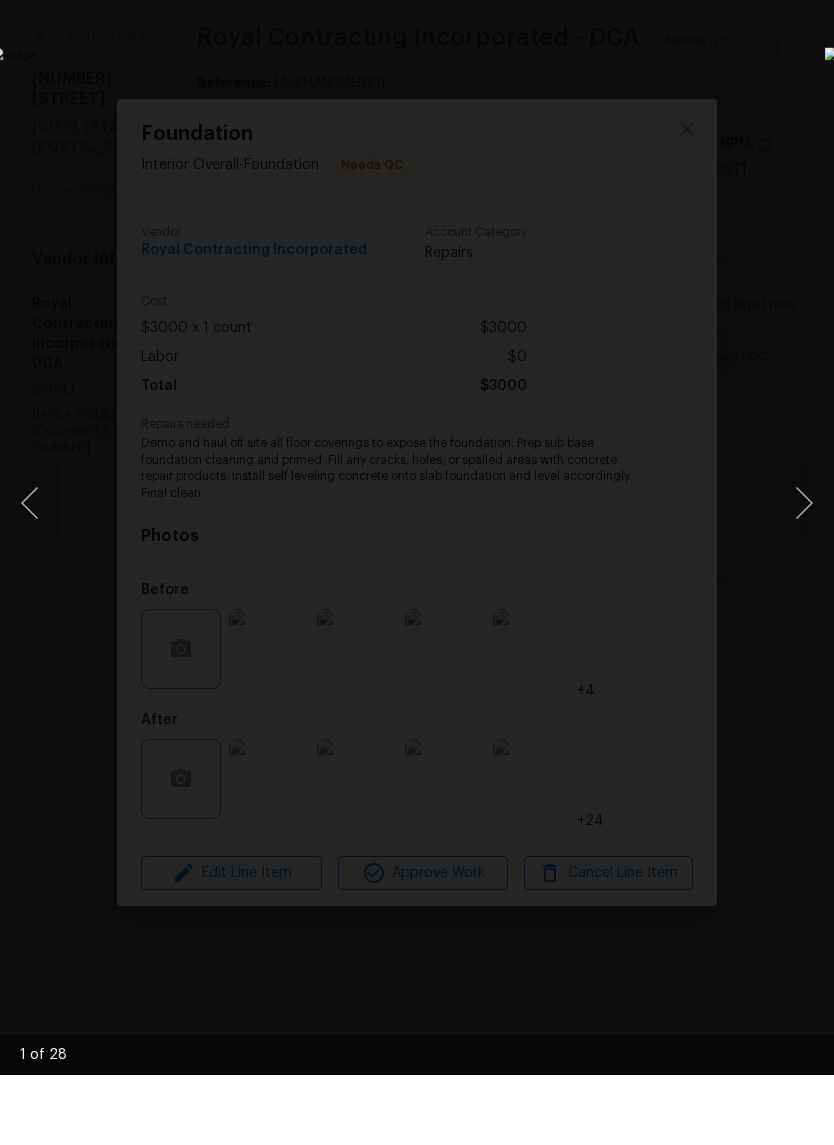 click at bounding box center (804, 573) 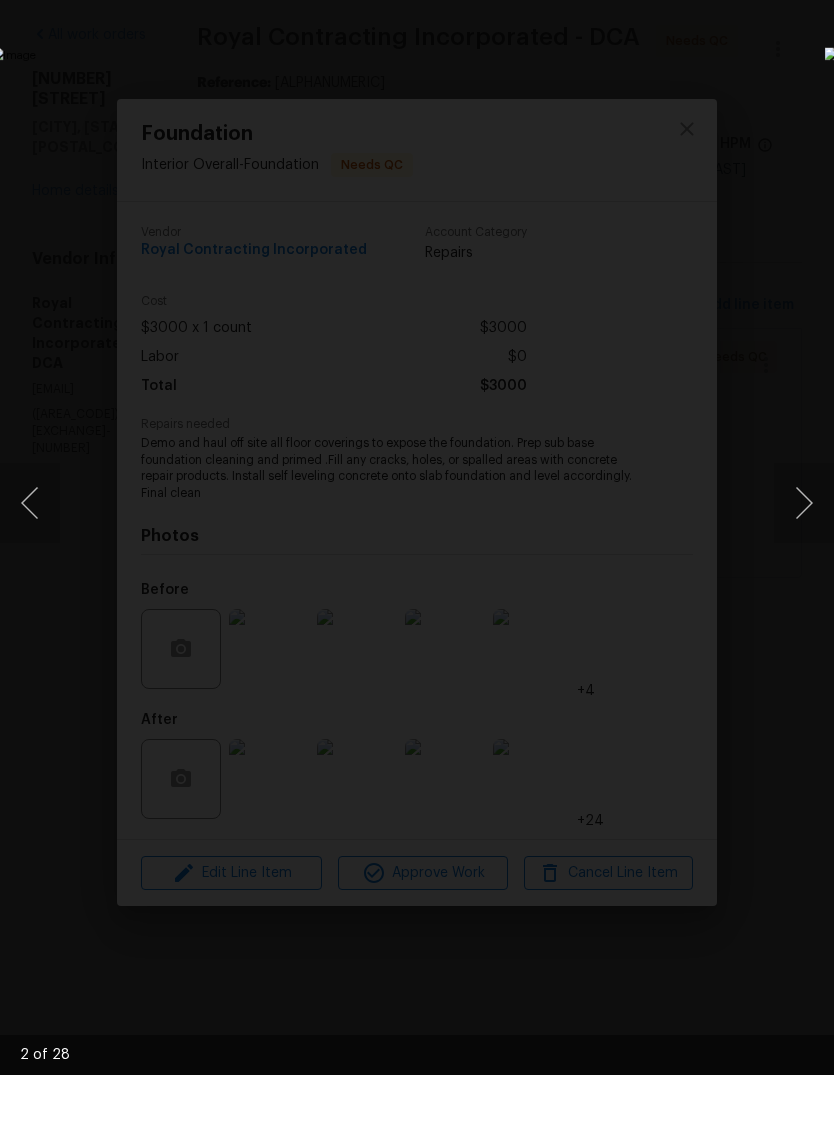 click at bounding box center (804, 573) 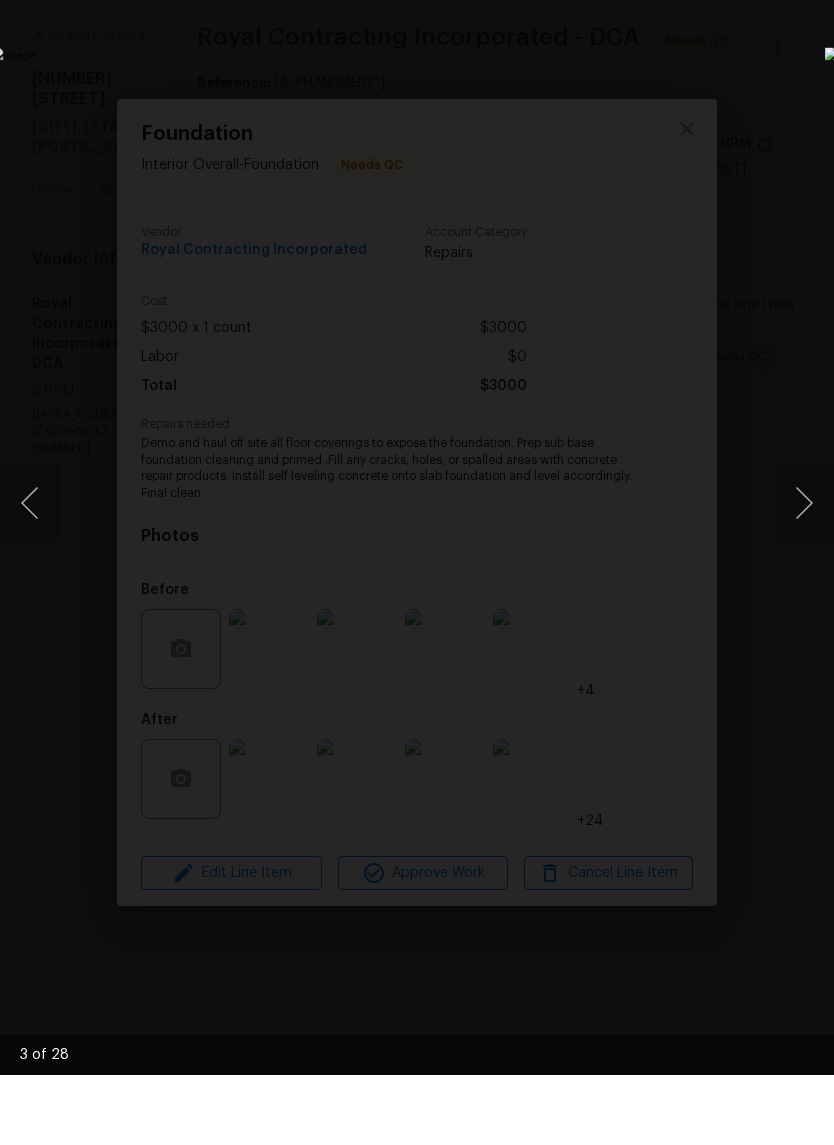 click at bounding box center (804, 573) 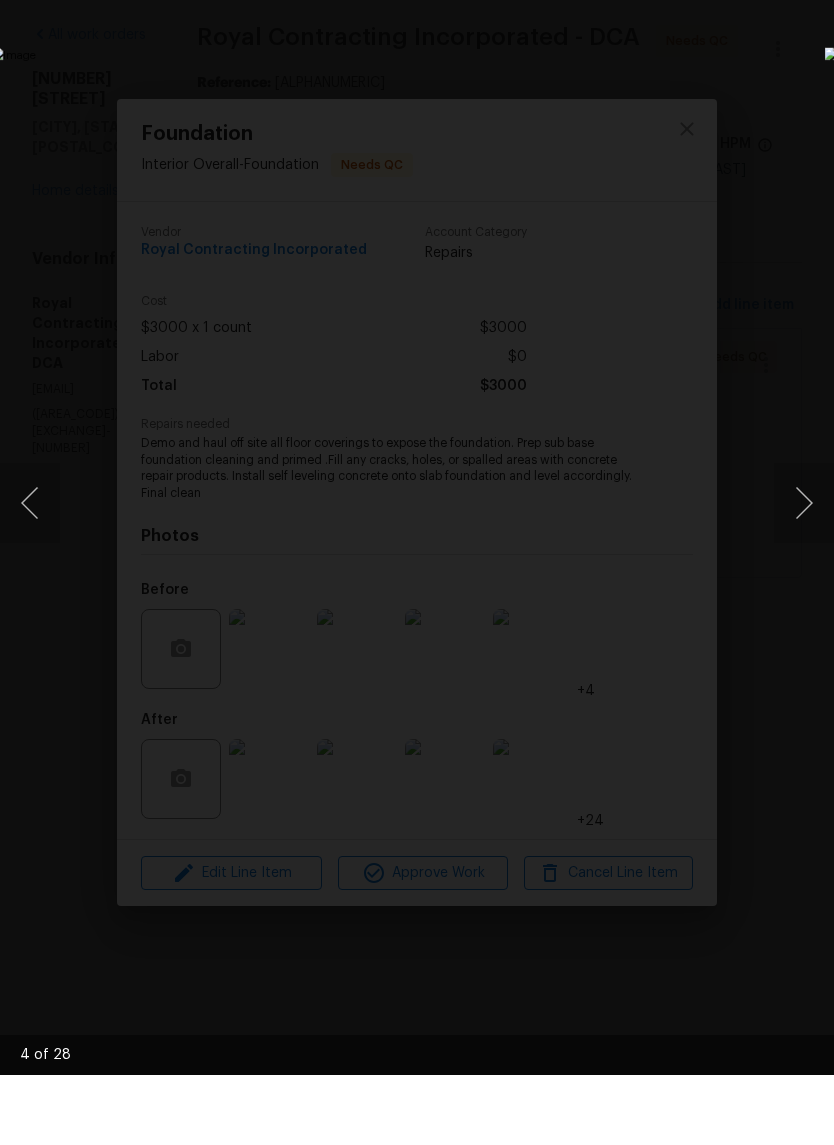 click at bounding box center (804, 573) 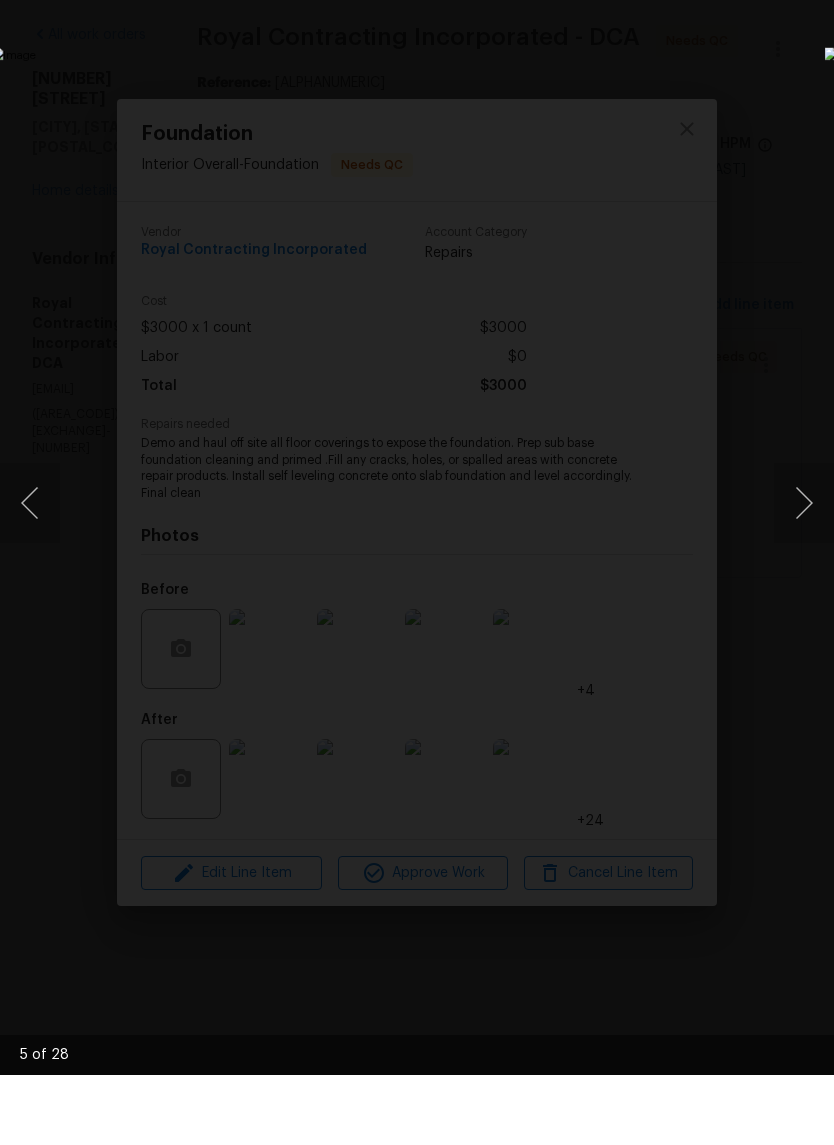 click at bounding box center (804, 573) 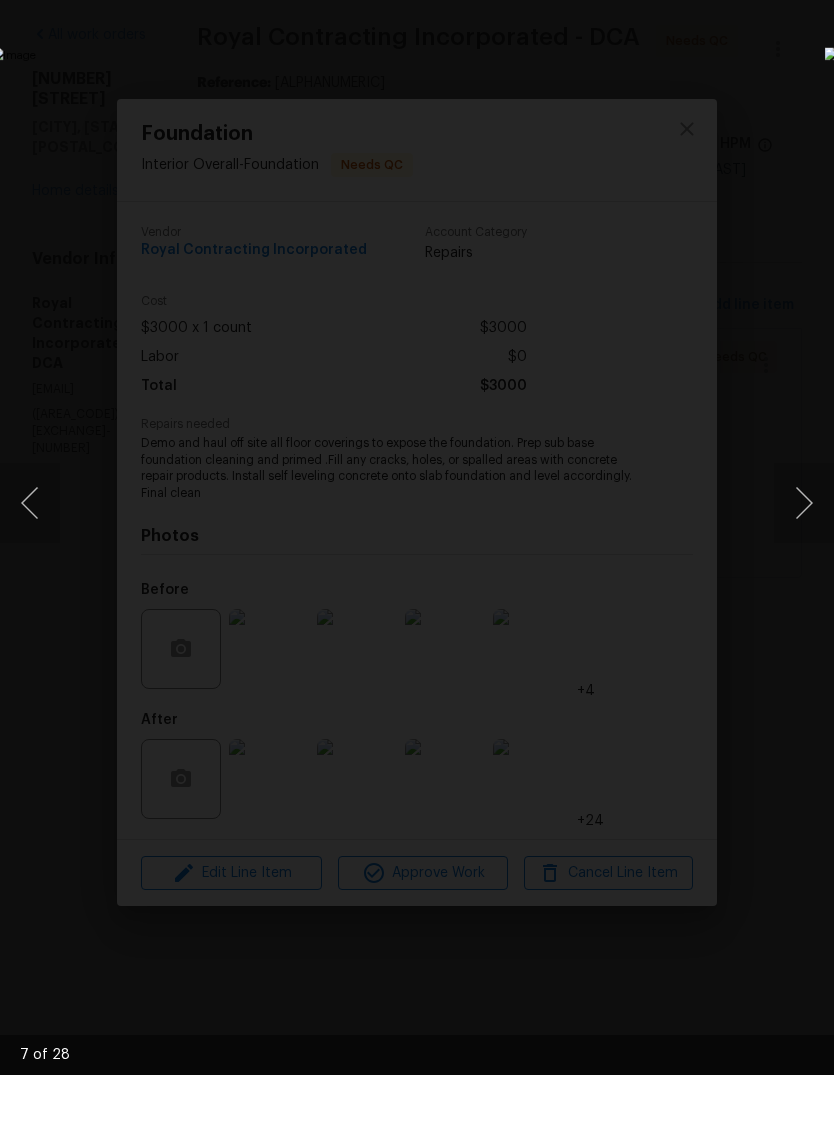 click at bounding box center [322, 572] 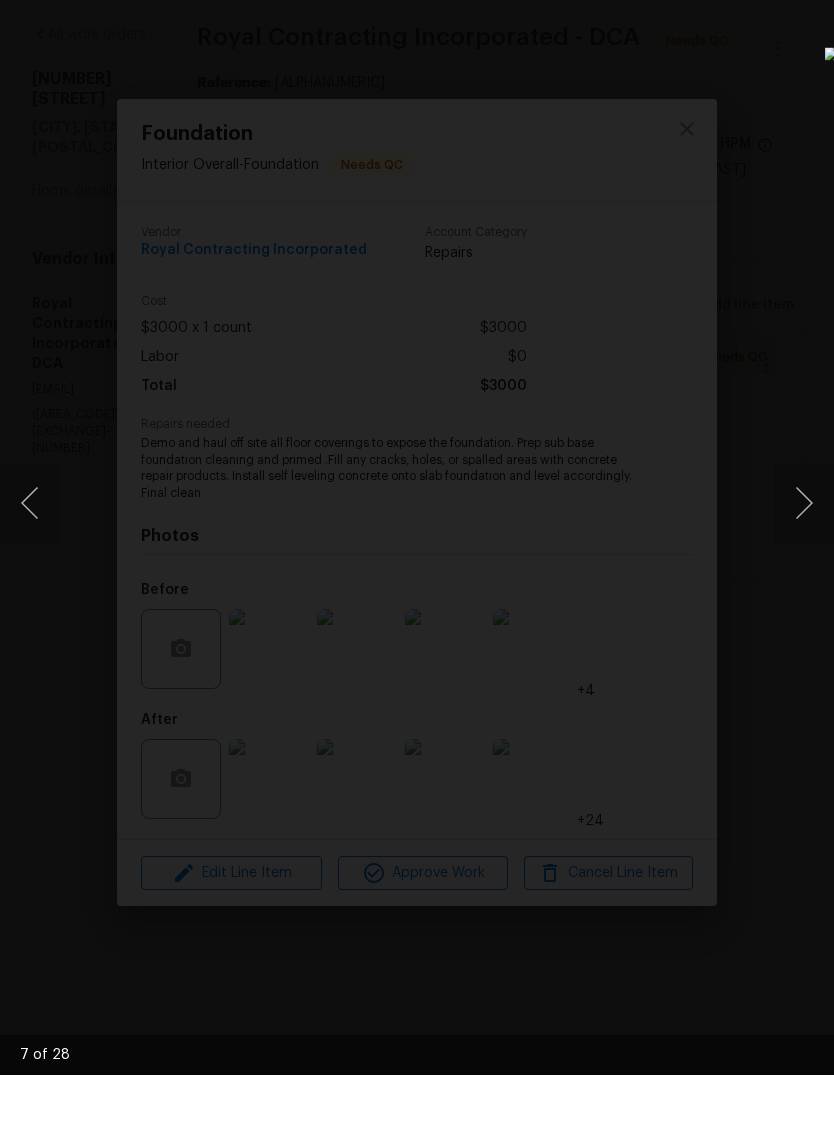 click at bounding box center [72, 279] 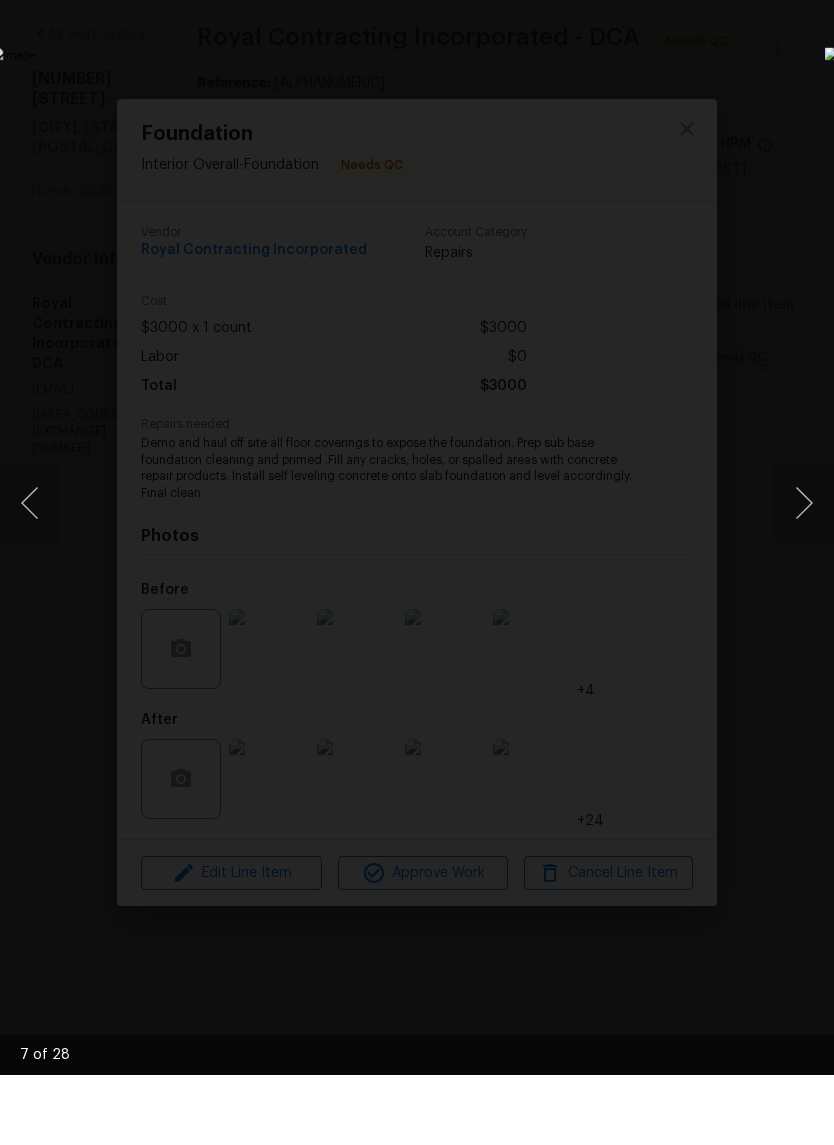 click at bounding box center (322, 572) 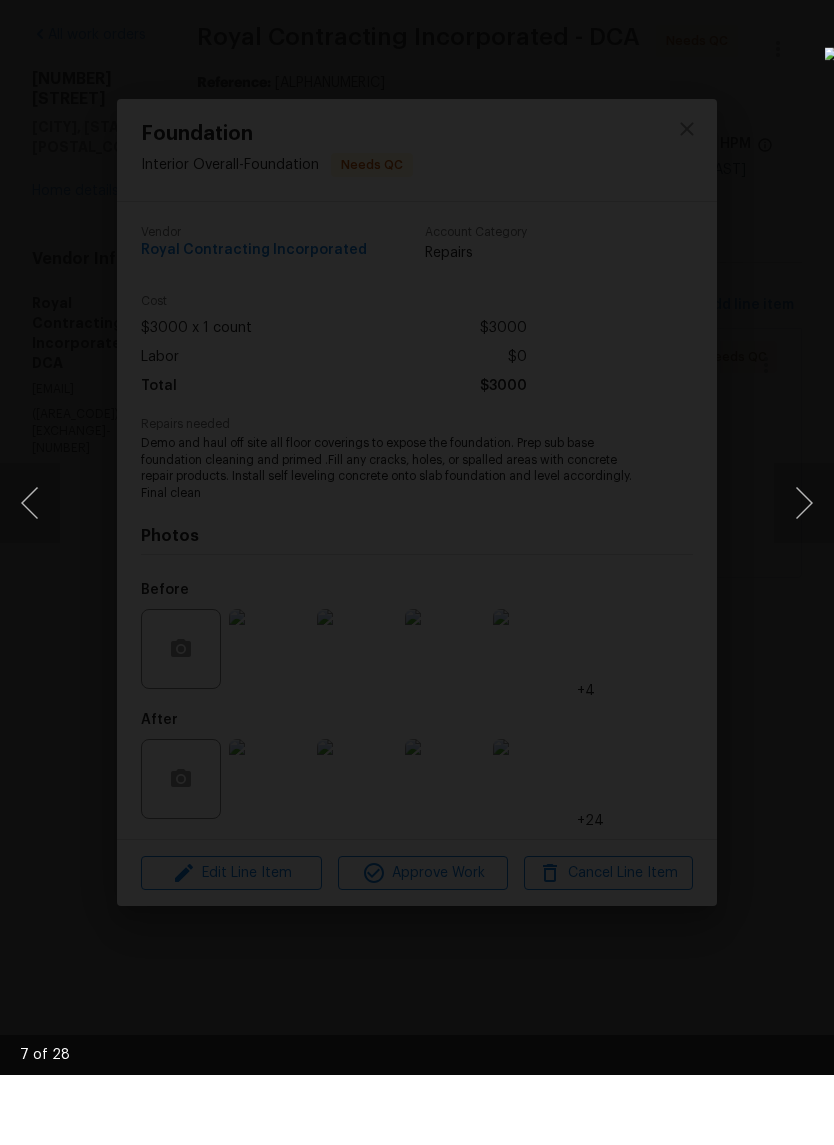 click at bounding box center (109, 700) 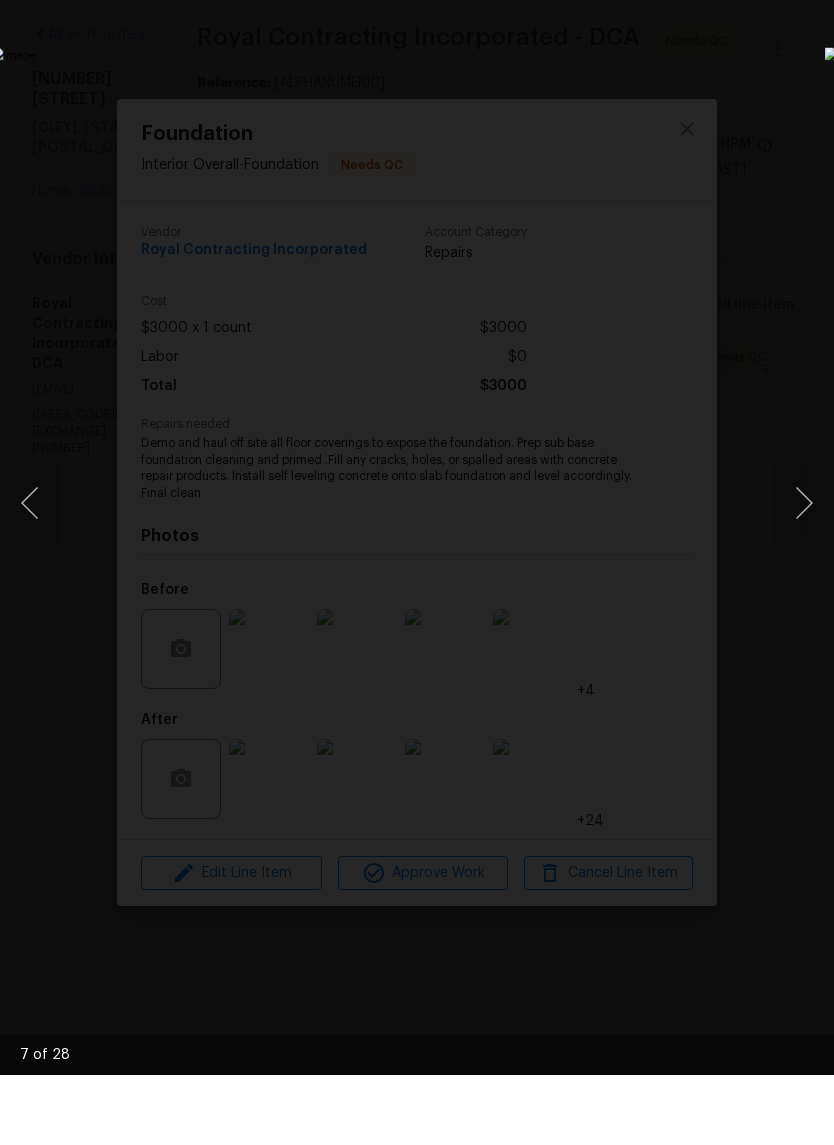 click at bounding box center (322, 572) 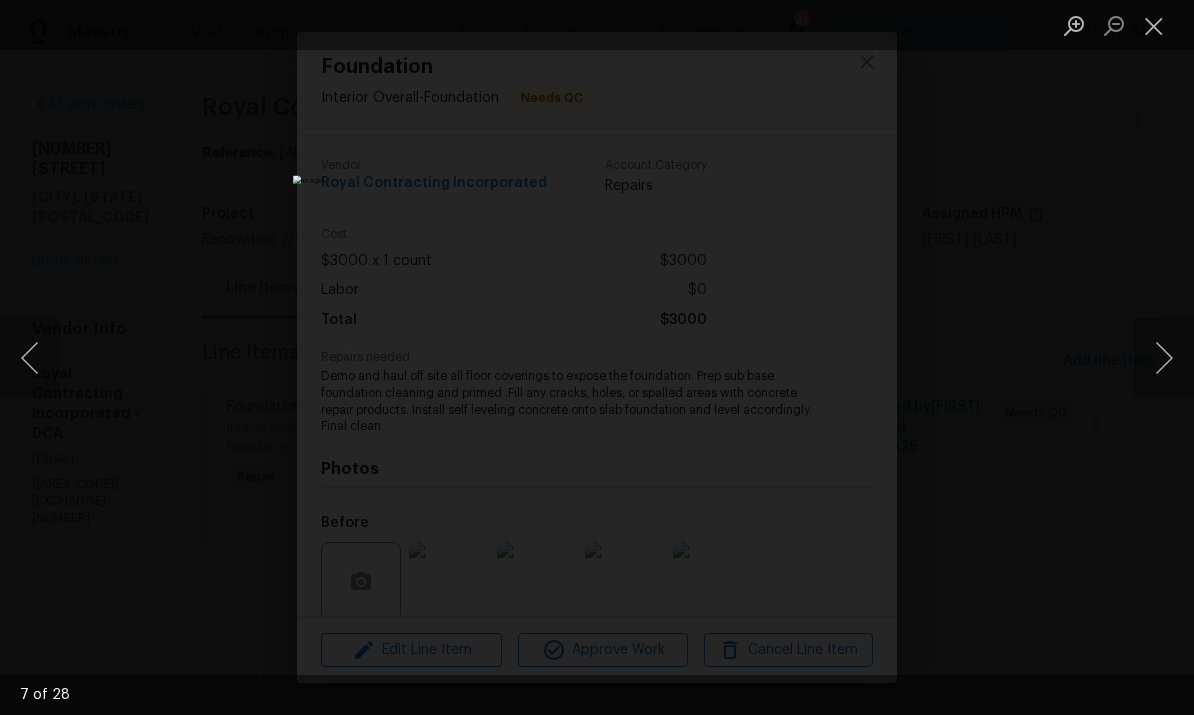 click at bounding box center (1154, 25) 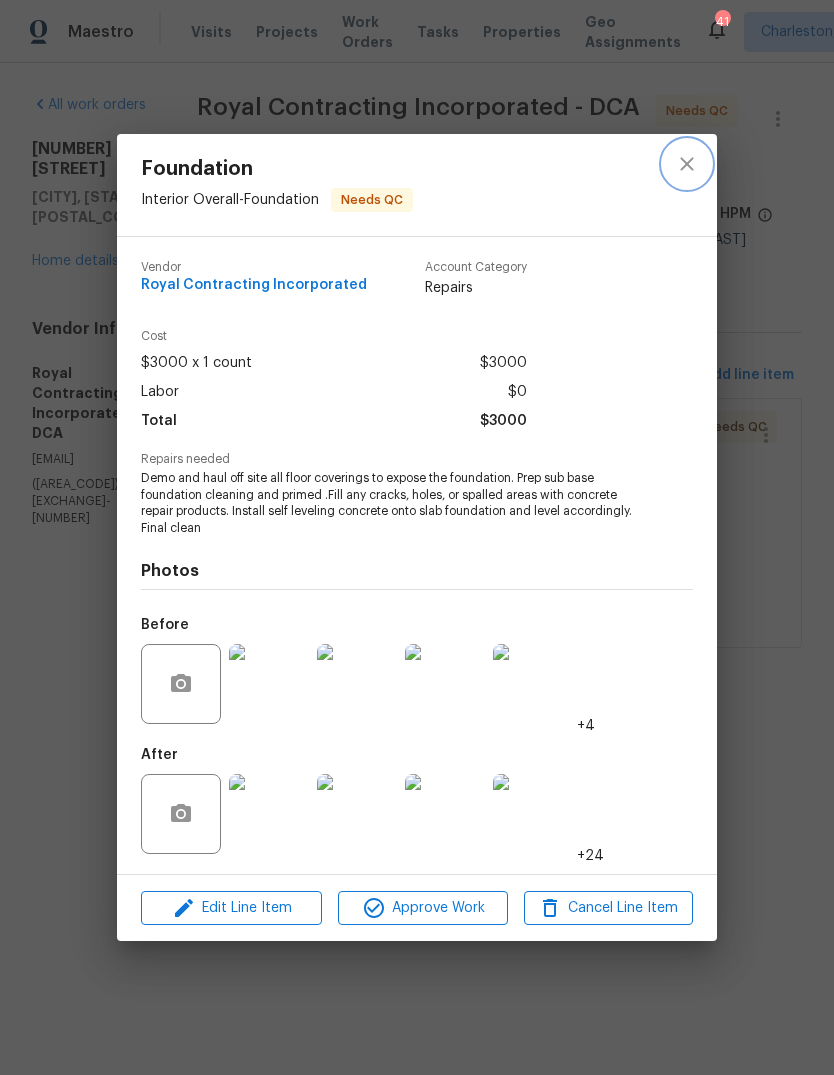 click 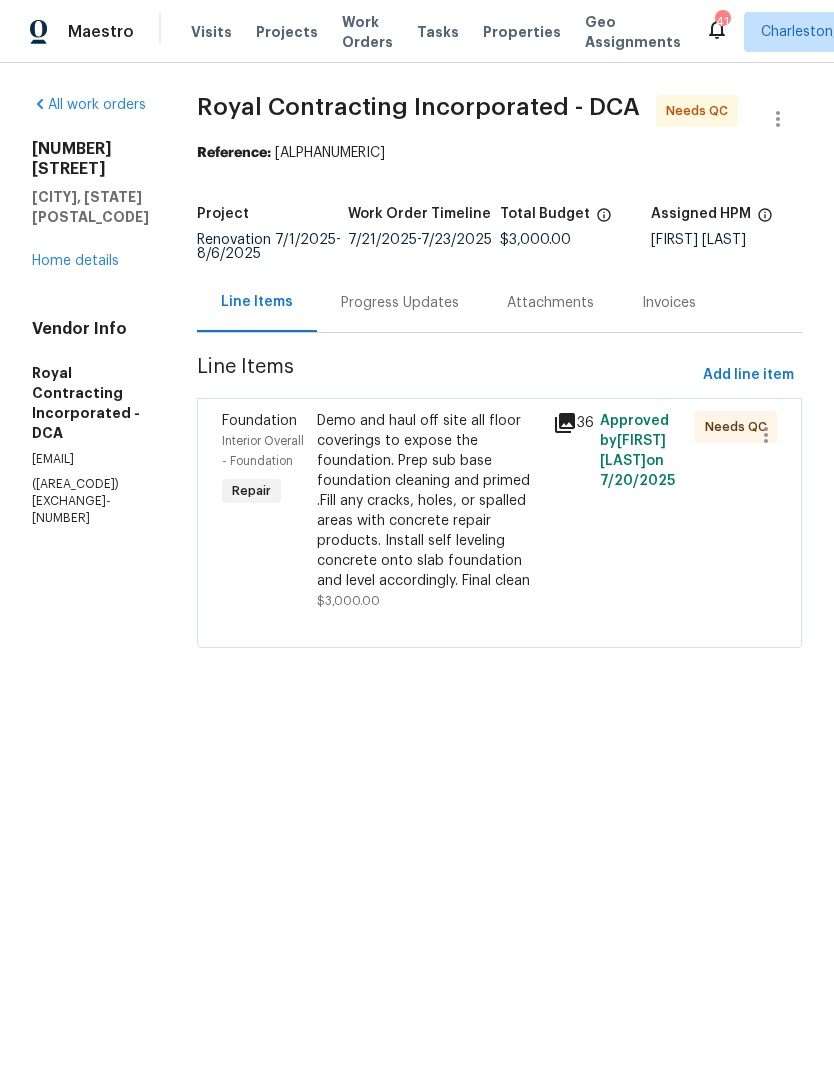 click on "Home details" at bounding box center (75, 261) 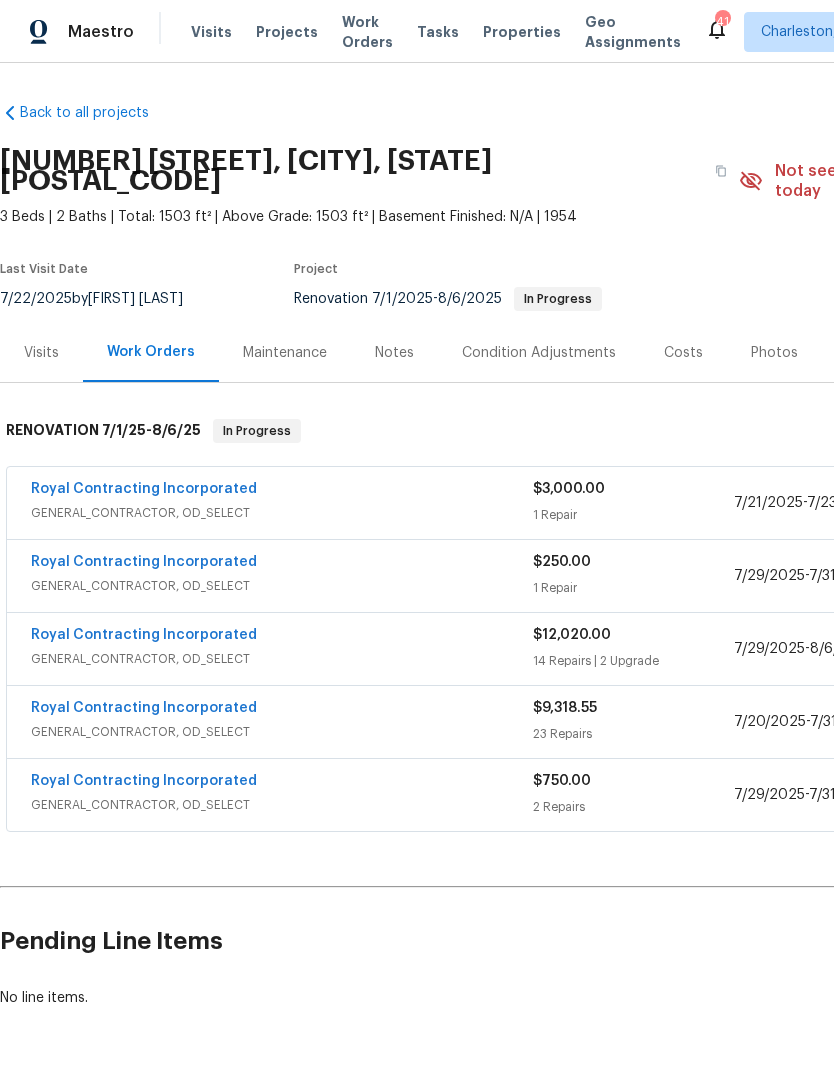 click on "Royal Contracting Incorporated" at bounding box center [282, 710] 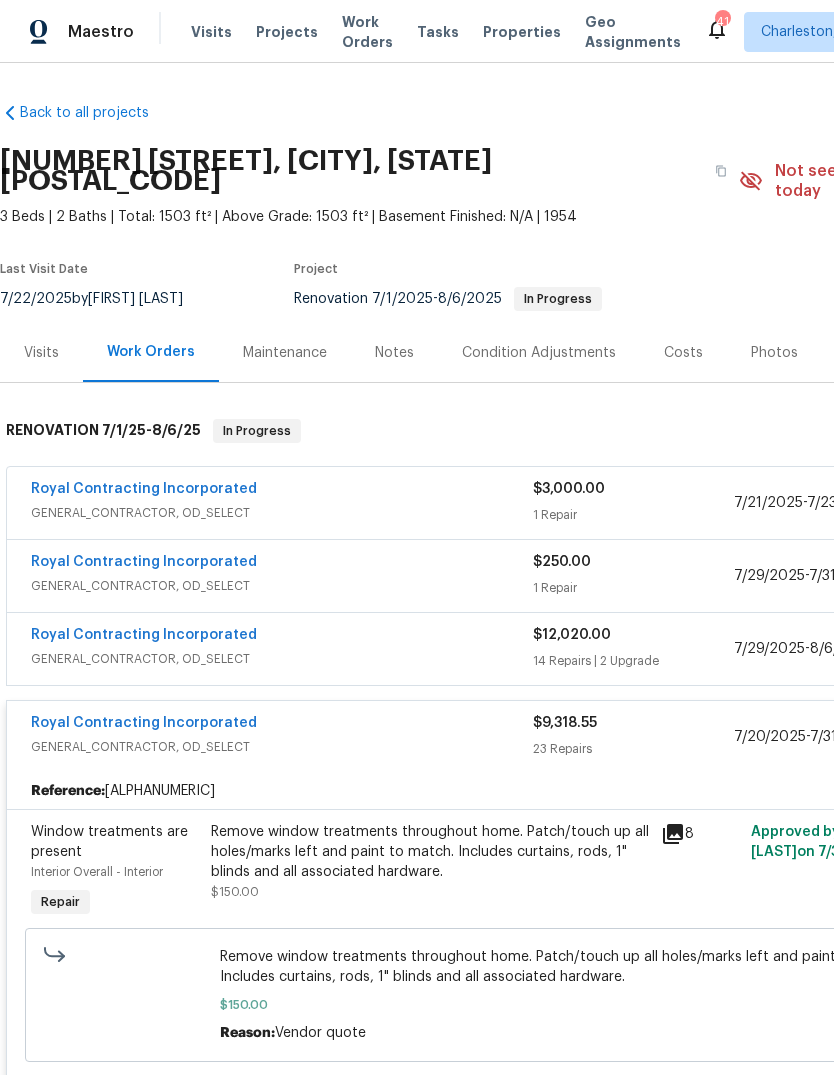 scroll, scrollTop: 0, scrollLeft: 0, axis: both 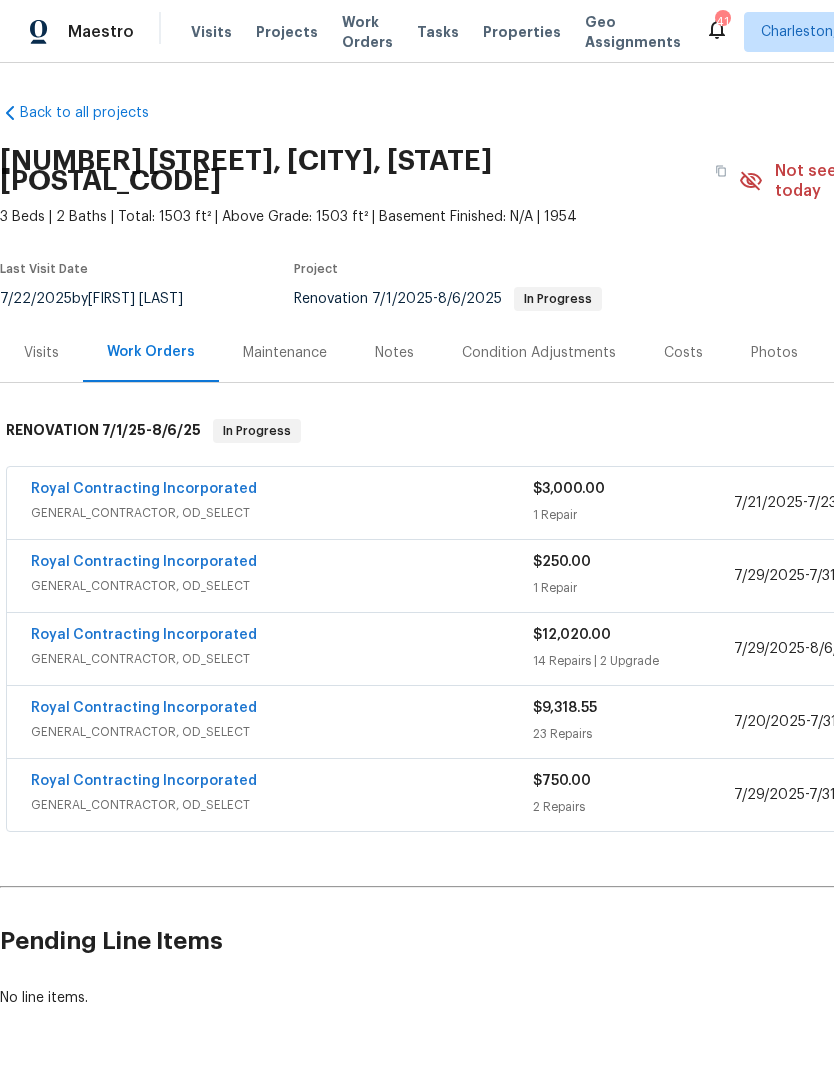 click on "Royal Contracting Incorporated" at bounding box center (282, 637) 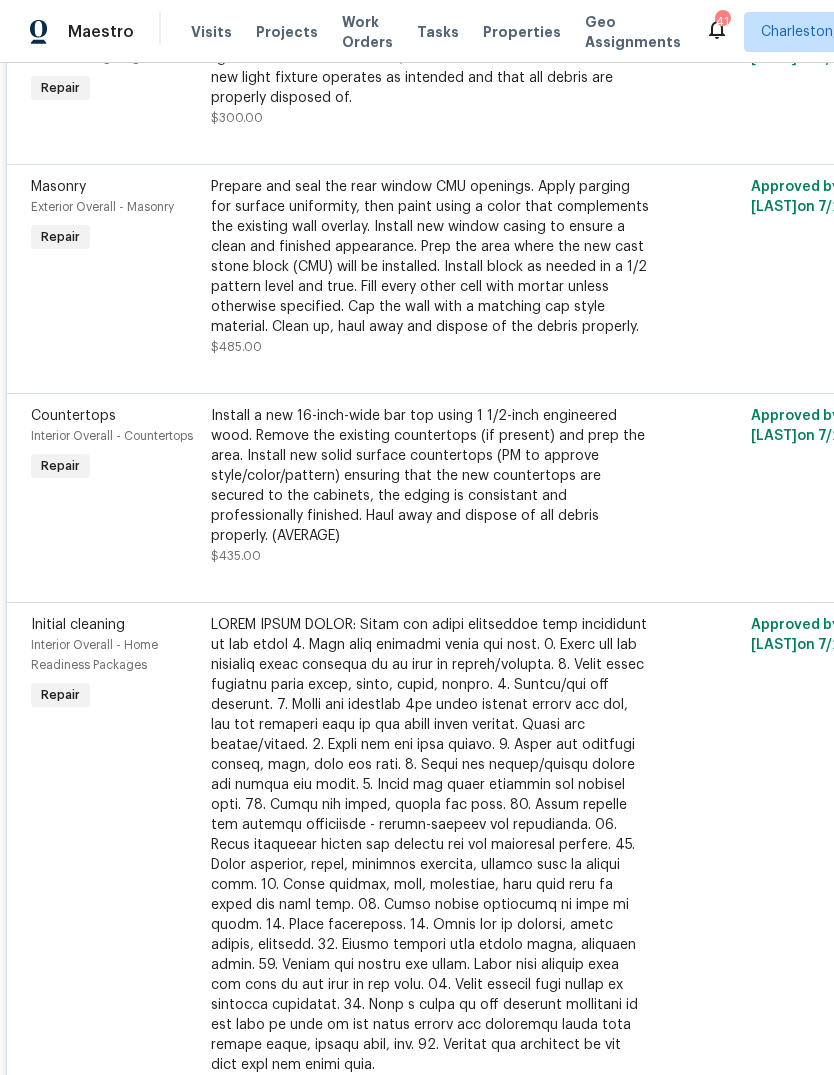 scroll, scrollTop: 2039, scrollLeft: 3, axis: both 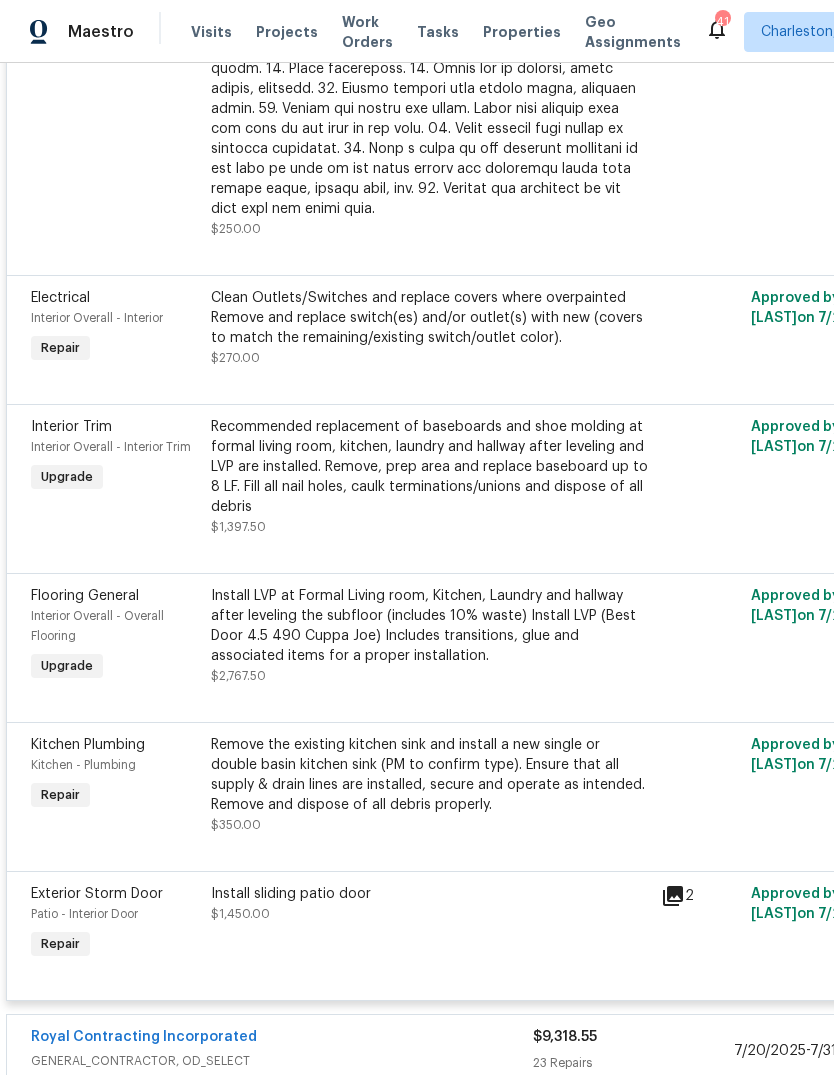 click on "Install LVP at Formal Living room, Kitchen, Laundry and
hallway after leveling the subfloor (includes 10% waste)
Install LVP (Best Door 4.5 490 Cuppa Joe) Includes transitions, glue and associated items for a proper installation." at bounding box center [430, 626] 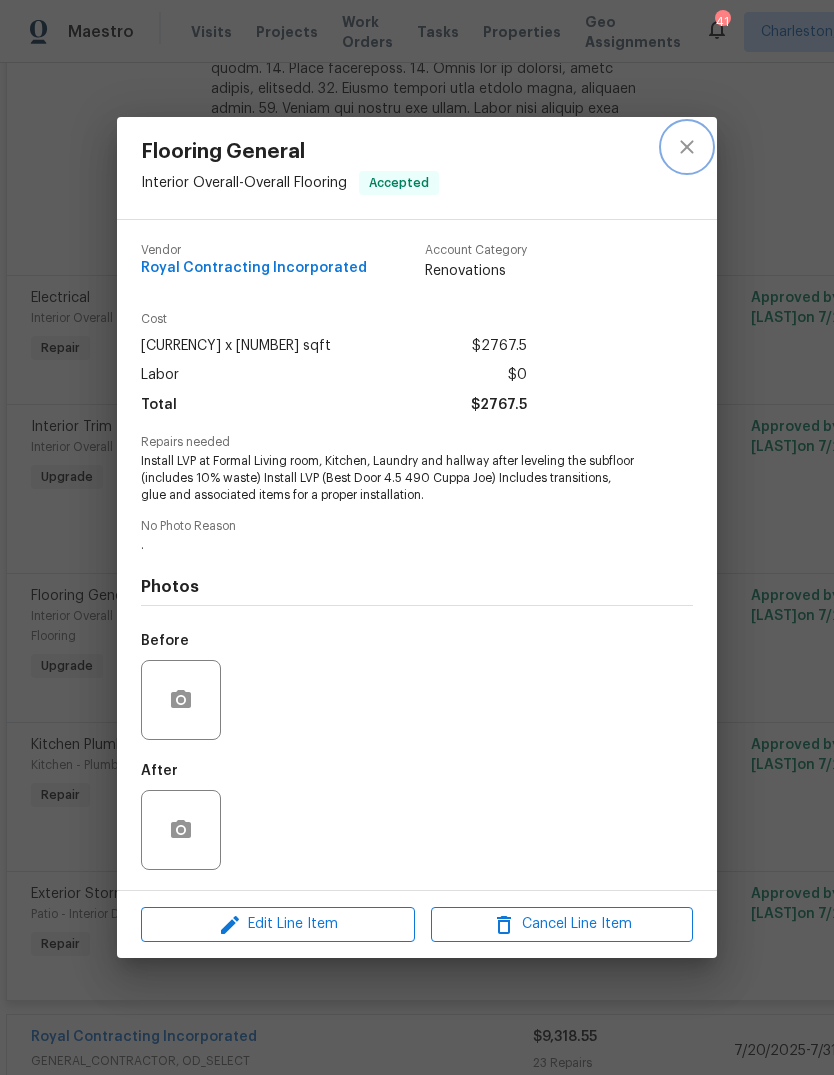 click 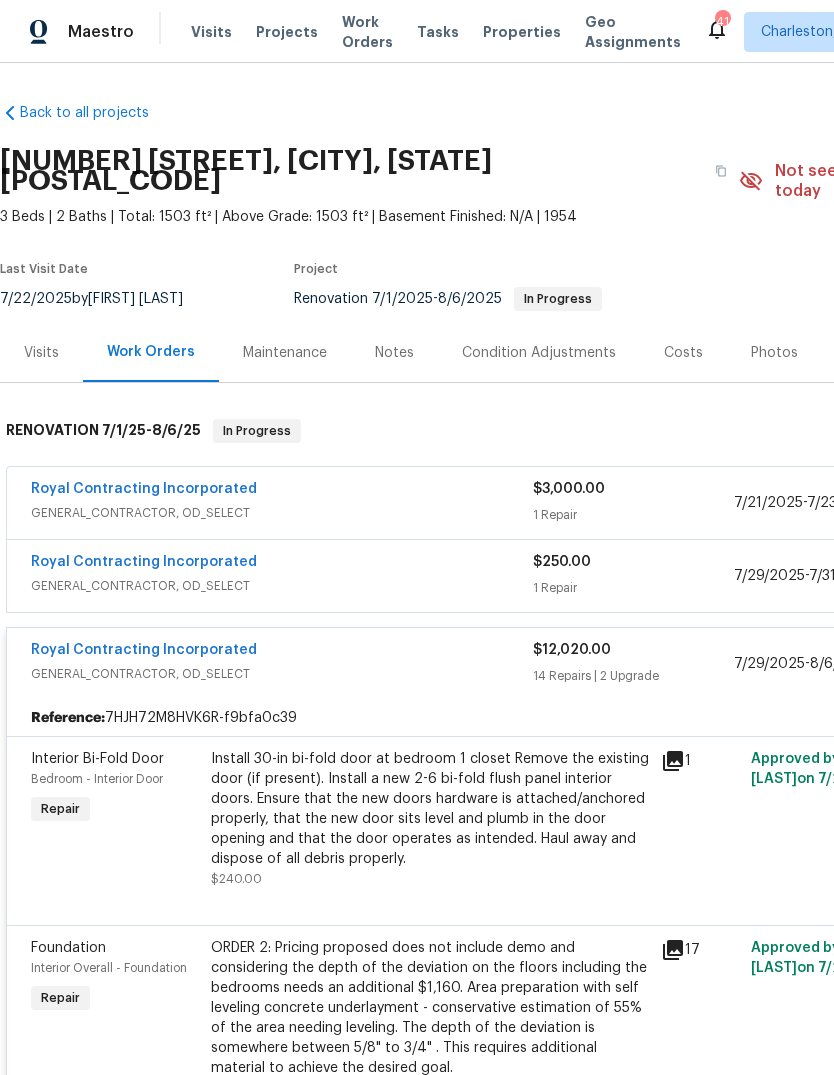 scroll, scrollTop: 0, scrollLeft: 0, axis: both 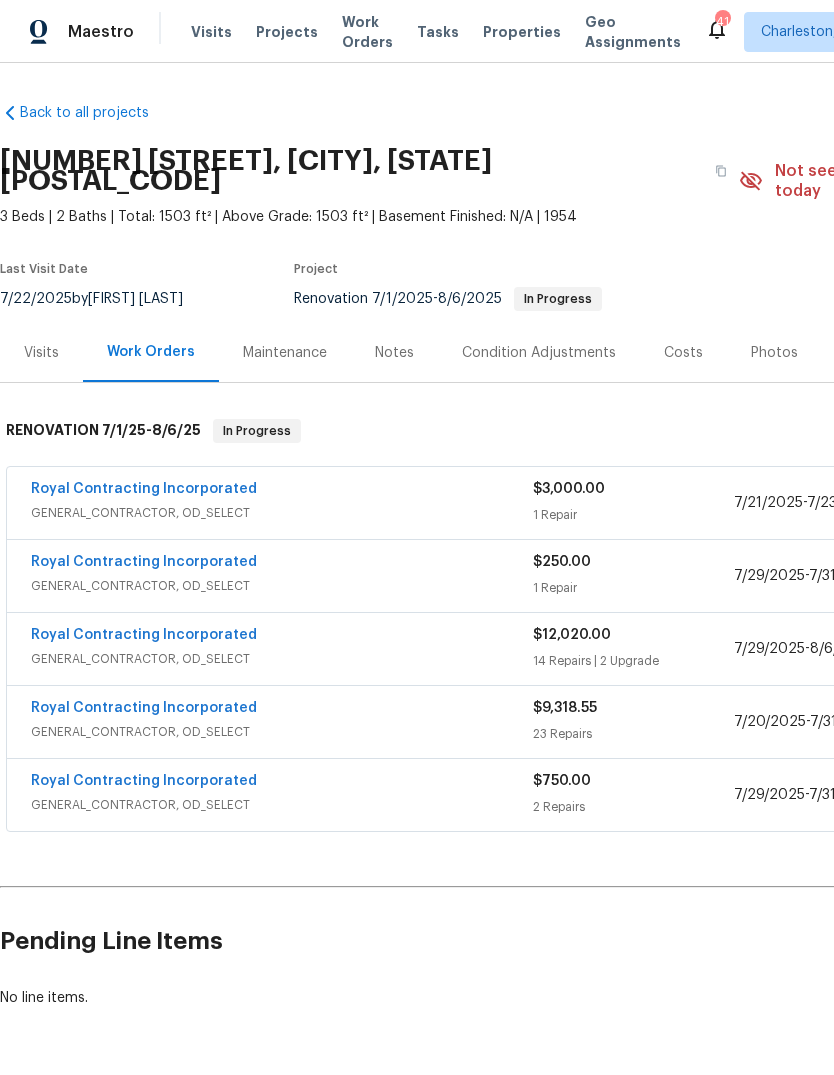 click on "Notes" at bounding box center [394, 353] 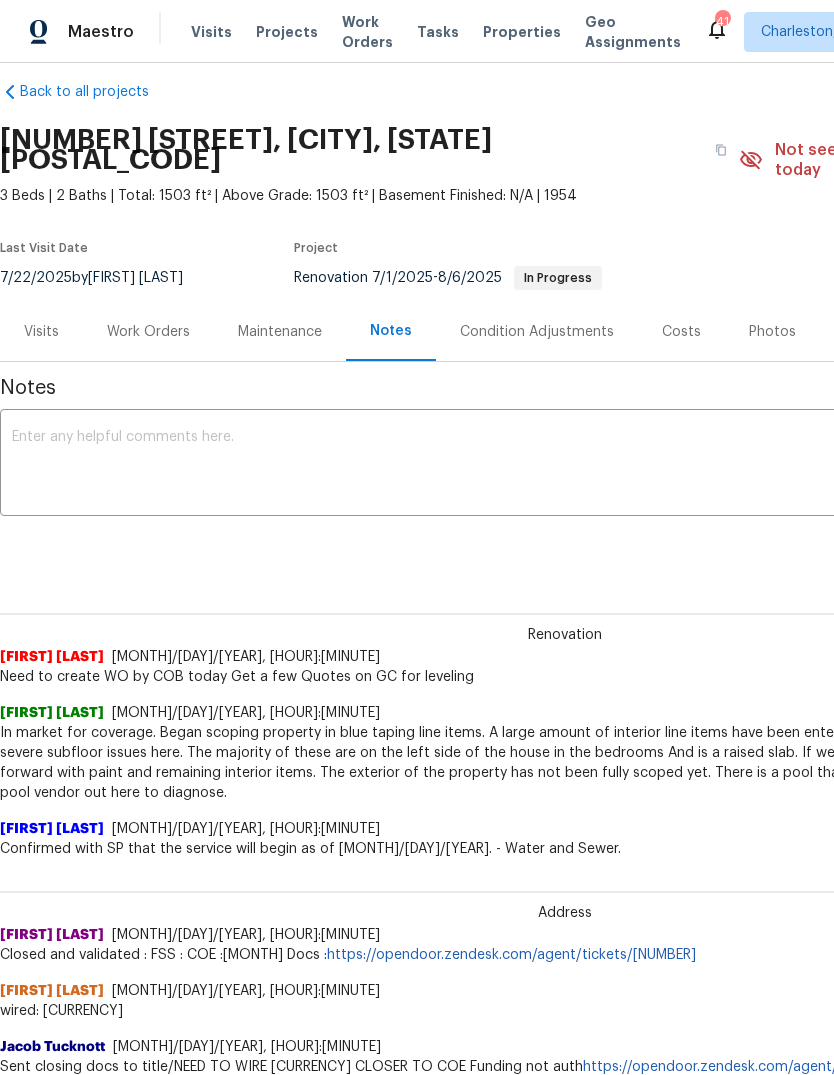 scroll, scrollTop: 21, scrollLeft: 0, axis: vertical 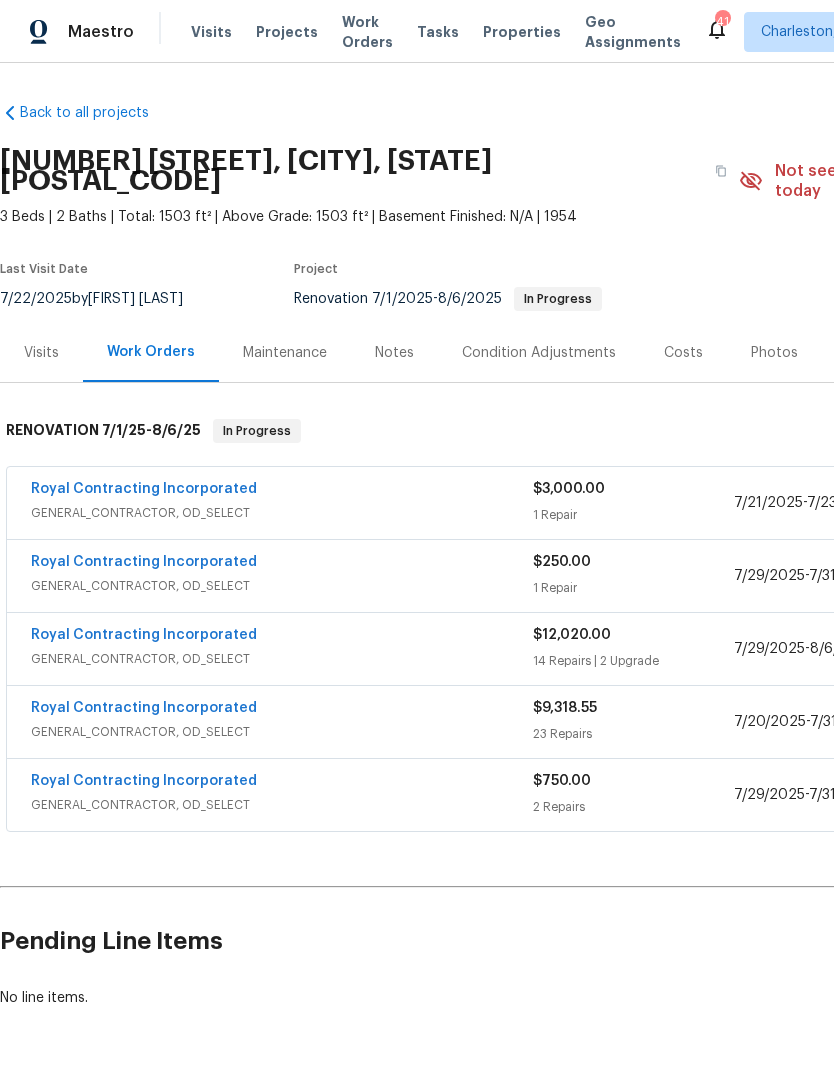 click on "Royal Contracting Incorporated" at bounding box center [282, 637] 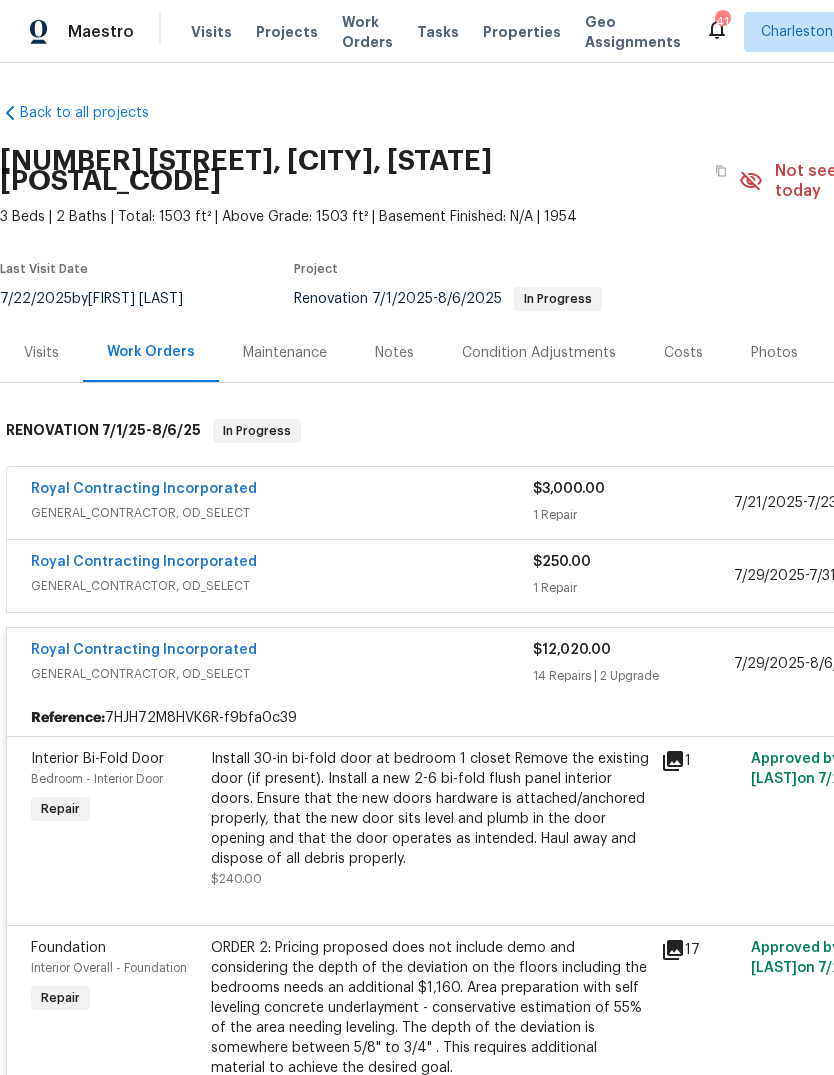 click on "Royal Contracting Incorporated" at bounding box center (144, 650) 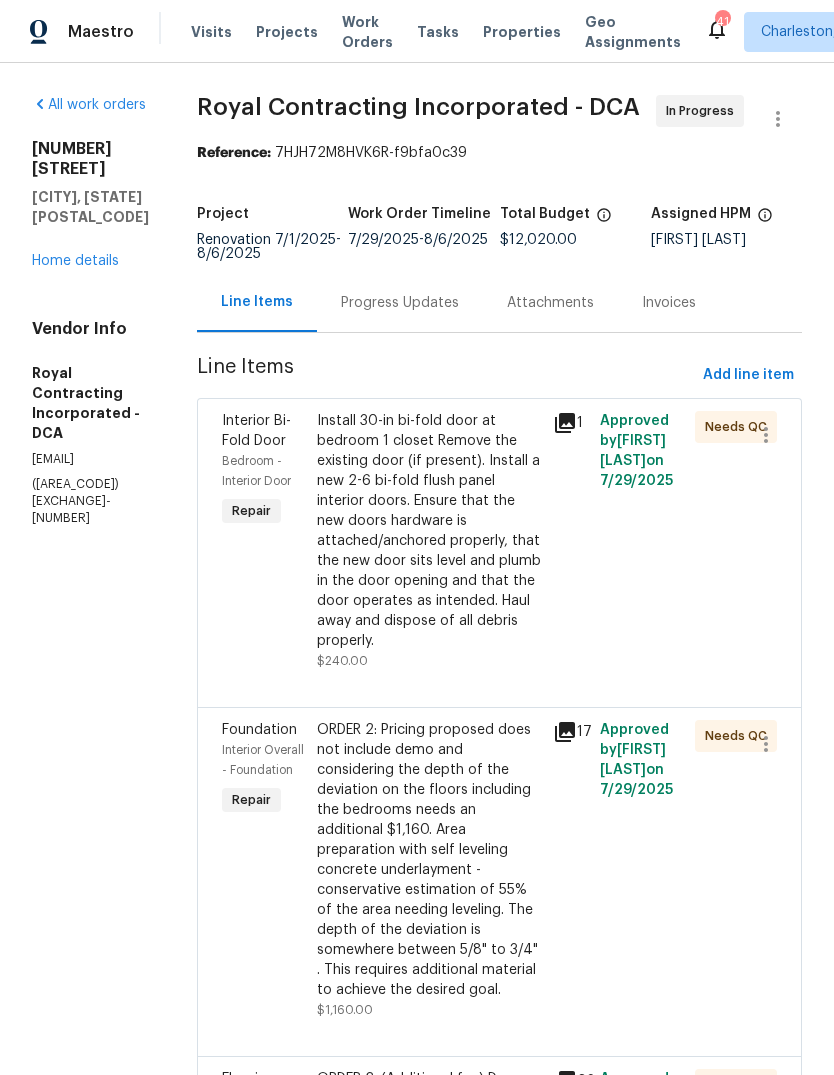 click on "Progress Updates" at bounding box center (400, 303) 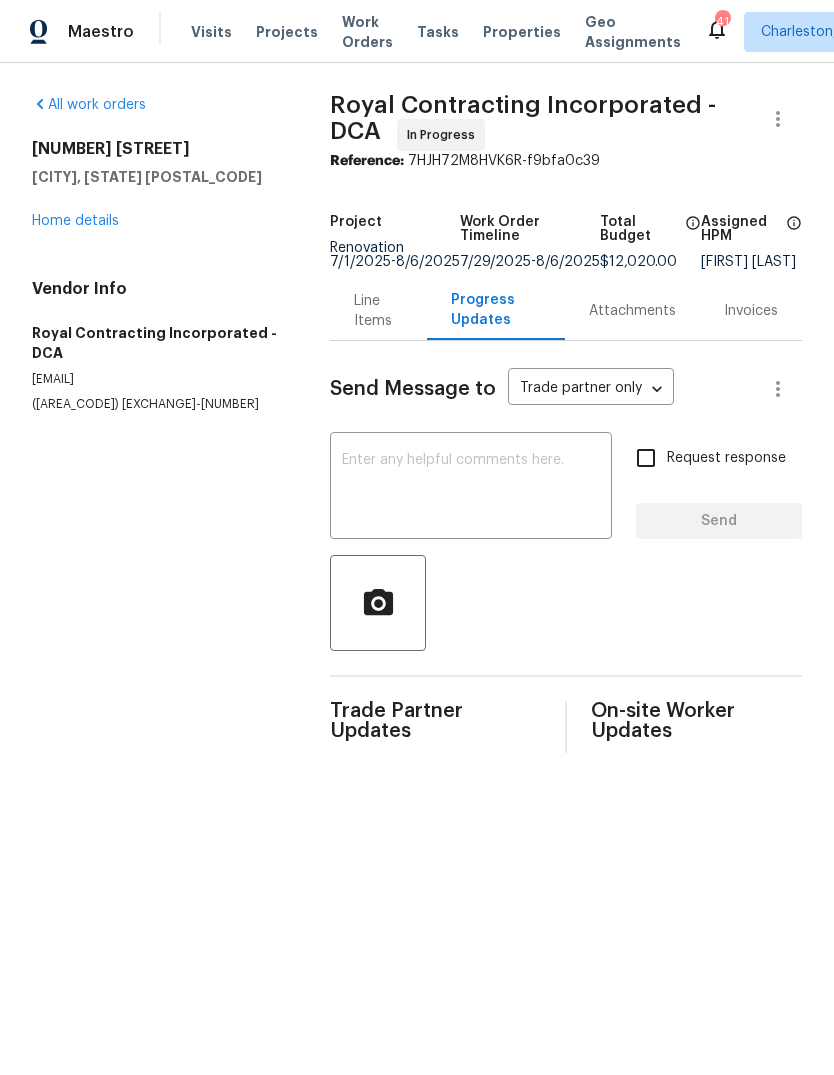 click on "Home details" at bounding box center (75, 221) 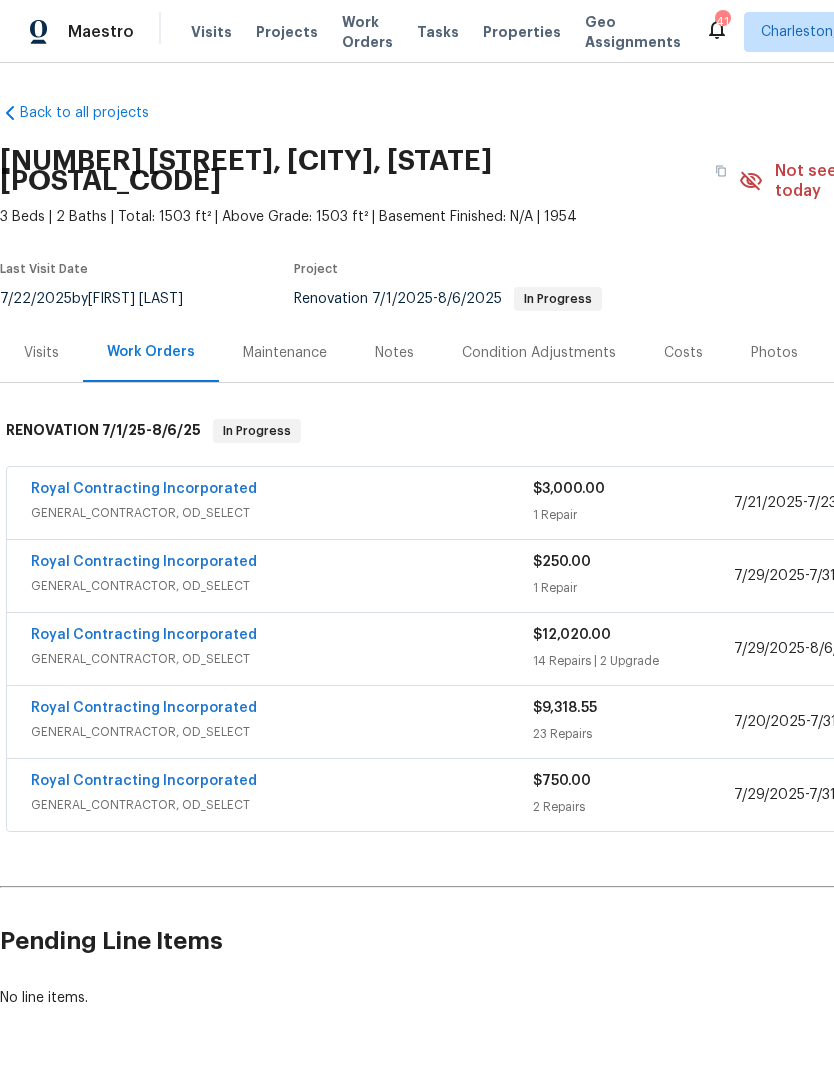 click on "Royal Contracting Incorporated" at bounding box center [144, 708] 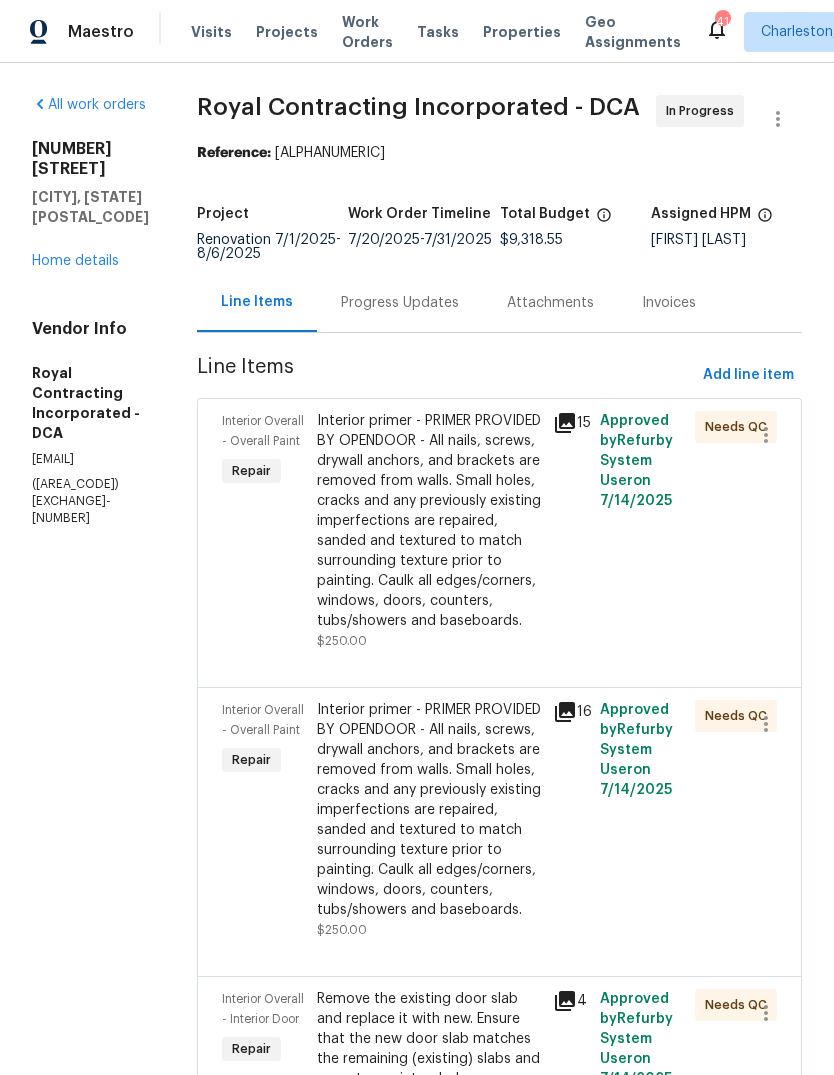 click on "Progress Updates" at bounding box center (400, 303) 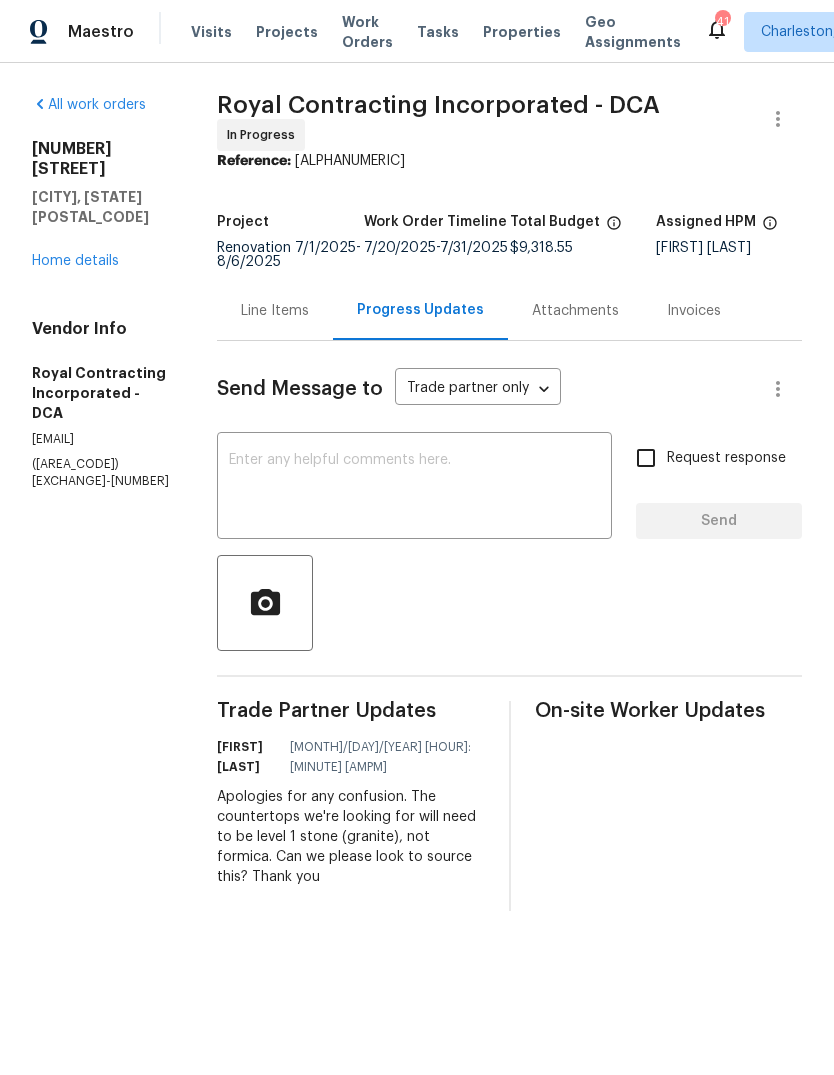 click on "Line Items" at bounding box center [275, 310] 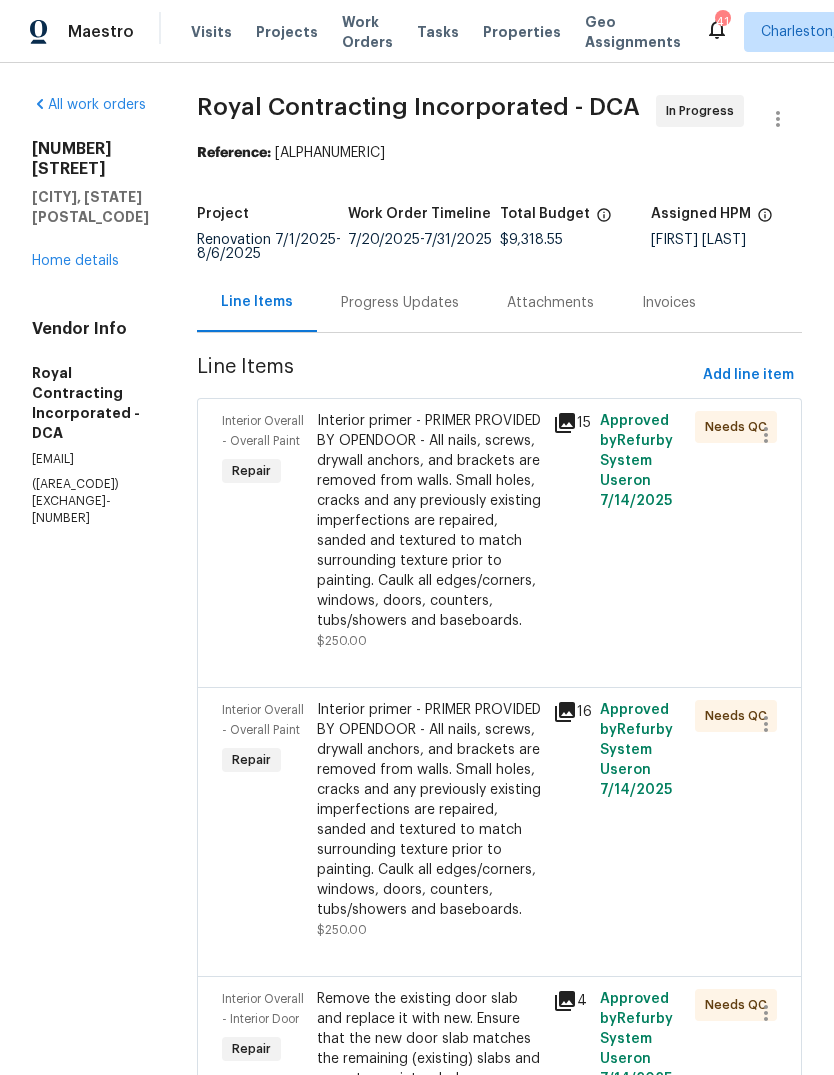 click on "Home details" at bounding box center (75, 261) 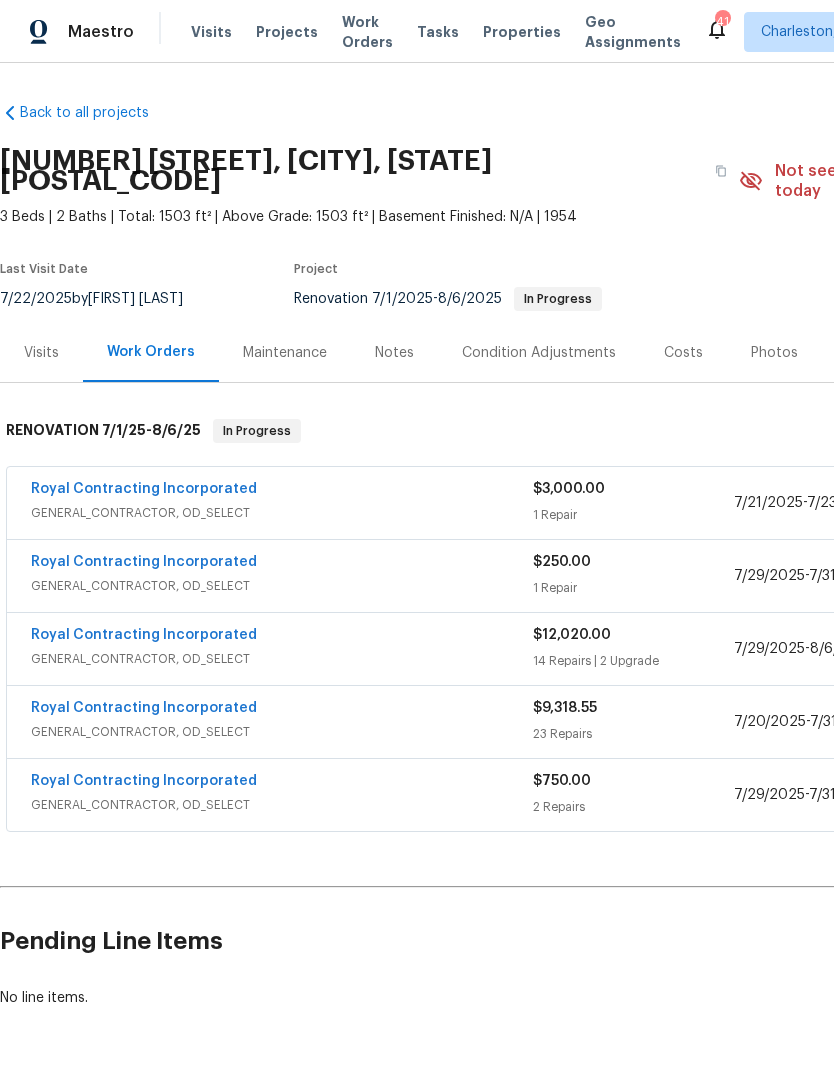 click on "Costs" at bounding box center (683, 353) 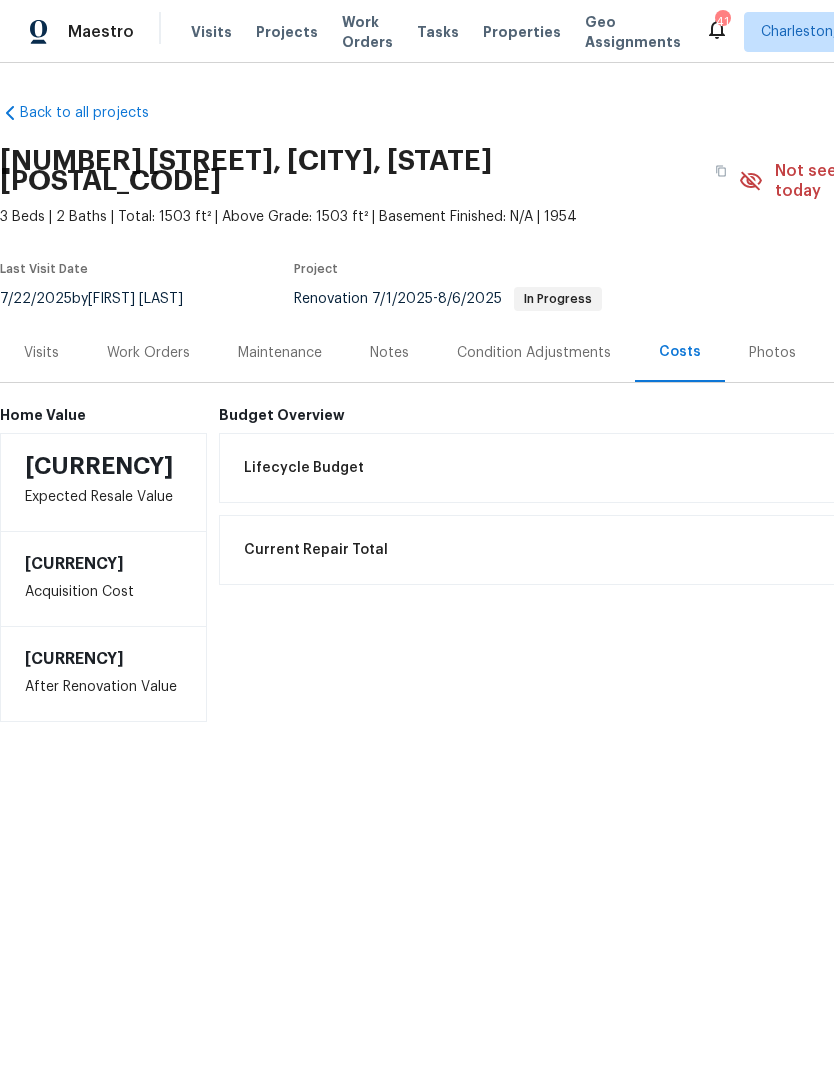 scroll, scrollTop: 0, scrollLeft: 0, axis: both 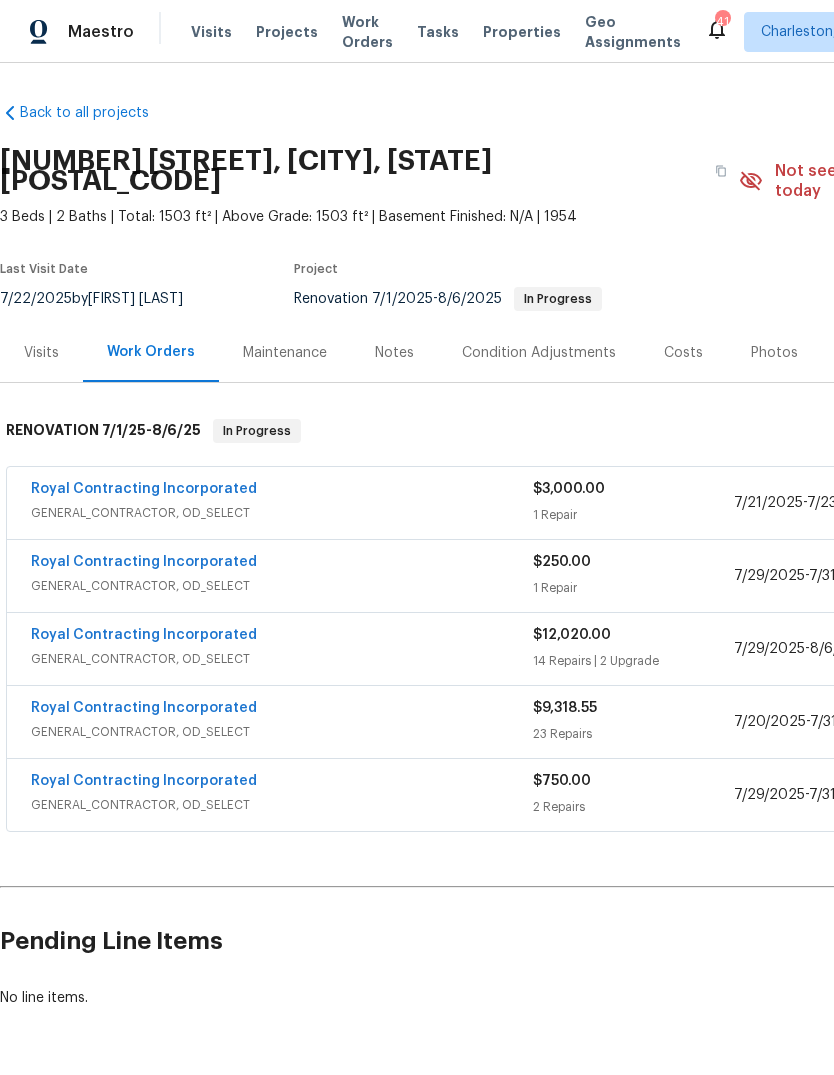 click on "Royal Contracting Incorporated" at bounding box center [282, 637] 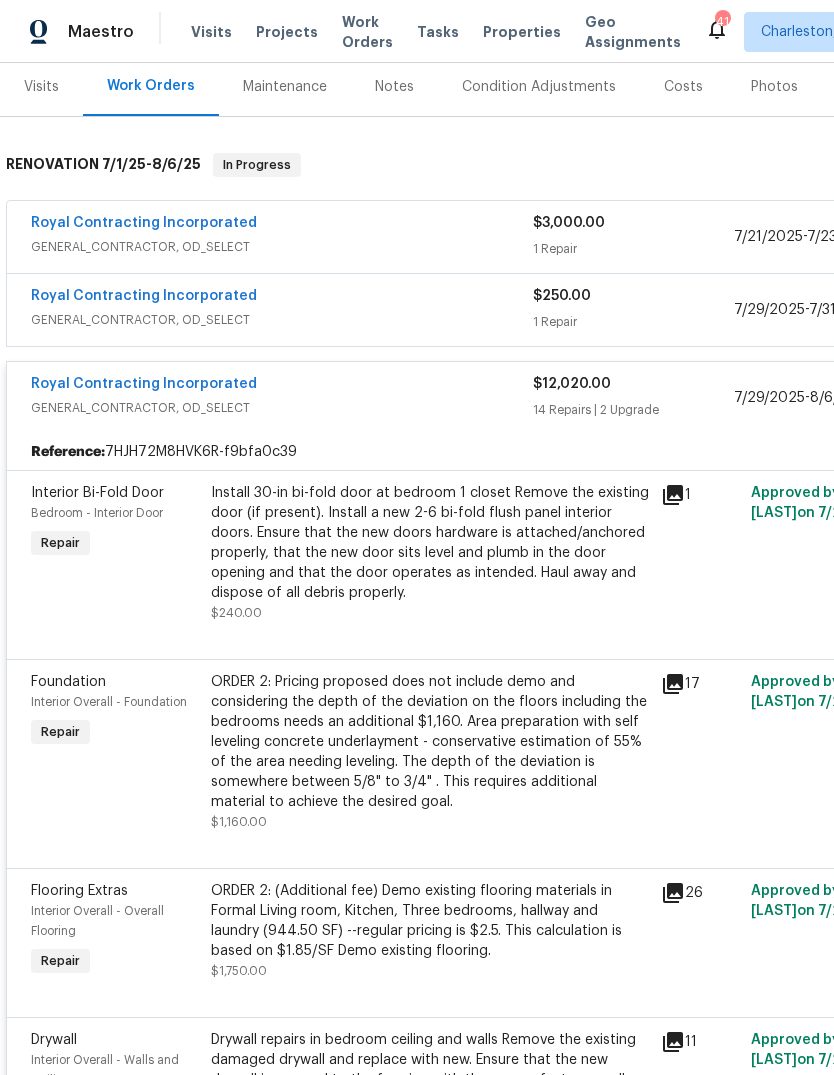 scroll, scrollTop: 260, scrollLeft: 0, axis: vertical 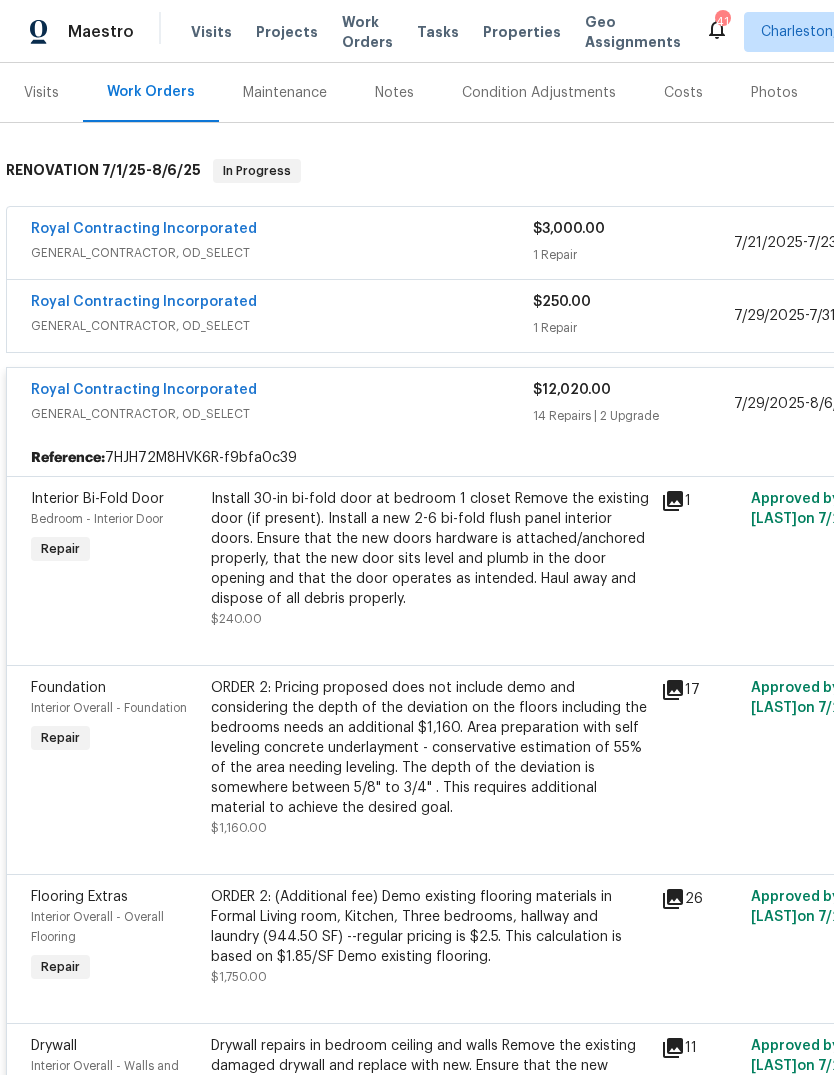 click on "GENERAL_CONTRACTOR, OD_SELECT" at bounding box center (282, 414) 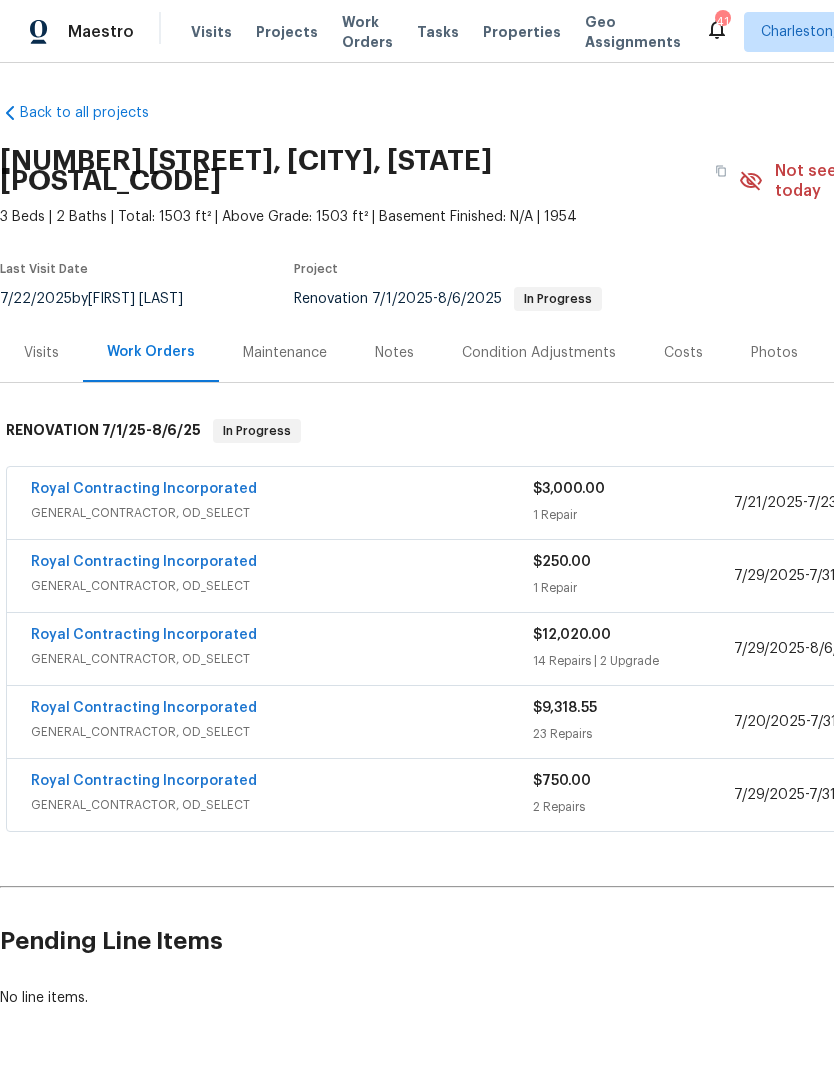 click on "Royal Contracting Incorporated" at bounding box center [282, 710] 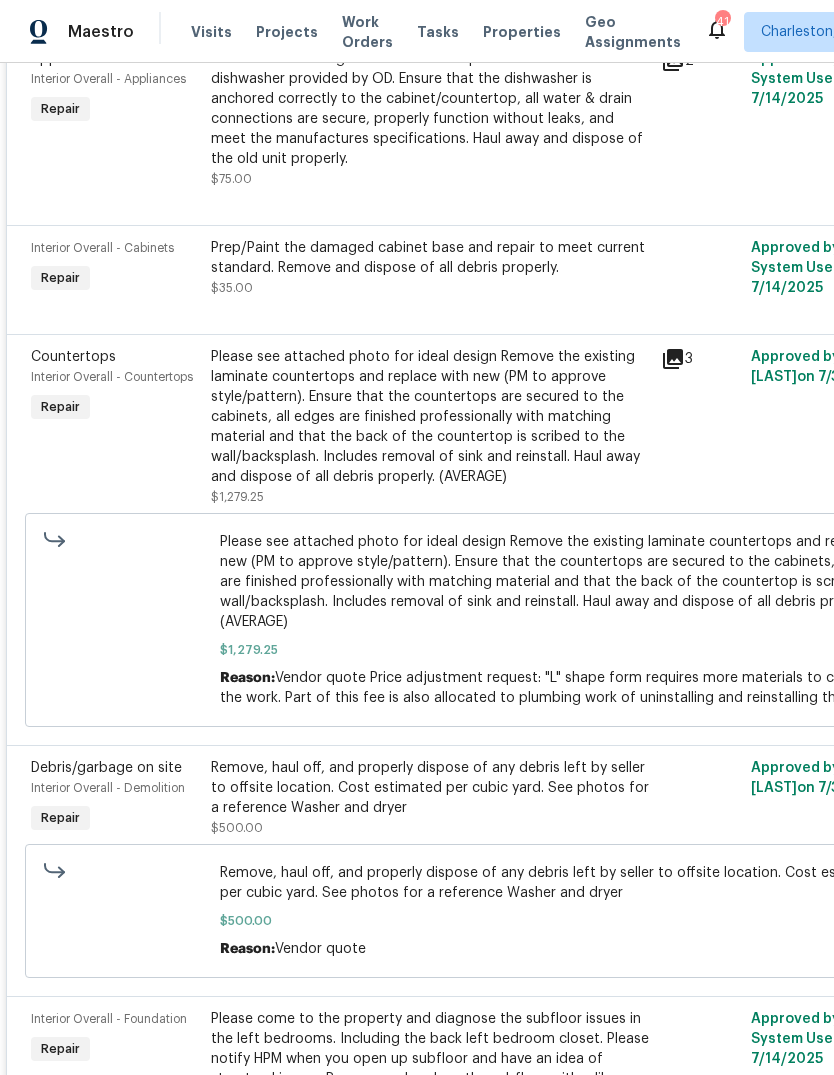 click on "Please see attached photo for ideal design
Remove the existing laminate countertops and replace with new (PM to approve style/pattern). Ensure that the countertops are secured to the cabinets, all edges are finished professionally with matching material and that the back of the countertop is scribed to the wall/backsplash. Includes removal of sink and reinstall. Haul away and dispose of all debris properly. (AVERAGE)" at bounding box center [430, 417] 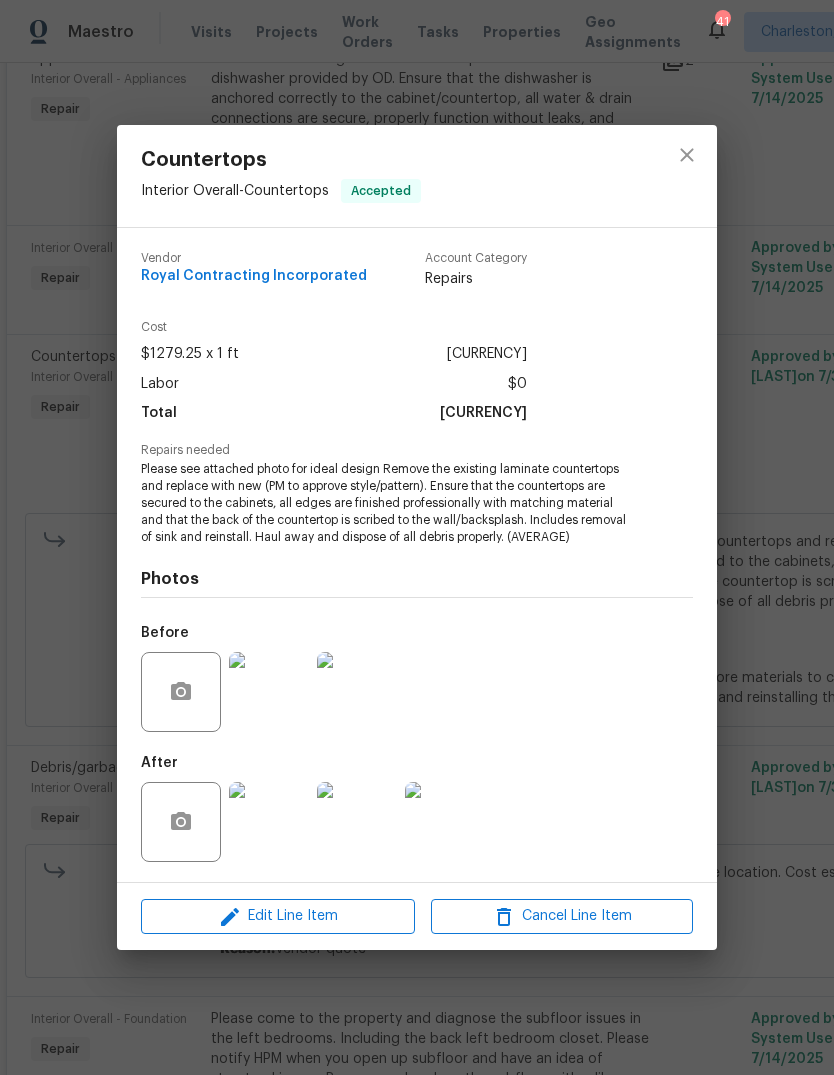 click on "Edit Line Item  Cancel Line Item" at bounding box center (417, 916) 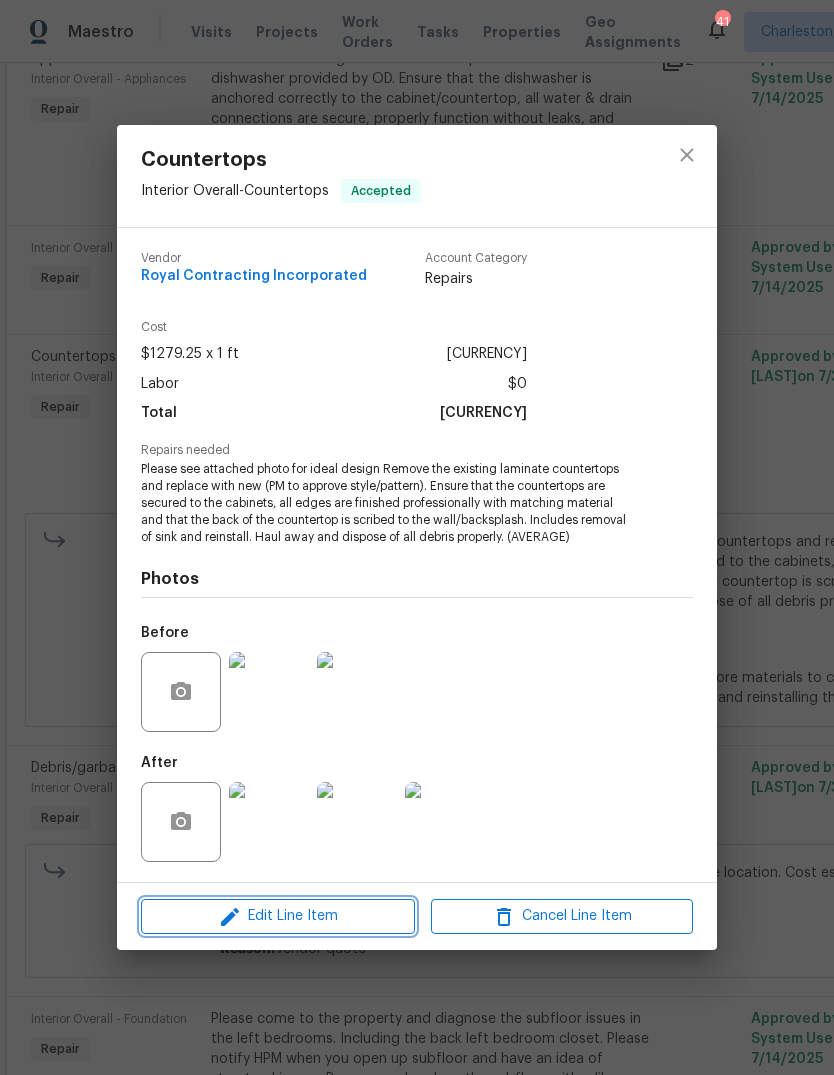 click on "Edit Line Item" at bounding box center [278, 916] 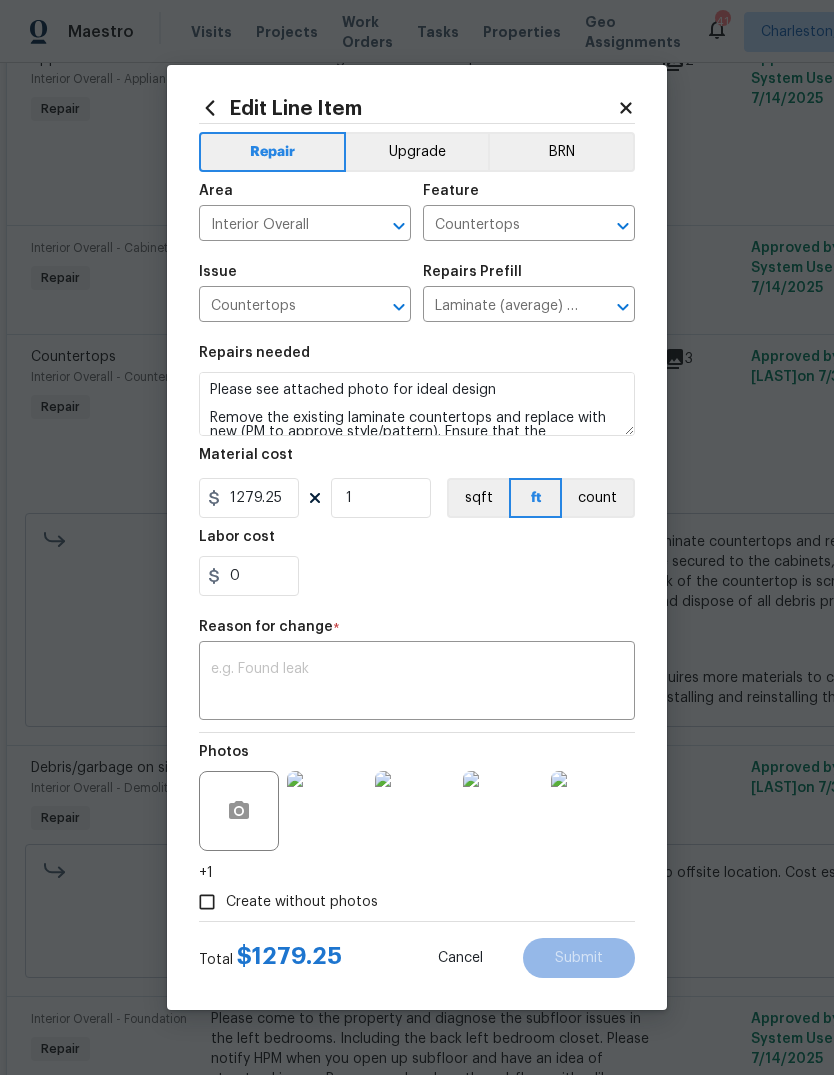 click on "Upgrade" at bounding box center [417, 152] 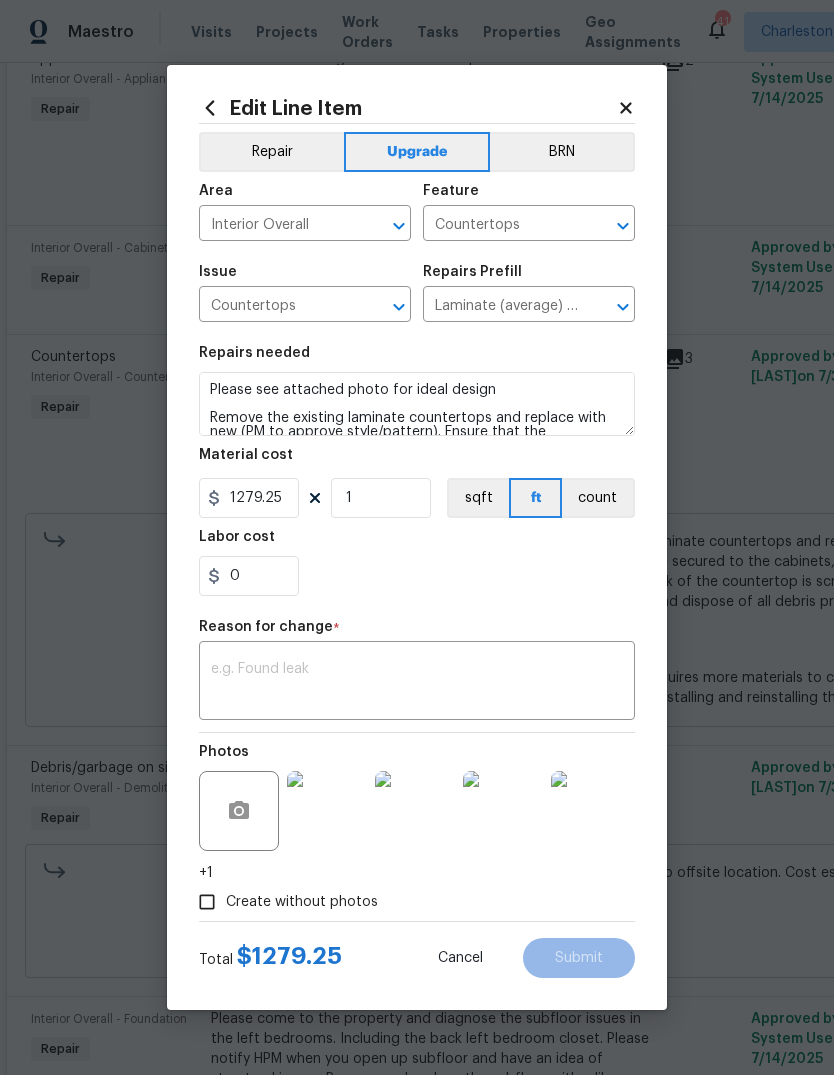 click at bounding box center [417, 683] 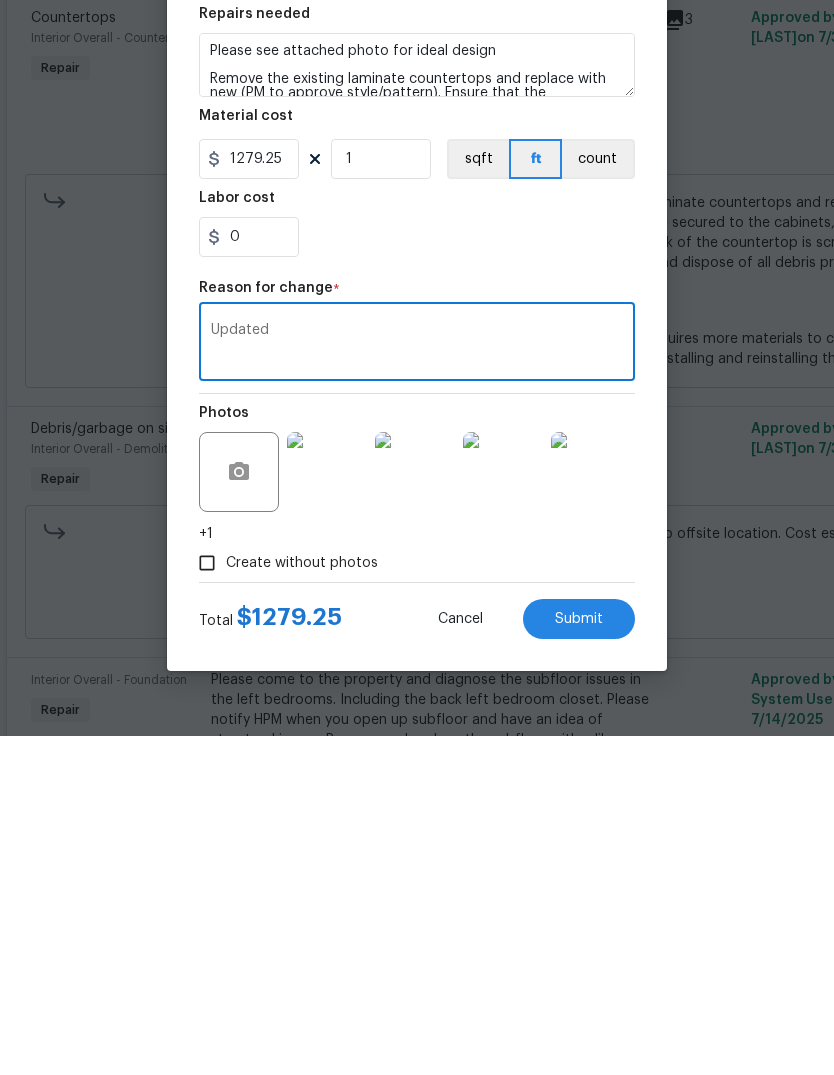 type on "Updated" 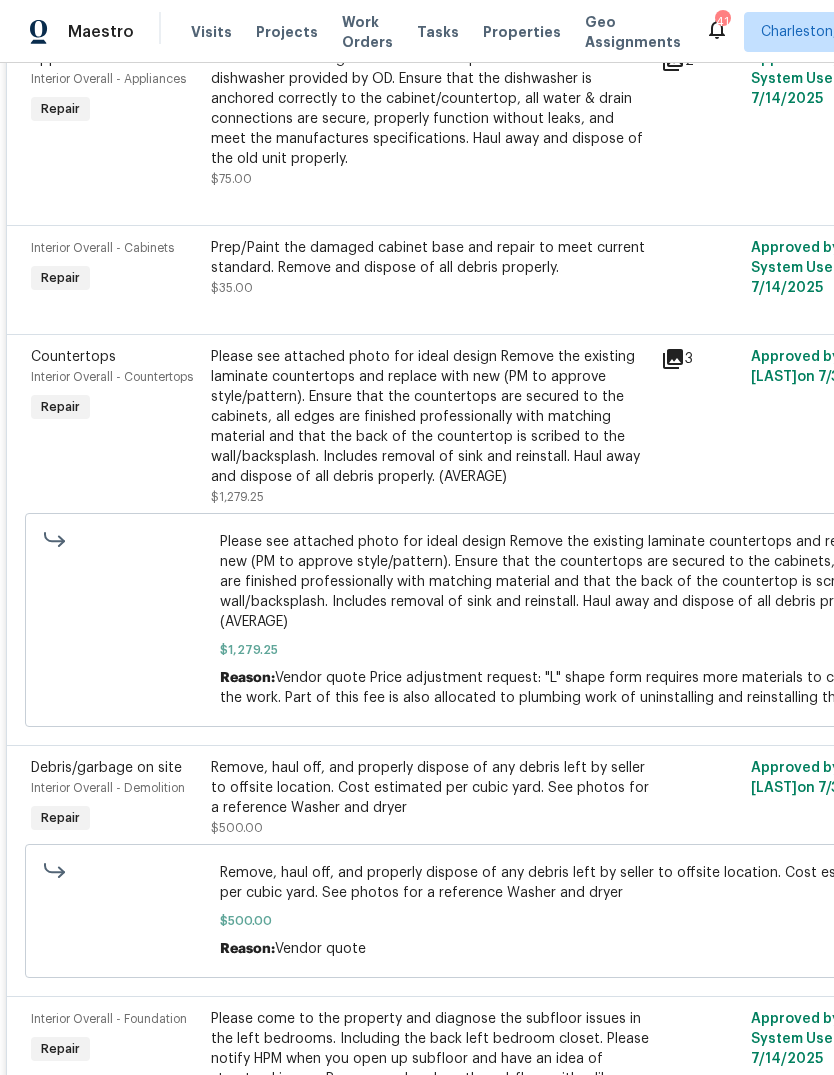 click on "Please see attached photo for ideal design
Remove the existing laminate countertops and replace with new (PM to approve style/pattern). Ensure that the countertops are secured to the cabinets, all edges are finished professionally with matching material and that the back of the countertop is scribed to the wall/backsplash. Includes removal of sink and reinstall. Haul away and dispose of all debris properly. (AVERAGE)" at bounding box center (565, 582) 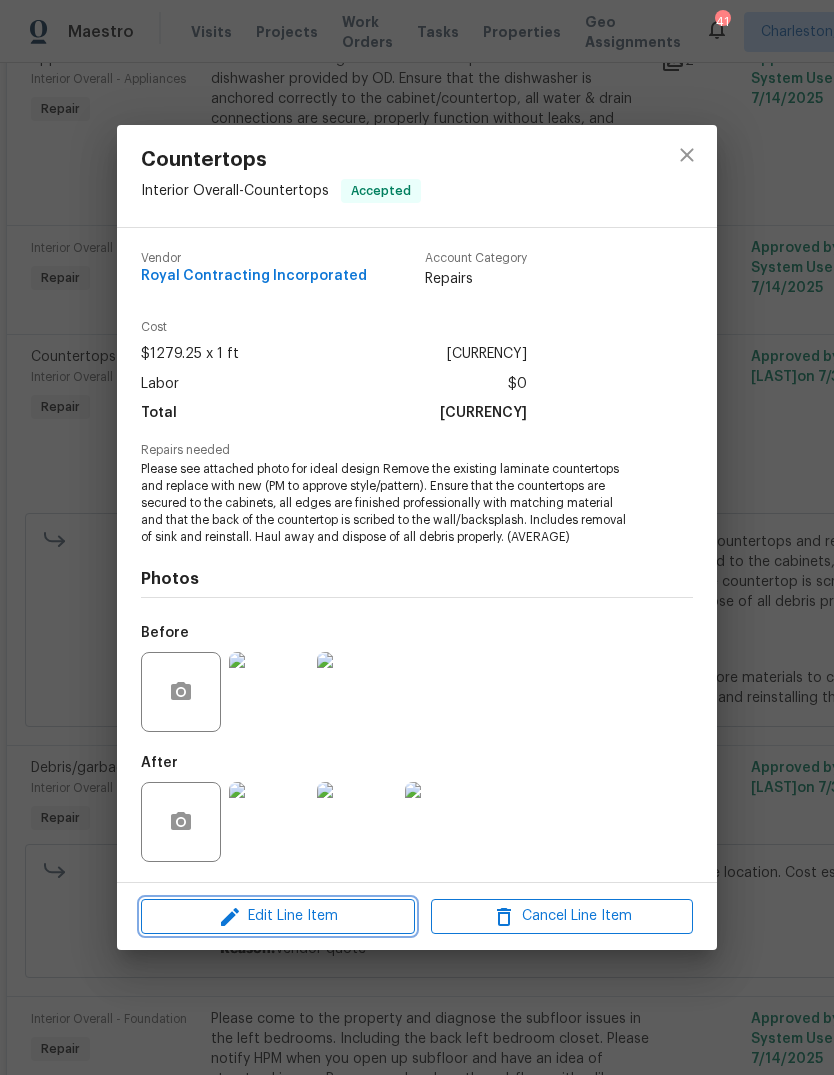 click on "Edit Line Item" at bounding box center (278, 916) 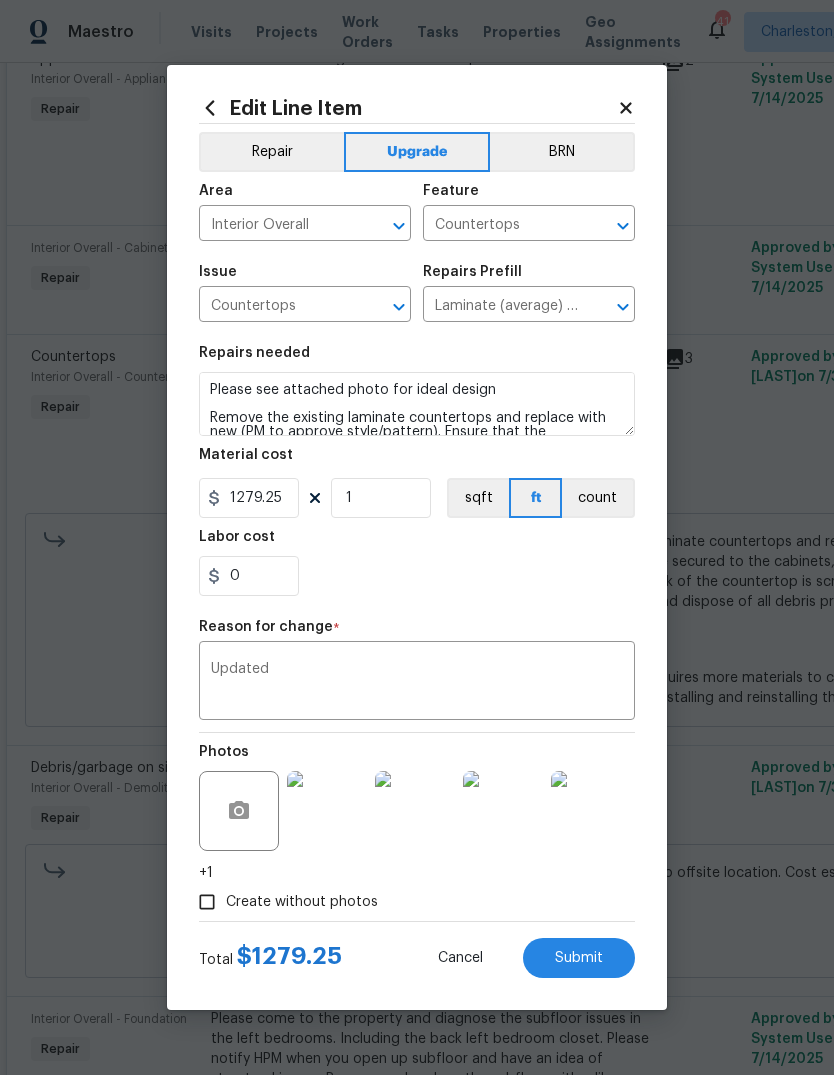 click on "Submit" at bounding box center (579, 958) 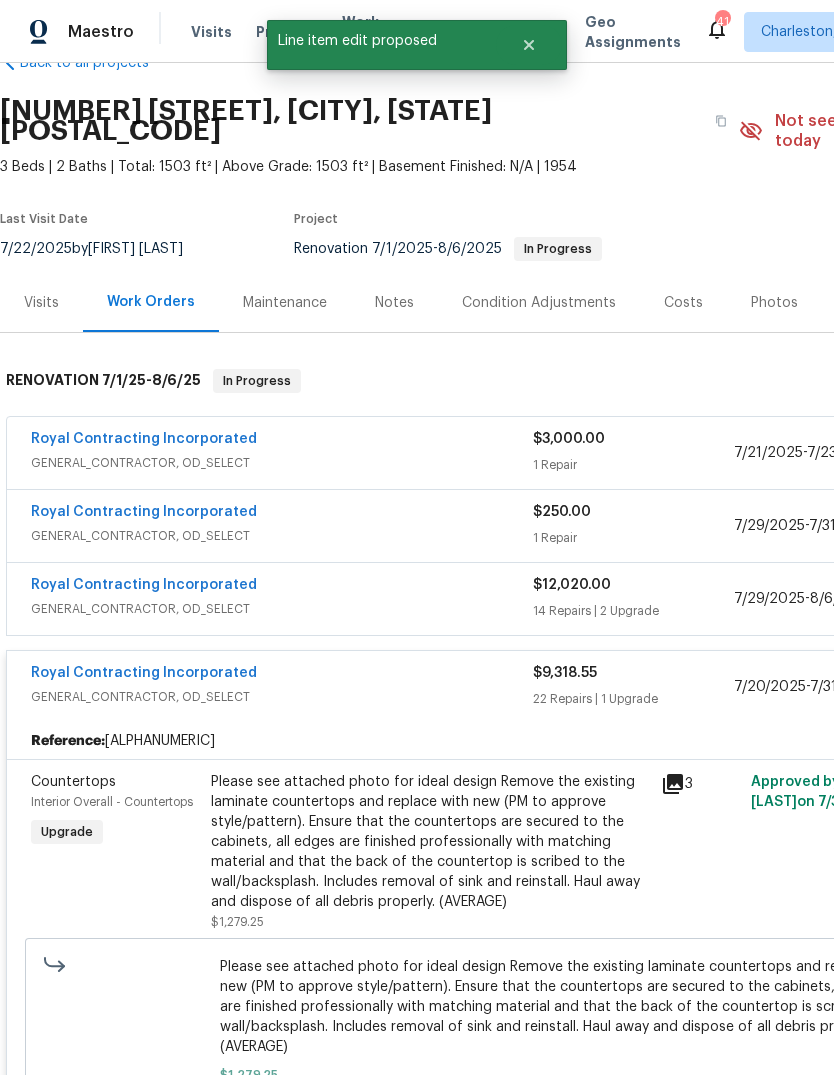 click on "GENERAL_CONTRACTOR, OD_SELECT" at bounding box center [282, 697] 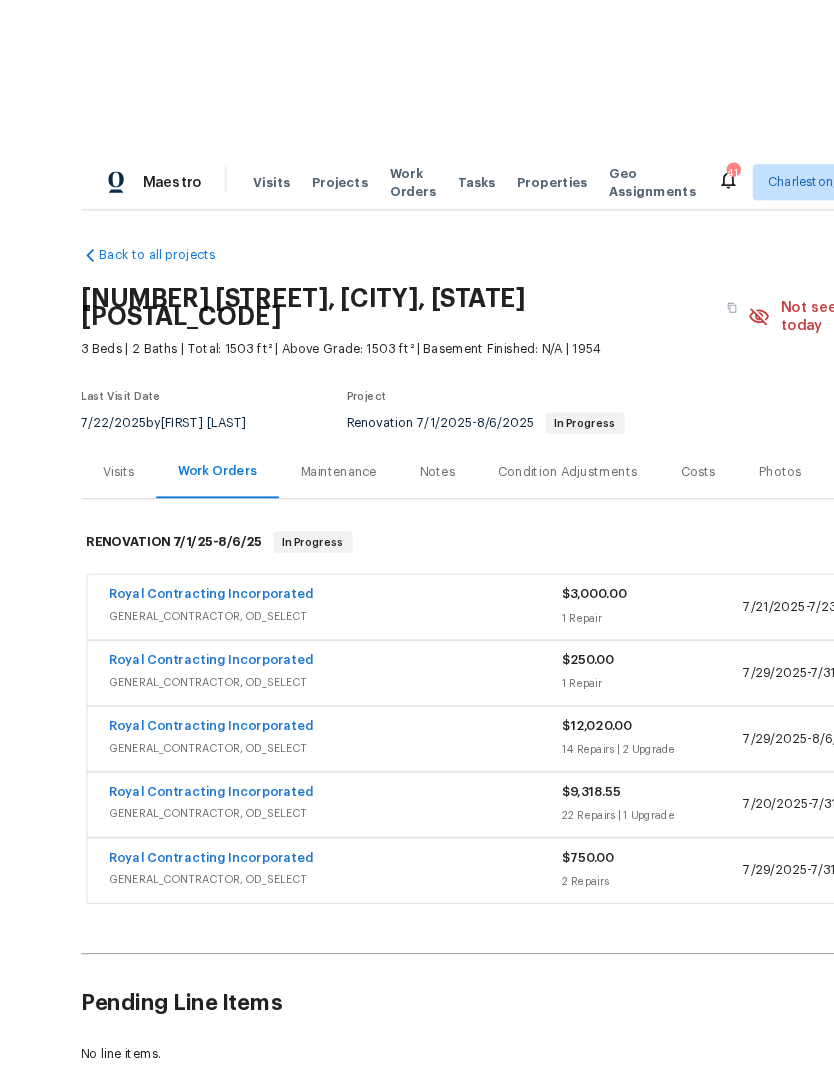 scroll, scrollTop: 16, scrollLeft: 0, axis: vertical 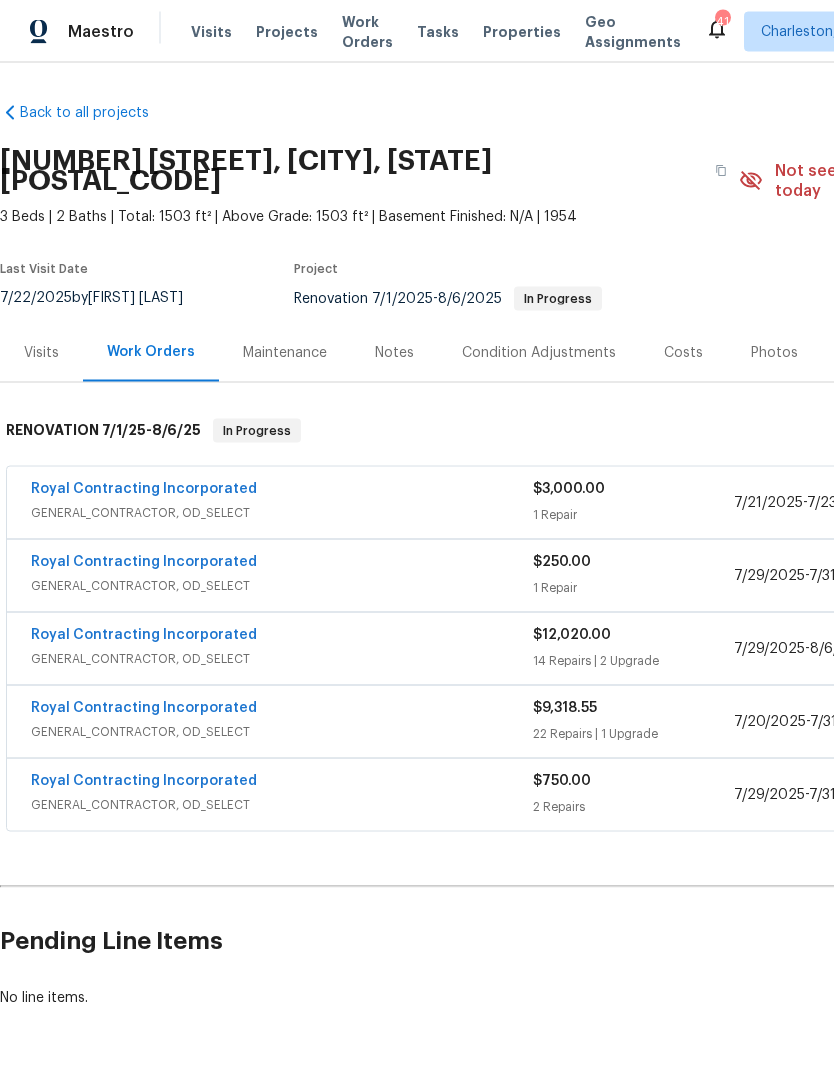 click on "Last Visit Date 7/22/2025  by  Nicholas Russell   Project Renovation   7/1/2025  -  8/6/2025 In Progress" at bounding box center [339, 287] 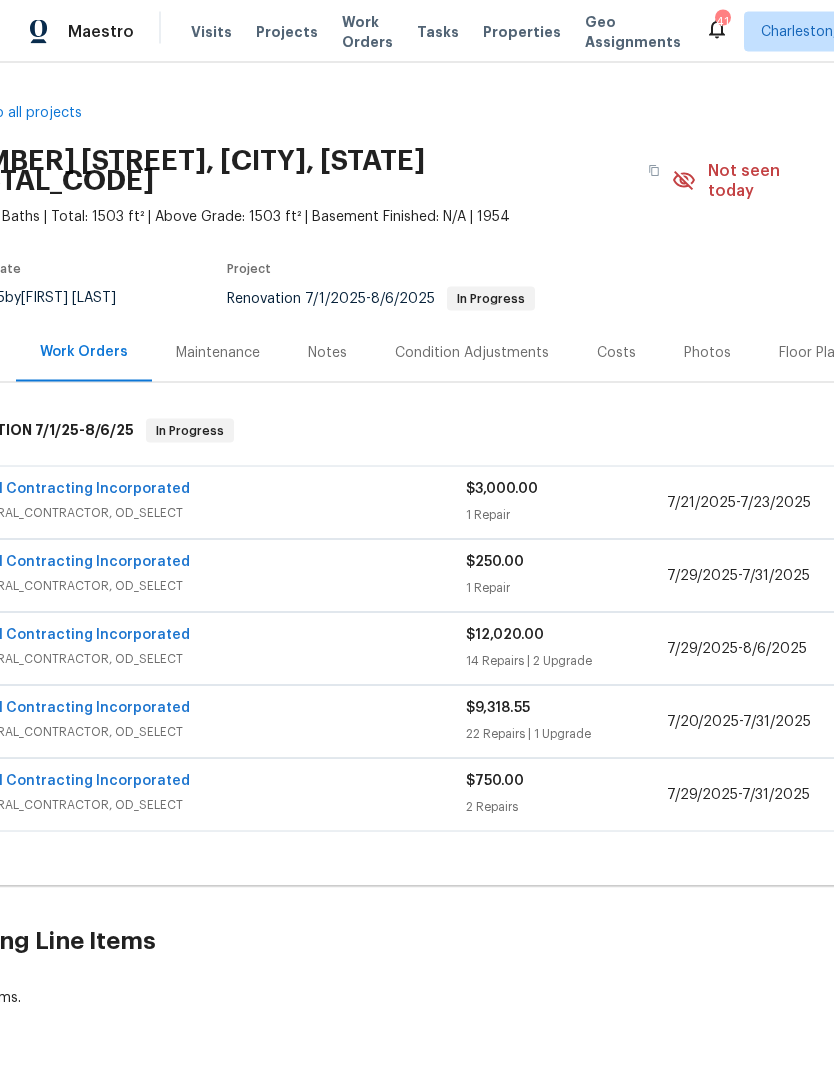 scroll, scrollTop: 0, scrollLeft: 90, axis: horizontal 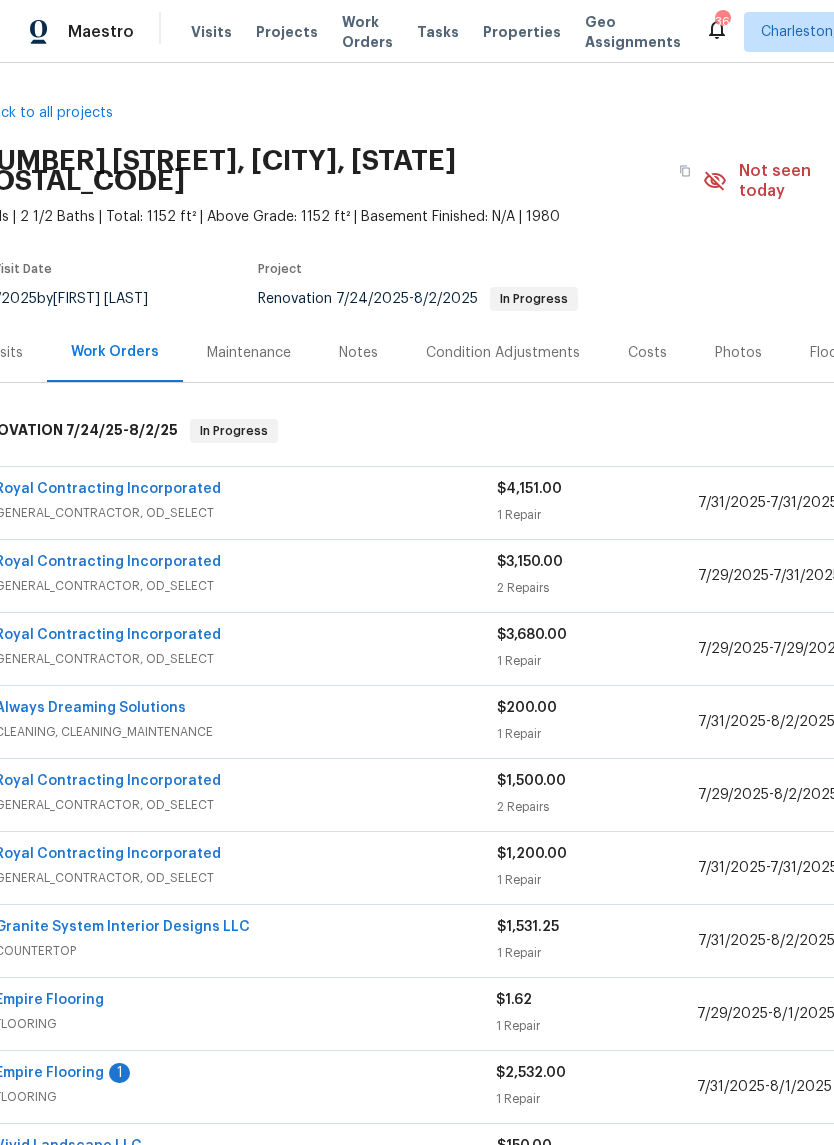 click on "Royal Contracting Incorporated" at bounding box center [108, 489] 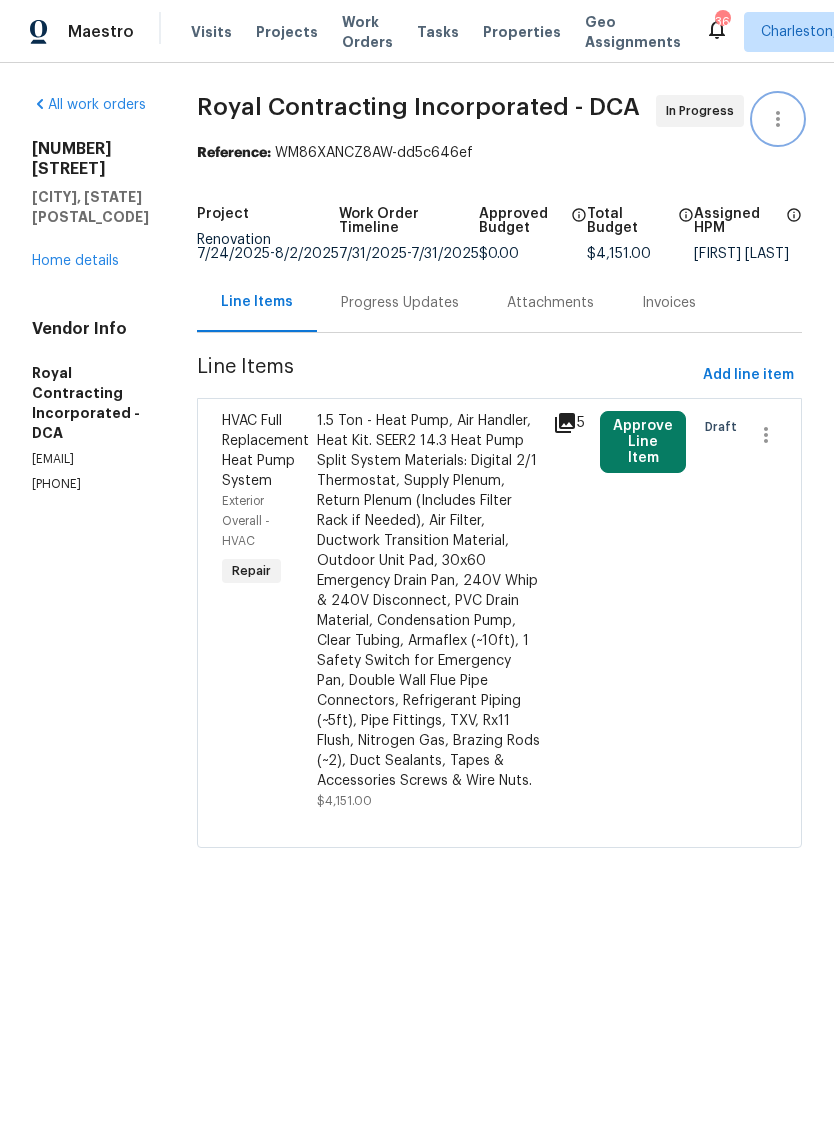 click 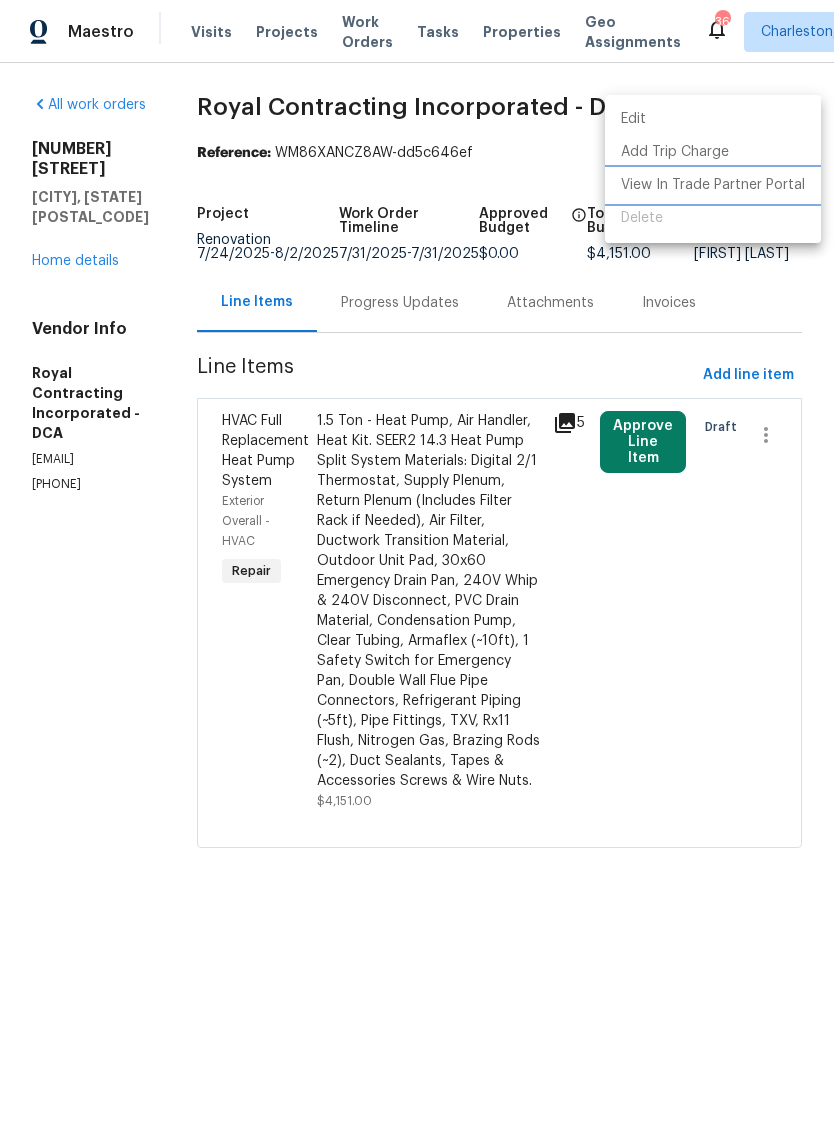 click on "View In Trade Partner Portal" at bounding box center [713, 185] 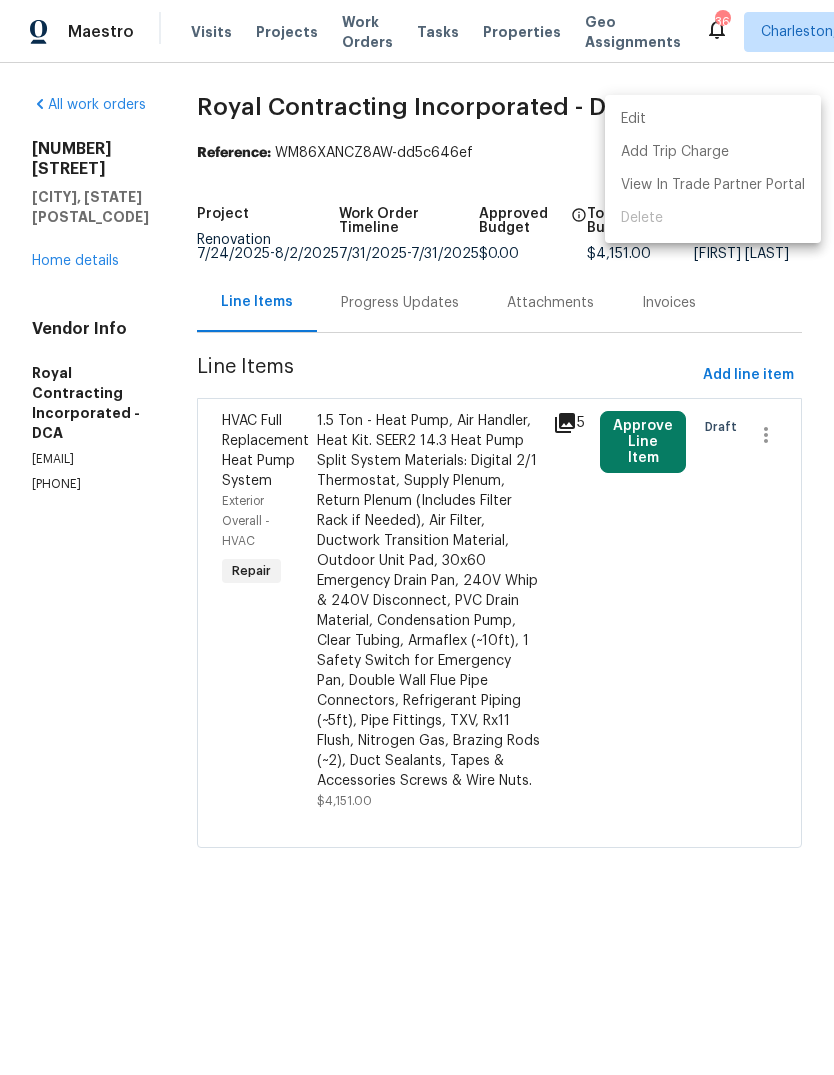 click at bounding box center (417, 537) 